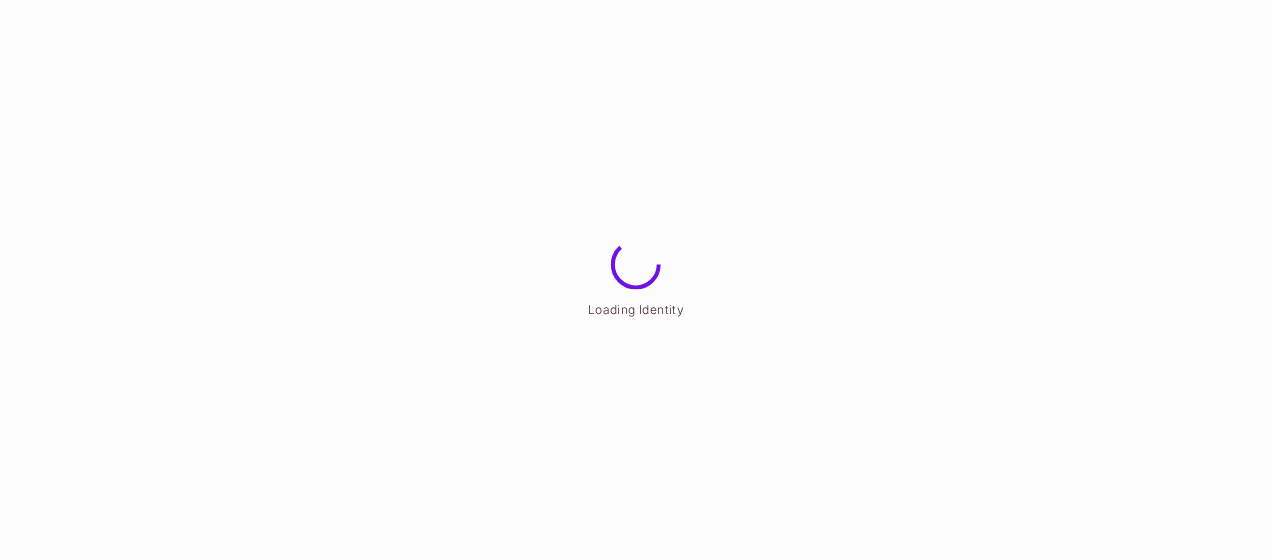 scroll, scrollTop: 0, scrollLeft: 0, axis: both 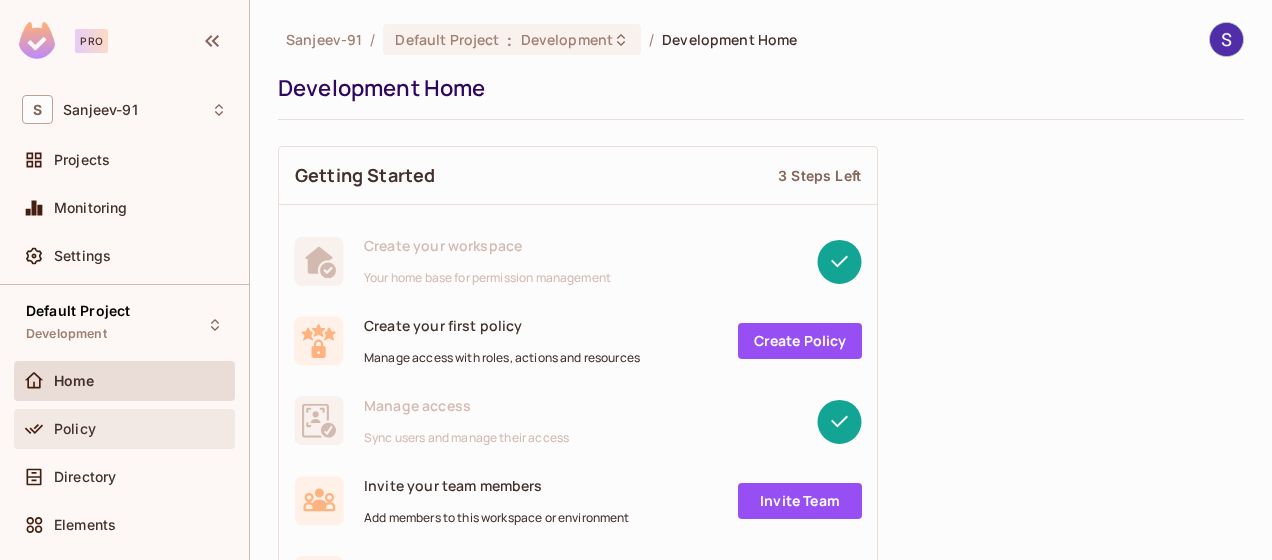 click on "Policy" at bounding box center (140, 429) 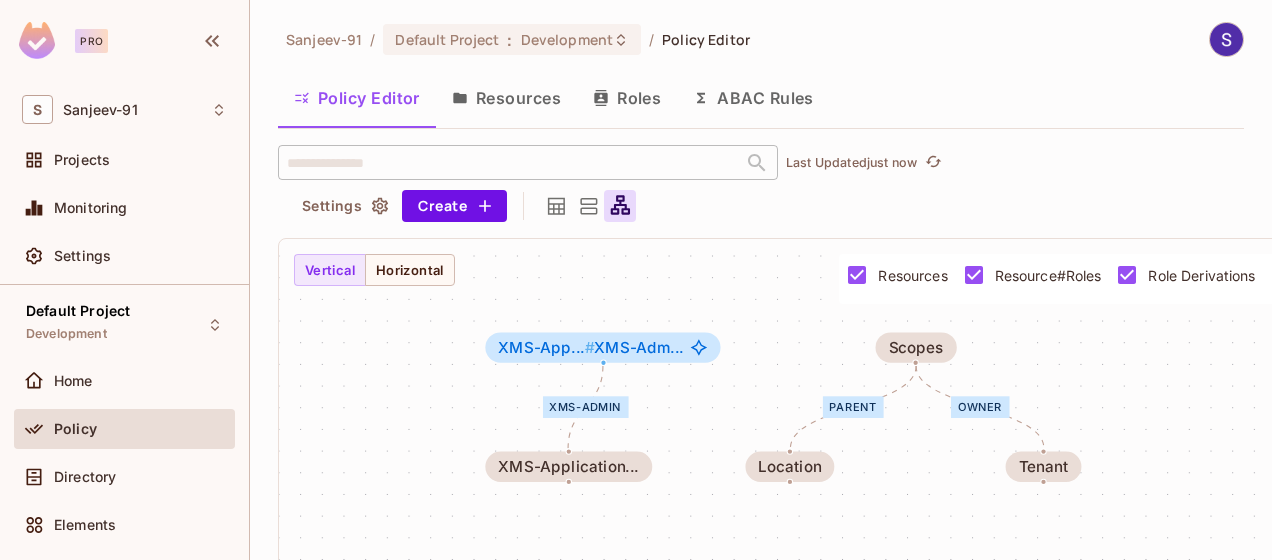 click on "parent" at bounding box center (853, 407) 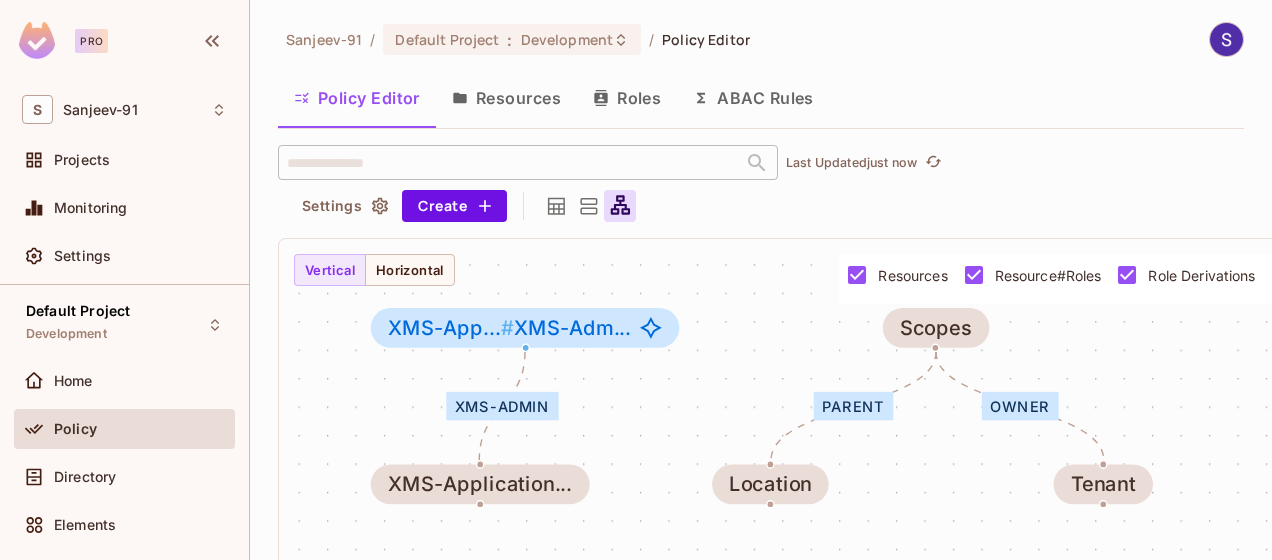 click on "Resources" at bounding box center (506, 98) 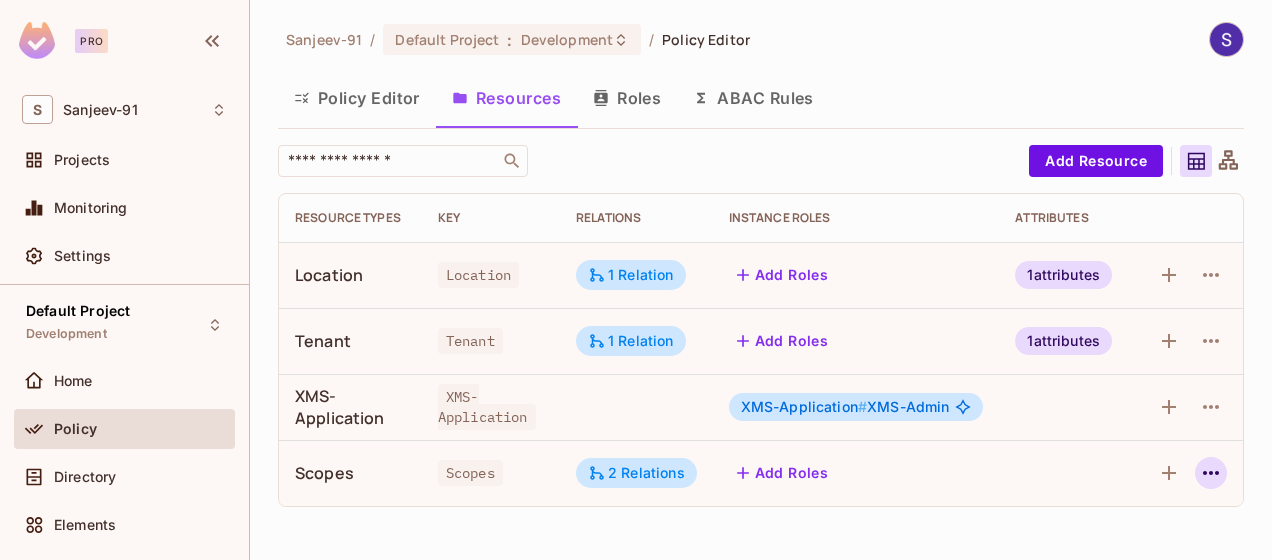 click 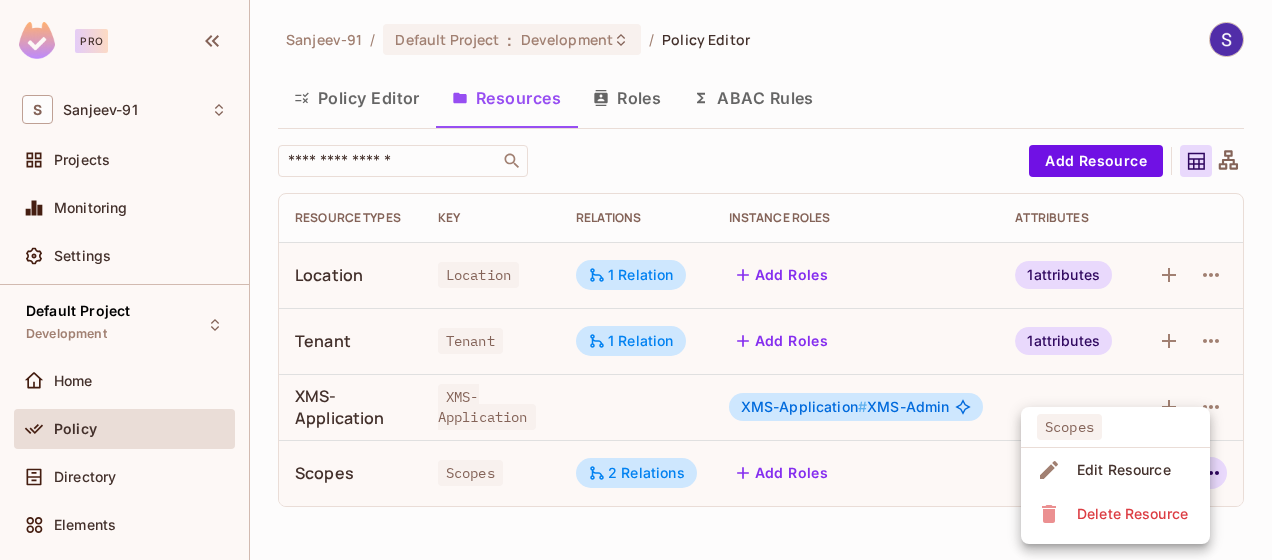 click on "Edit Resource" at bounding box center (1124, 470) 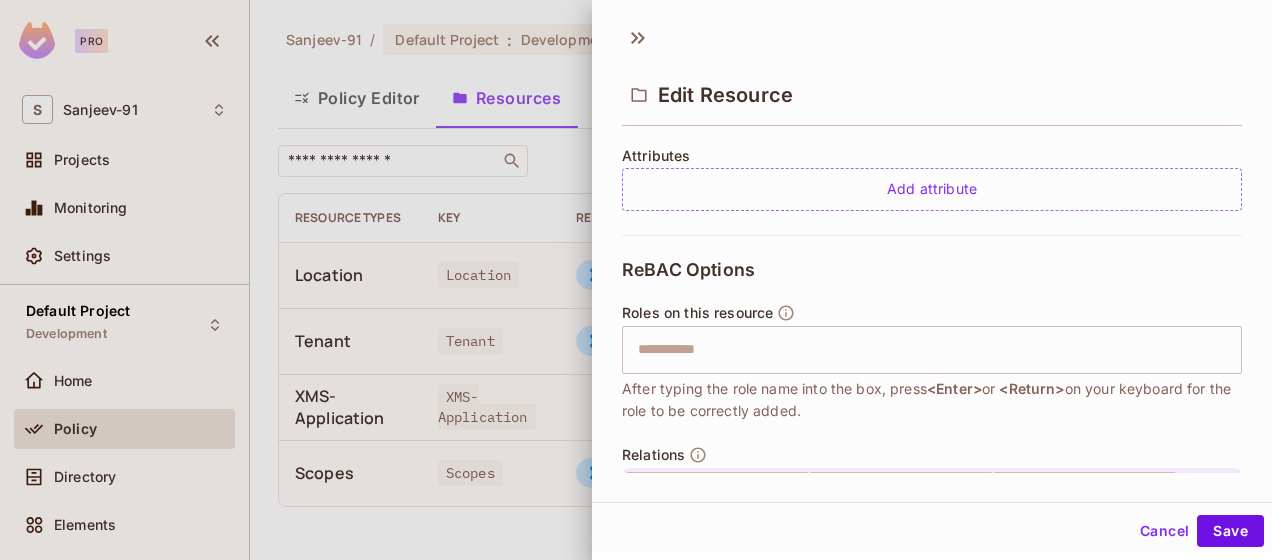 scroll, scrollTop: 655, scrollLeft: 0, axis: vertical 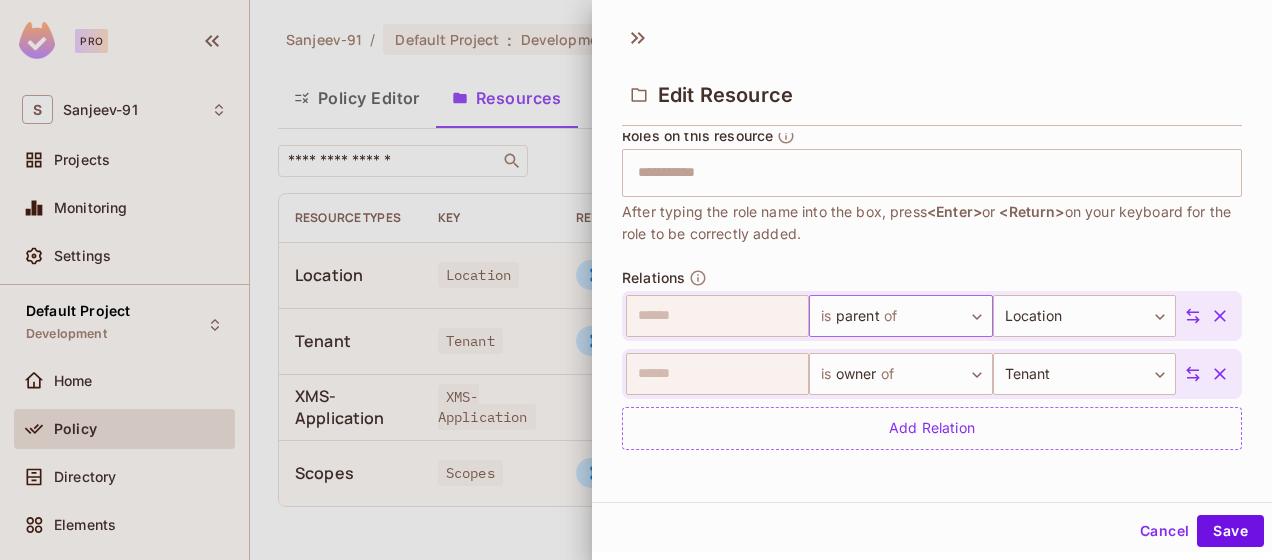 click on "Pro S Sanjeev-91 Projects Monitoring Settings Default Project Development Home Policy Directory Elements Audit Log URL Mapping Connect 9 days left in Pro Trial Upgrade Help & Updates Sanjeev-91 / Default Project : Development / Policy Editor Policy Editor Resources Roles ABAC Rules ​ Add Resource Resource Types Key Relations Instance roles Attributes Location Location 1 Relation Add Roles 1  attributes Tenant Tenant 1 Relation Add Roles 1  attributes XMS-Application XMS-Application XMS-Application # XMS-Admin Scopes Scopes 2 Relations Add Roles
Edit Resource * Name ****** ​ A human-friendly name for your resource * Key ****** ​ Use this key in your code or when working with the API. The key is the unique identifier of the resource within a Permit Environment. Actions ​ Actions are the ways a user can act on a resource, or access the resource. After typing the action name into the box, press  <Enter>  or   <Return> ABAC Options Attributes Add attribute ​ <Enter>" at bounding box center (636, 280) 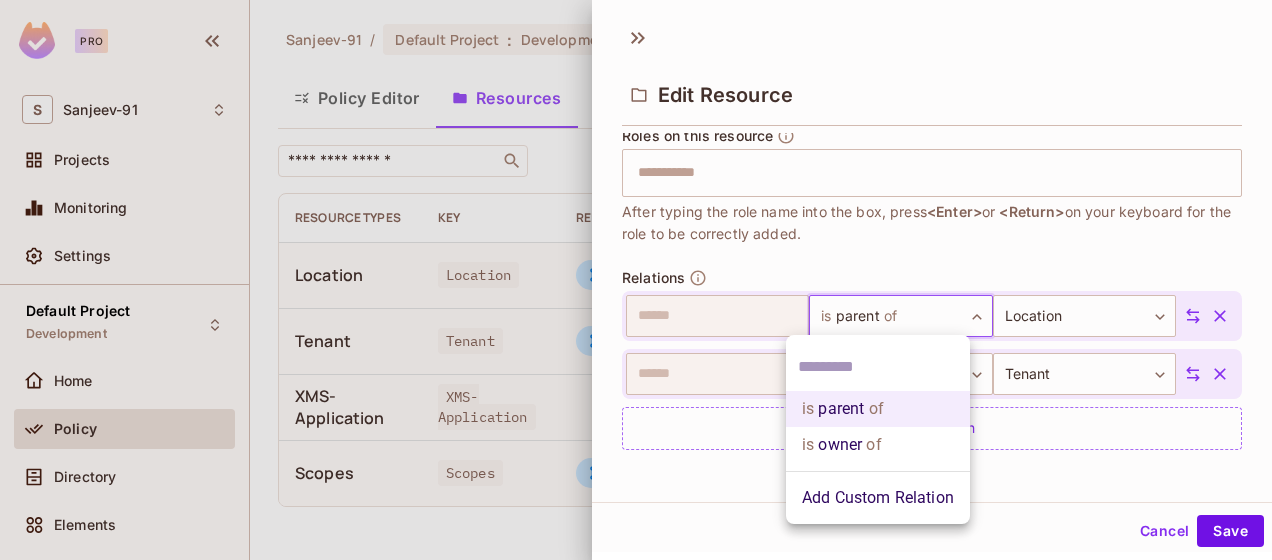 click at bounding box center (636, 280) 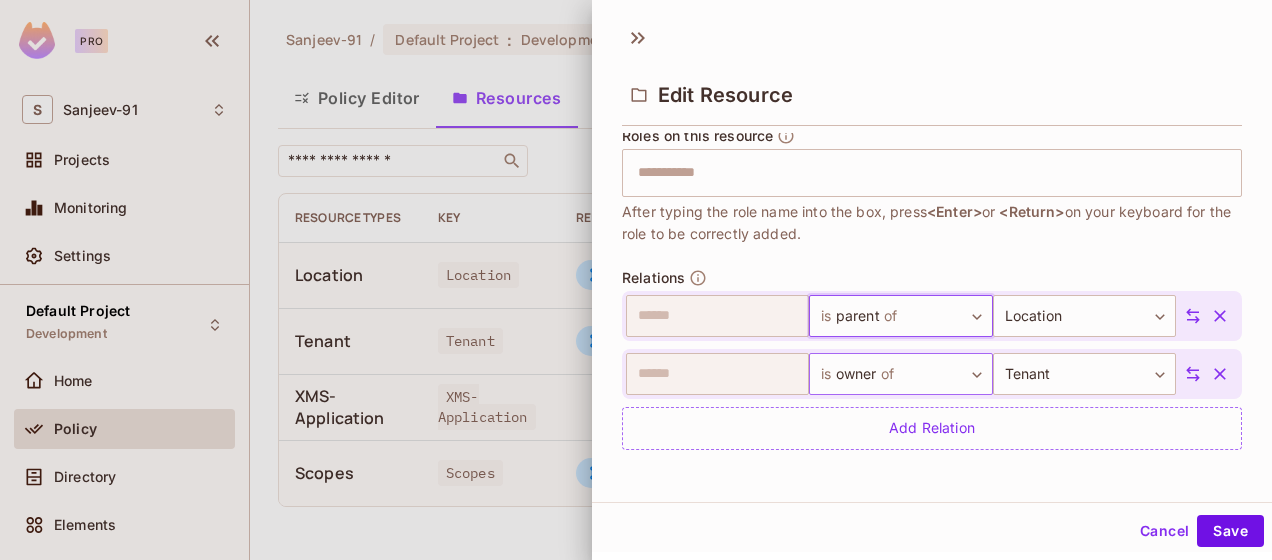 click on "Pro S Sanjeev-91 Projects Monitoring Settings Default Project Development Home Policy Directory Elements Audit Log URL Mapping Connect 9 days left in Pro Trial Upgrade Help & Updates Sanjeev-91 / Default Project : Development / Policy Editor Policy Editor Resources Roles ABAC Rules ​ Add Resource Resource Types Key Relations Instance roles Attributes Location Location 1 Relation Add Roles 1  attributes Tenant Tenant 1 Relation Add Roles 1  attributes XMS-Application XMS-Application XMS-Application # XMS-Admin Scopes Scopes 2 Relations Add Roles
Edit Resource * Name ****** ​ A human-friendly name for your resource * Key ****** ​ Use this key in your code or when working with the API. The key is the unique identifier of the resource within a Permit Environment. Actions ​ Actions are the ways a user can act on a resource, or access the resource. After typing the action name into the box, press  <Enter>  or   <Return> ABAC Options Attributes Add attribute ​ <Enter>" at bounding box center (636, 280) 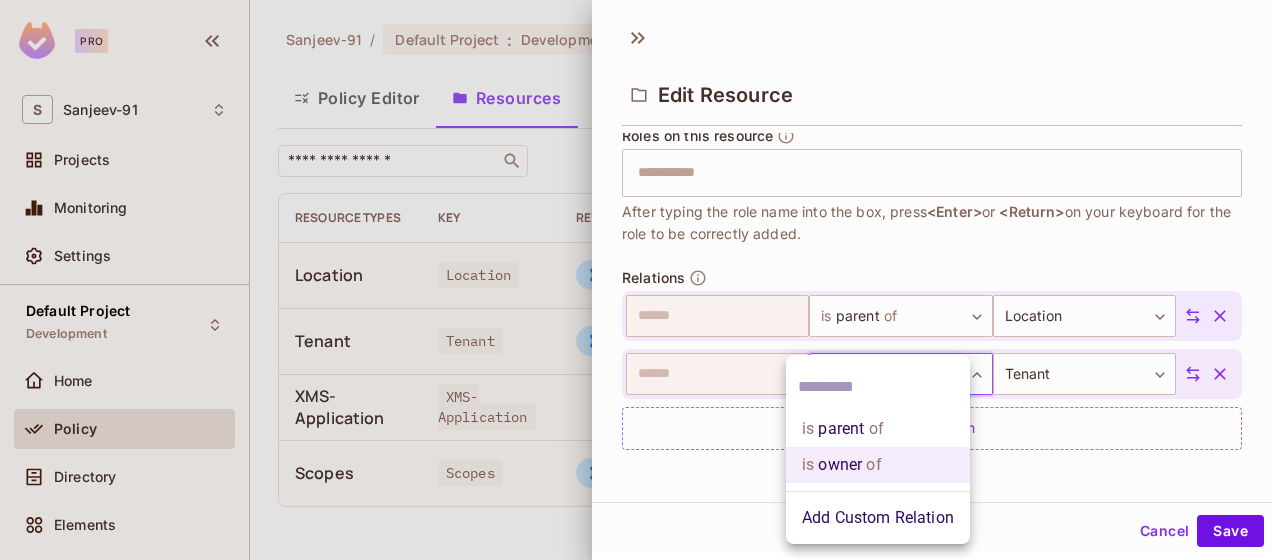 click on "of" at bounding box center [873, 429] 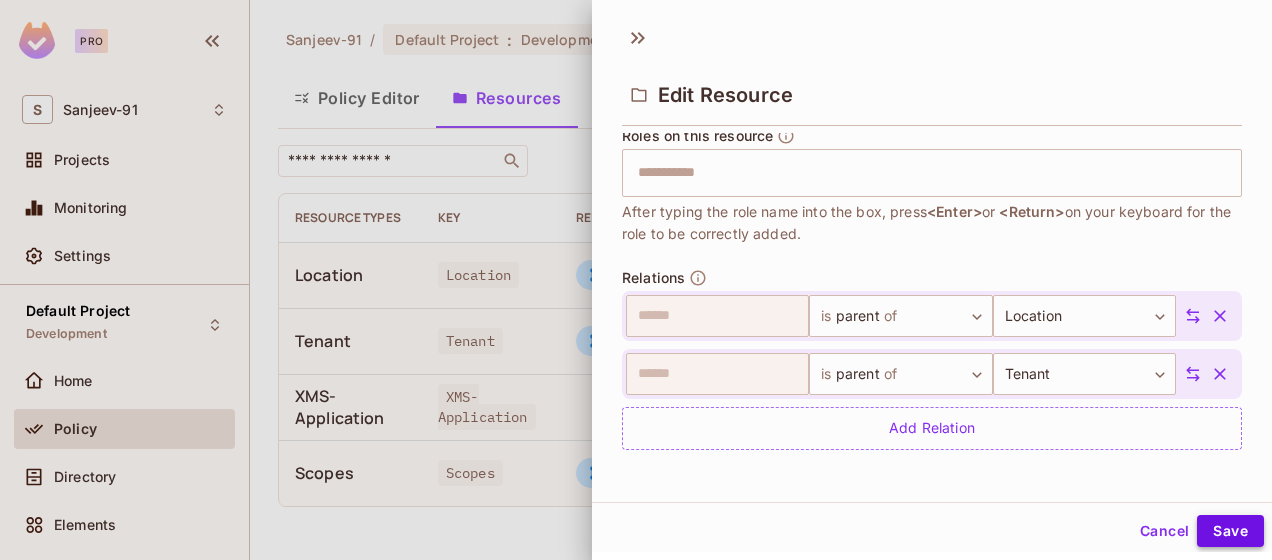 click on "Save" at bounding box center [1230, 531] 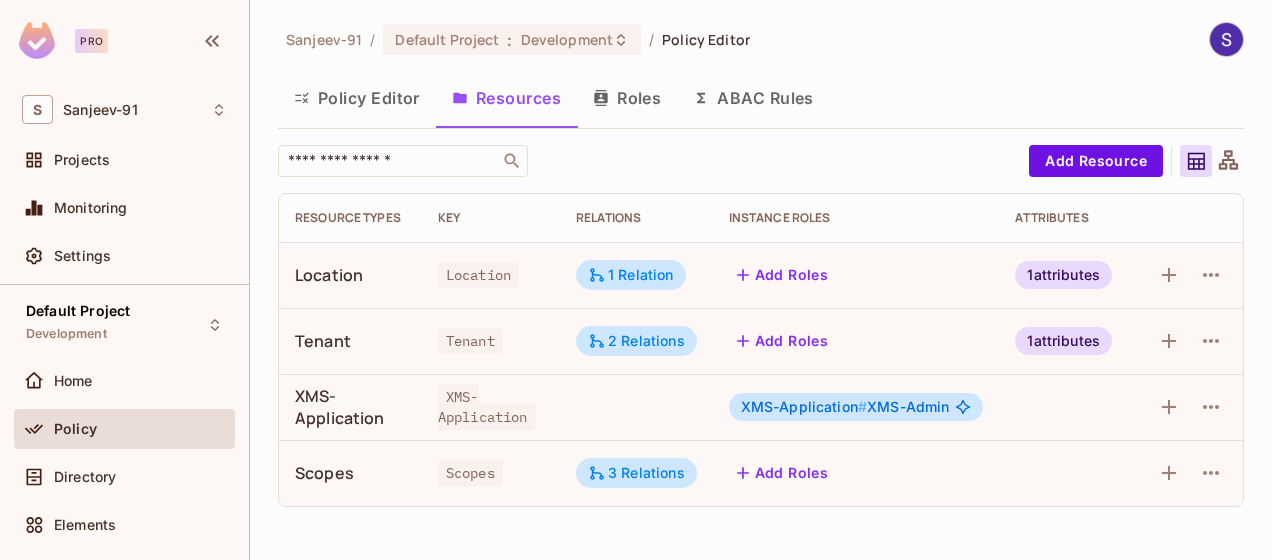 click on "Roles" at bounding box center [627, 98] 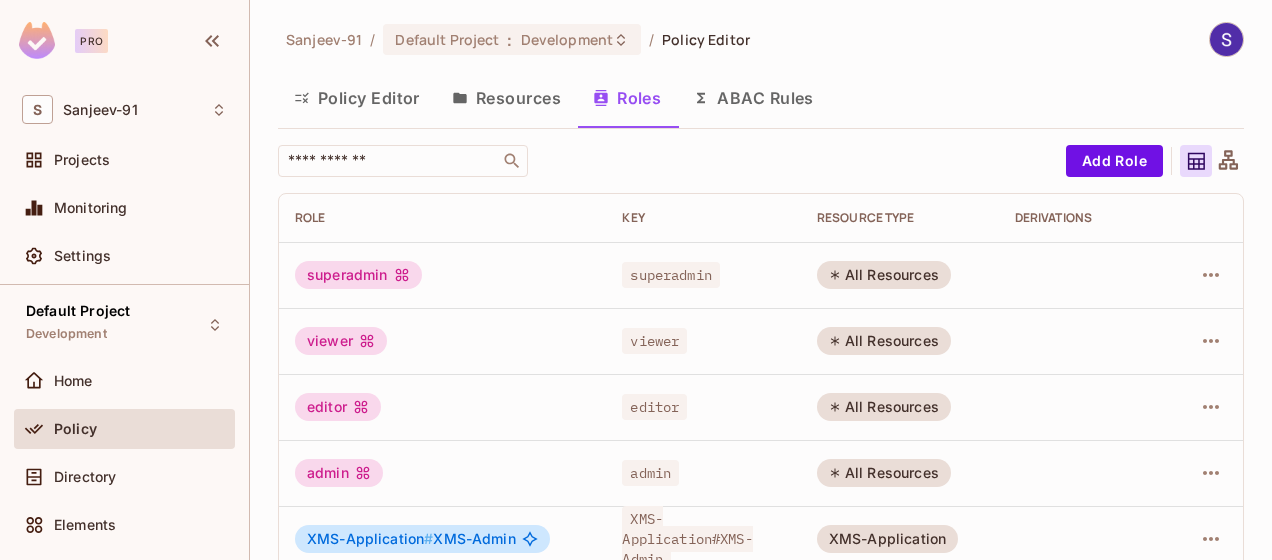 scroll, scrollTop: 28, scrollLeft: 0, axis: vertical 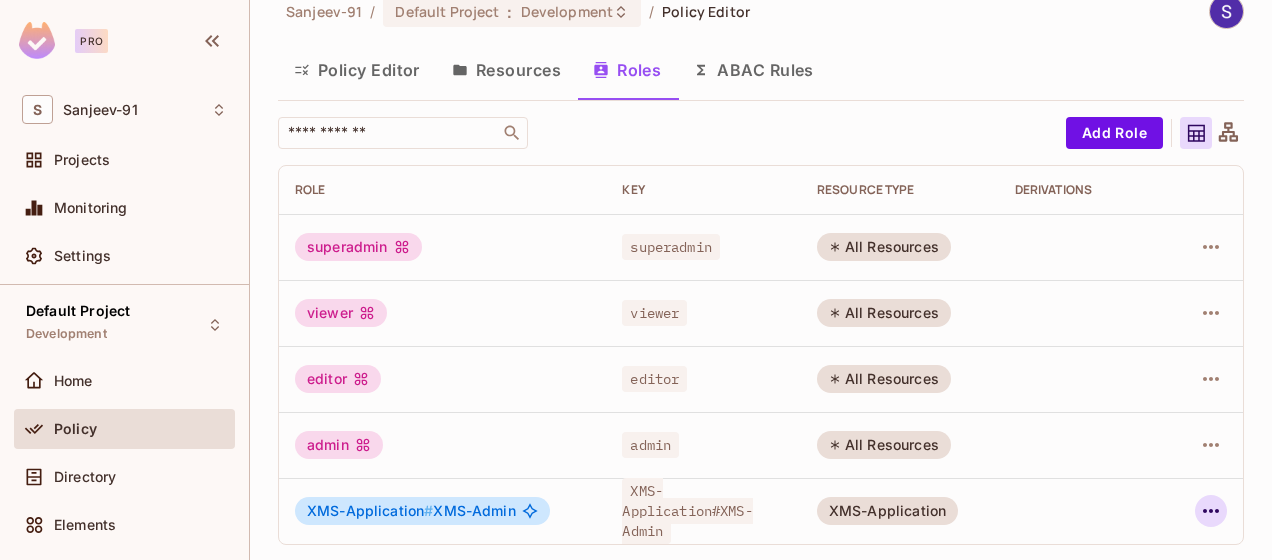 click 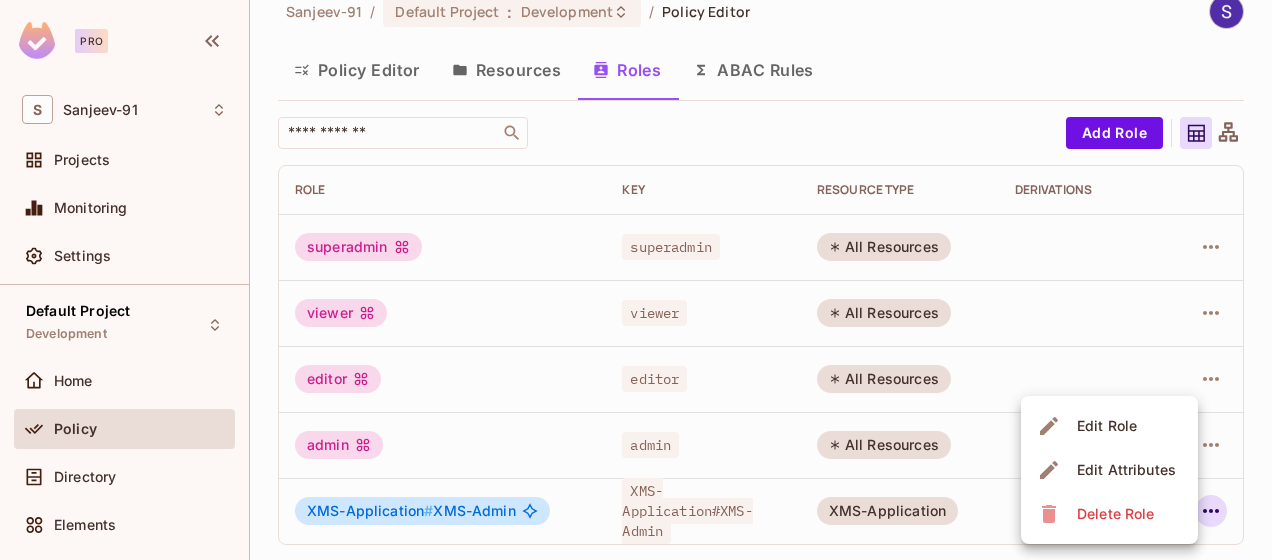 click on "Edit Attributes" at bounding box center (1126, 470) 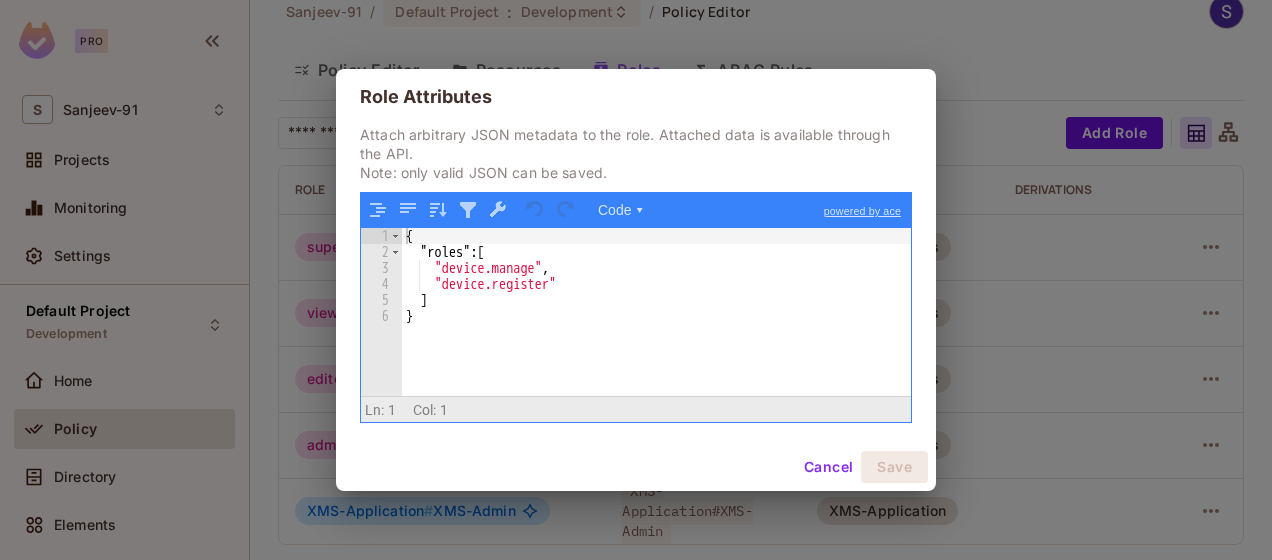 click on "{    "roles" :  [       "device.manage" ,       "device.register"    ] }" at bounding box center [657, 328] 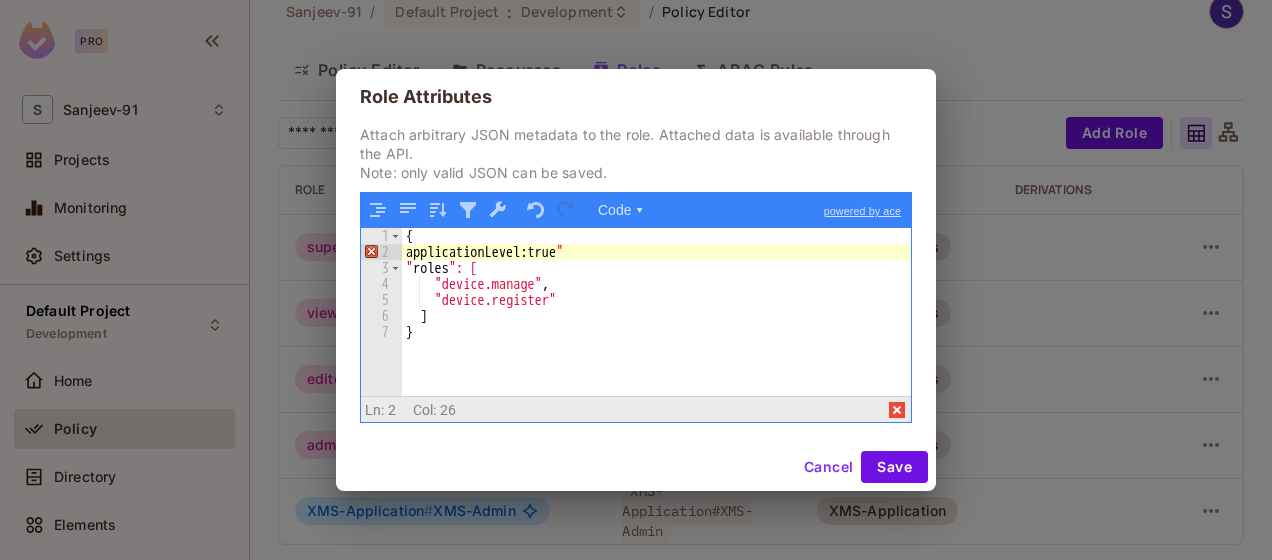 click on "{   applicationLevel:  true "   " roles ": [       "device.manage" ,       "device.register"    ] }" at bounding box center [657, 328] 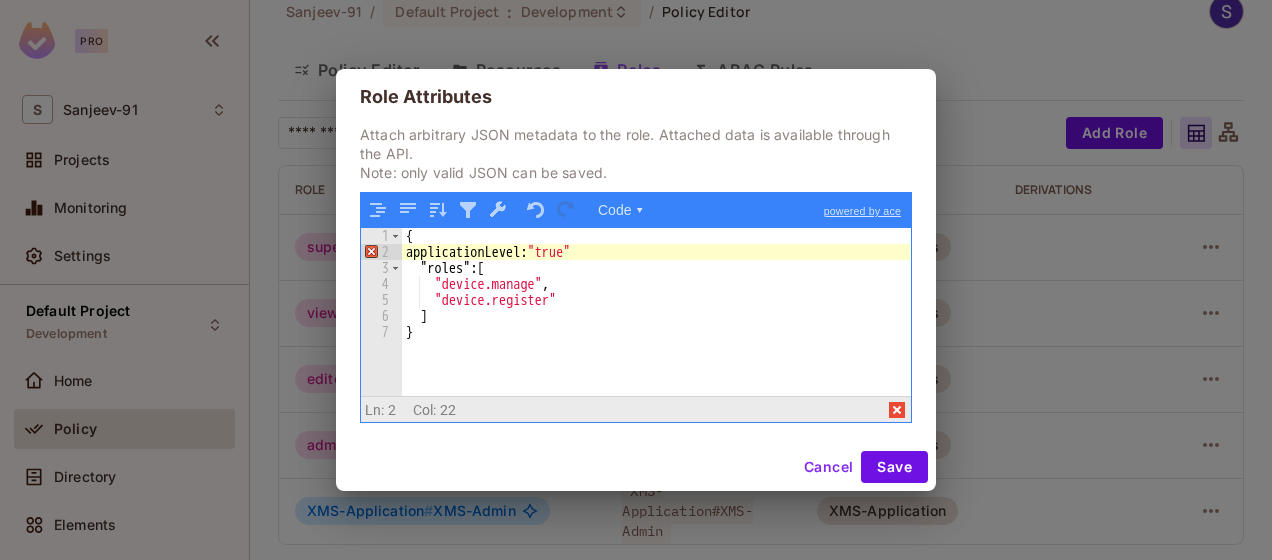 click on "{   applicationLevel:  "true"    "roles" :  [       "device.manage" ,       "device.register"    ] }" at bounding box center (657, 328) 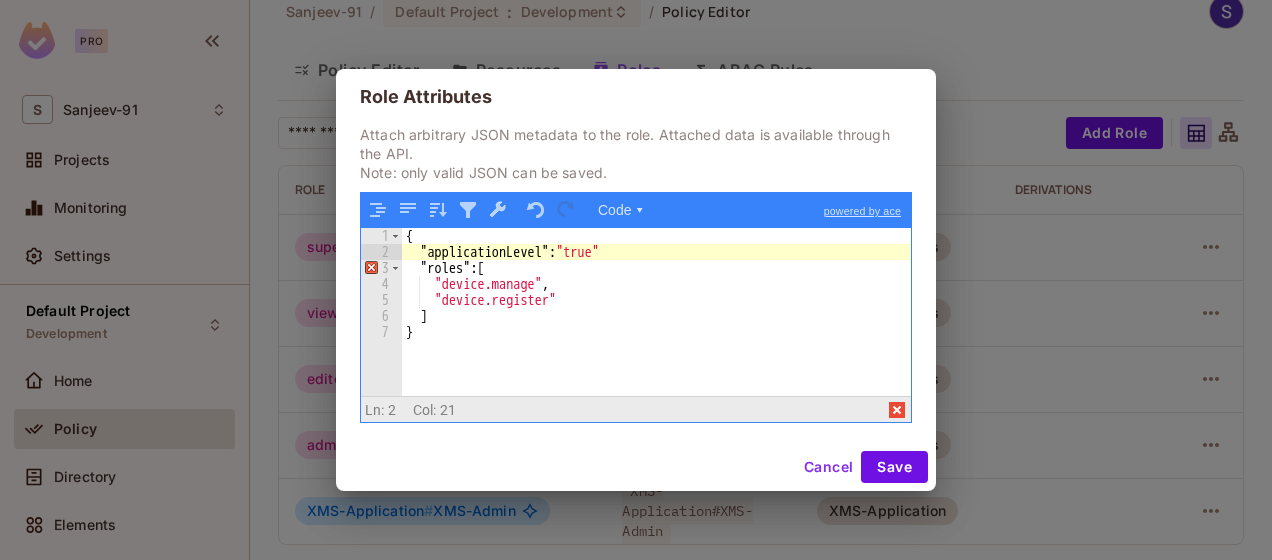 click on "{    "applicationLevel" :  "true"    "roles" :  [       "device.manage" ,       "device.register"    ] }" at bounding box center [657, 328] 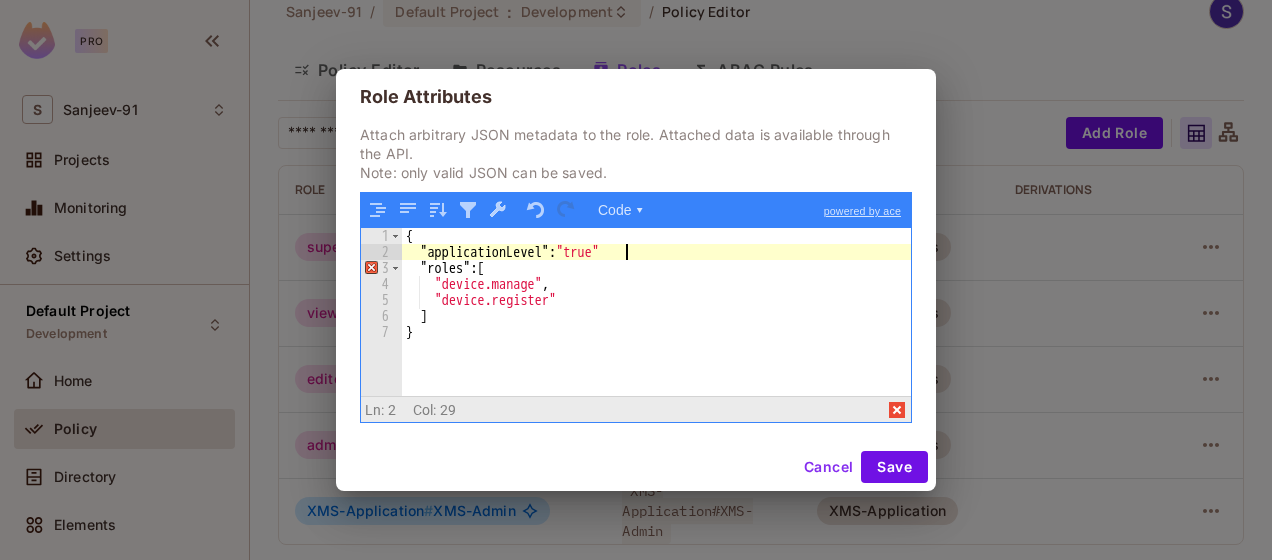 type 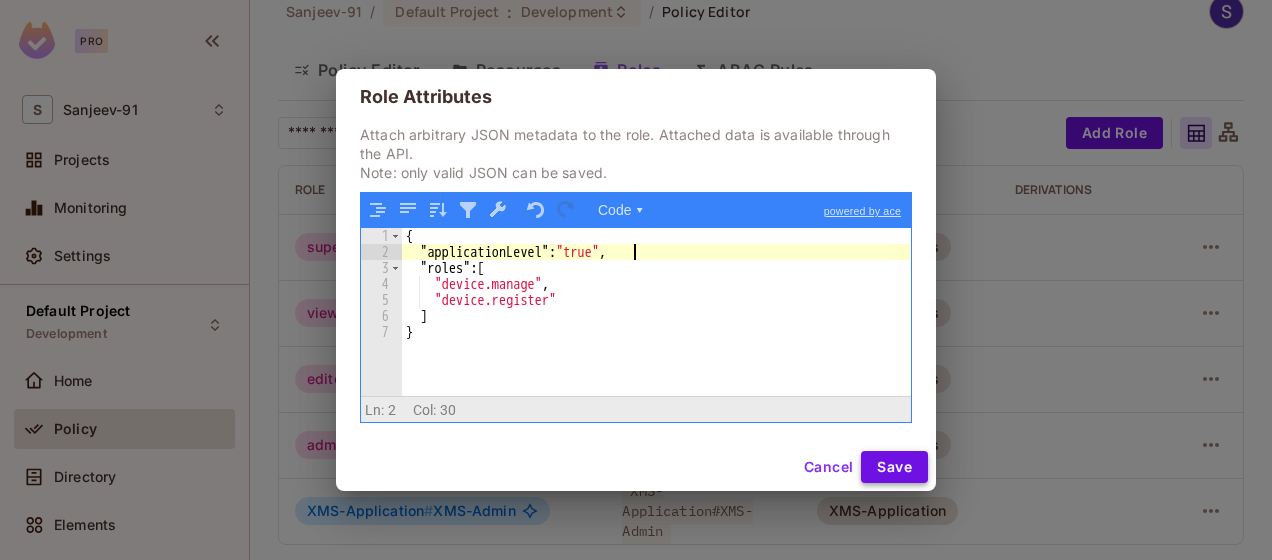 click on "Save" at bounding box center (894, 467) 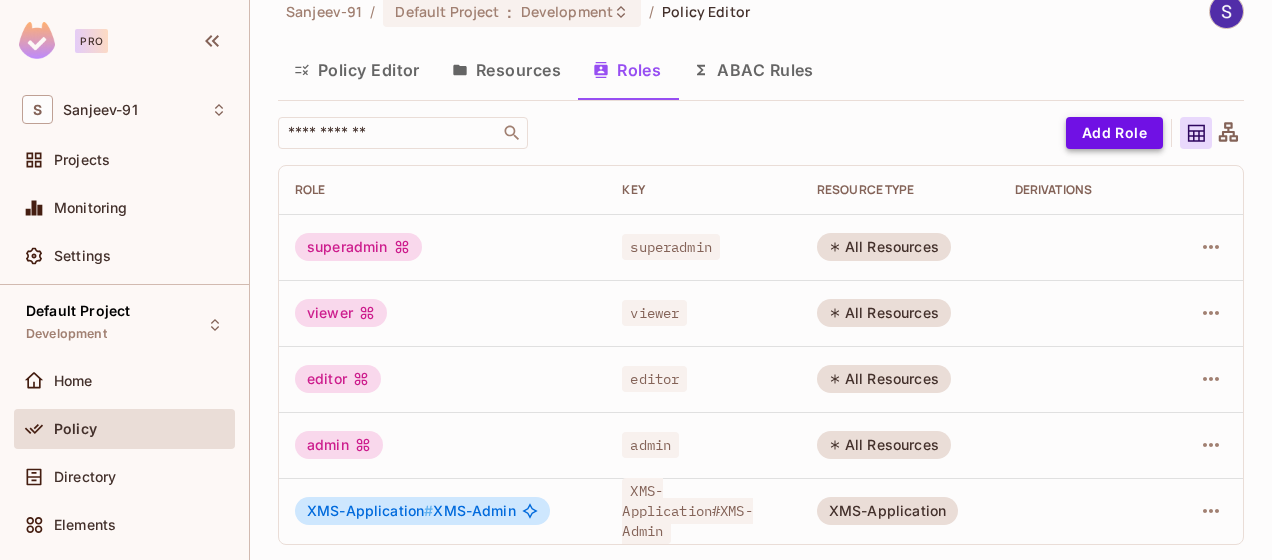 click on "Add Role" at bounding box center [1114, 133] 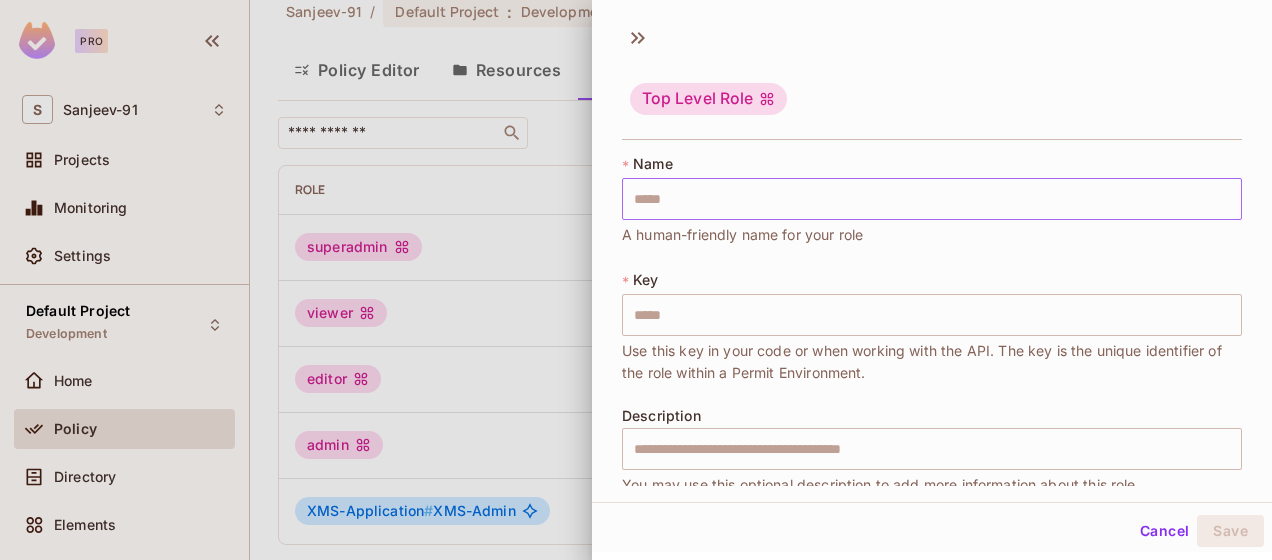 click at bounding box center (932, 199) 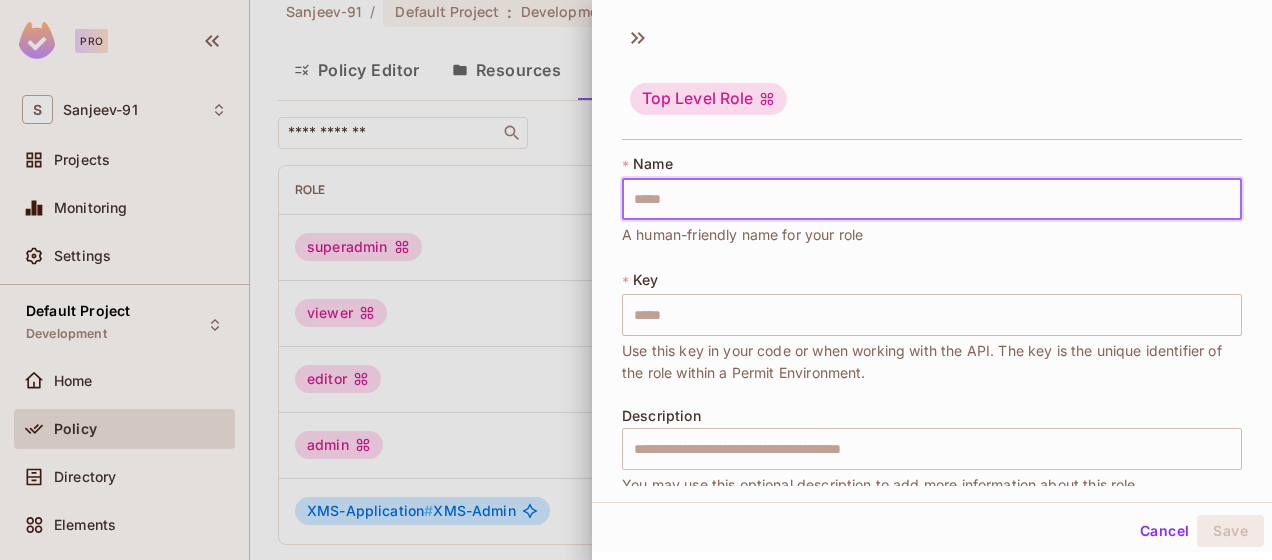 type on "*" 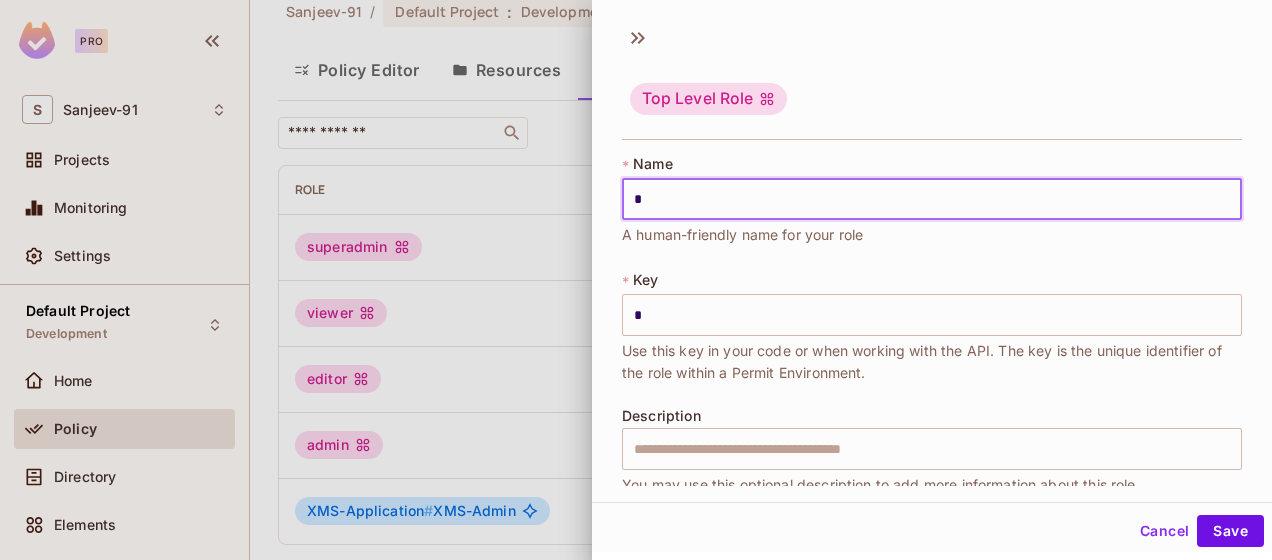 type on "**" 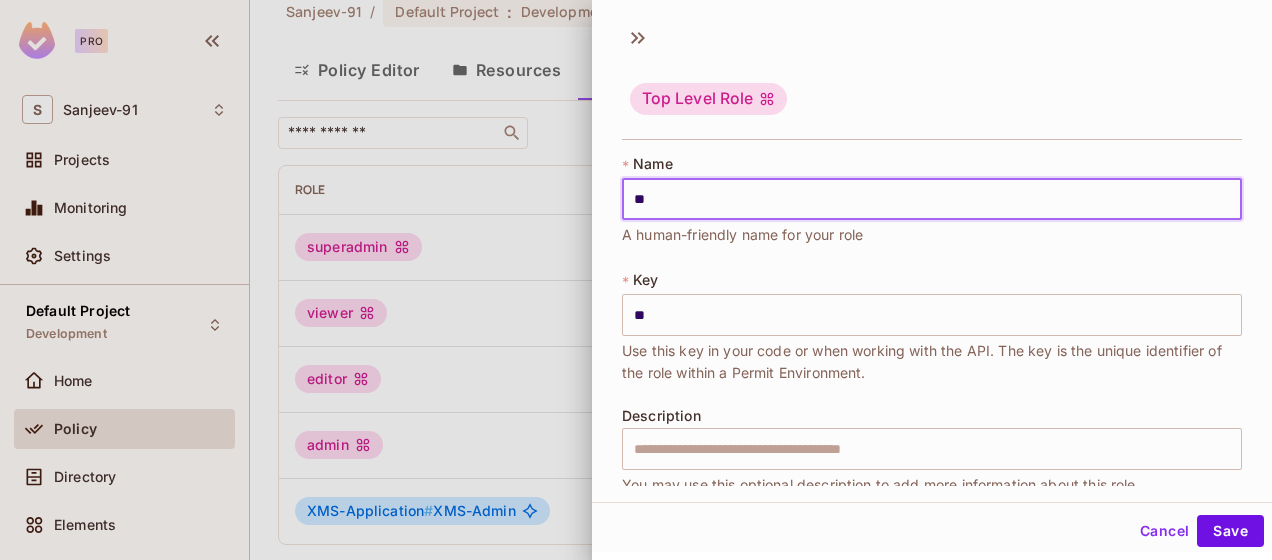 type on "***" 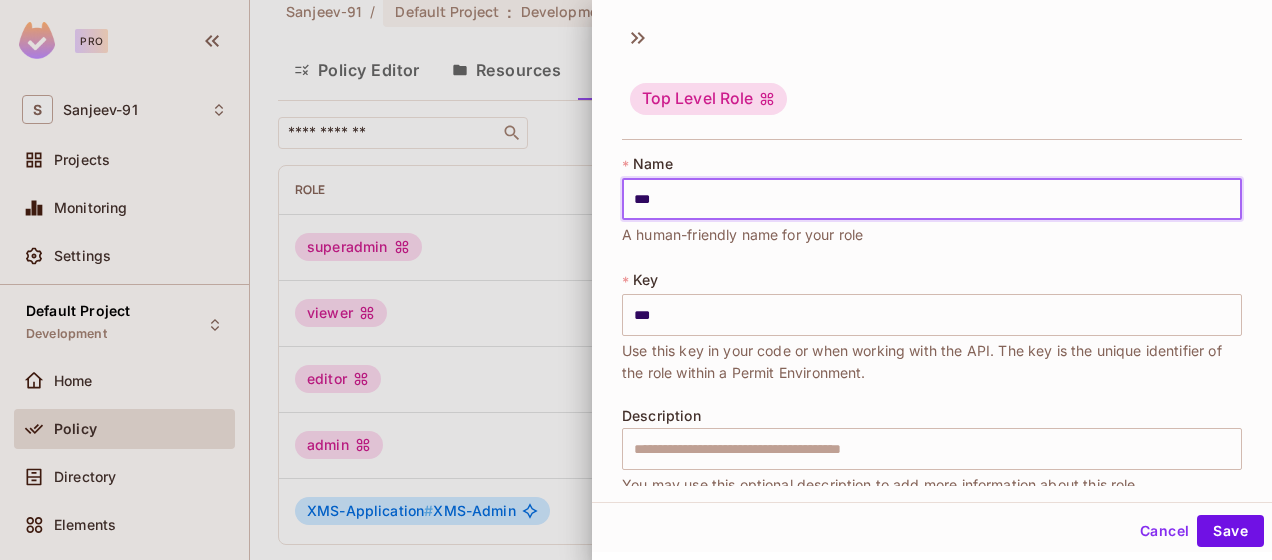 type on "****" 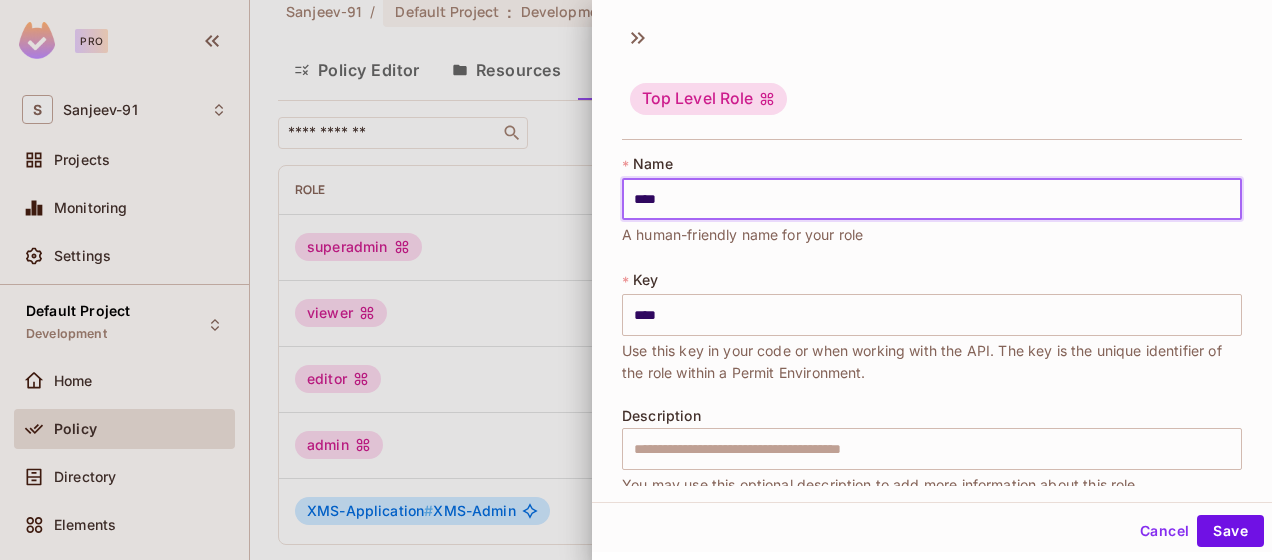 type on "*****" 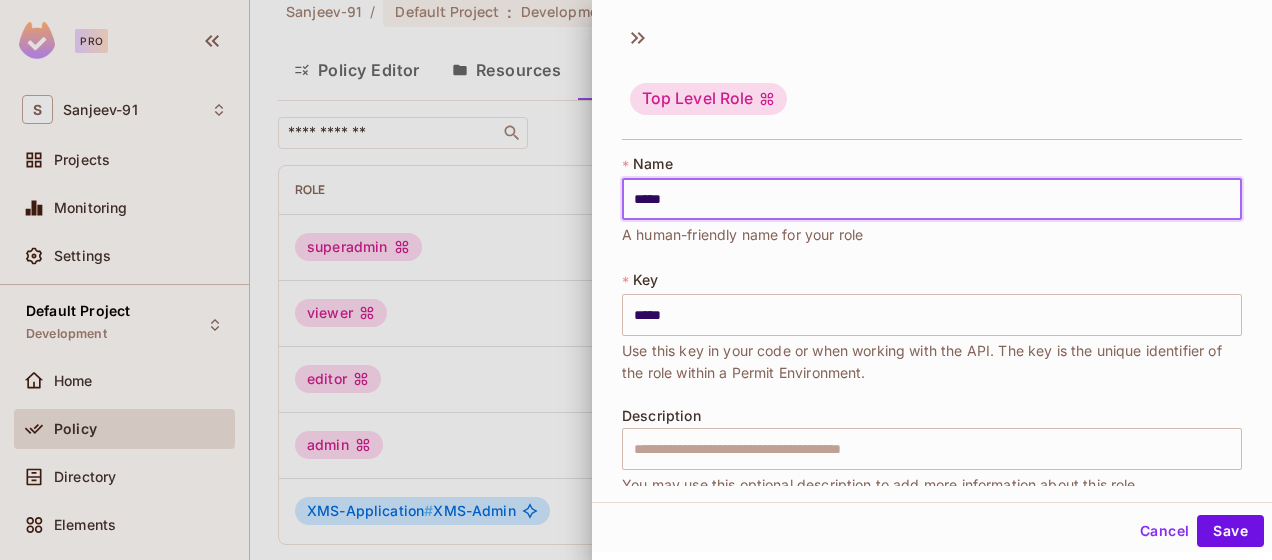 type on "******" 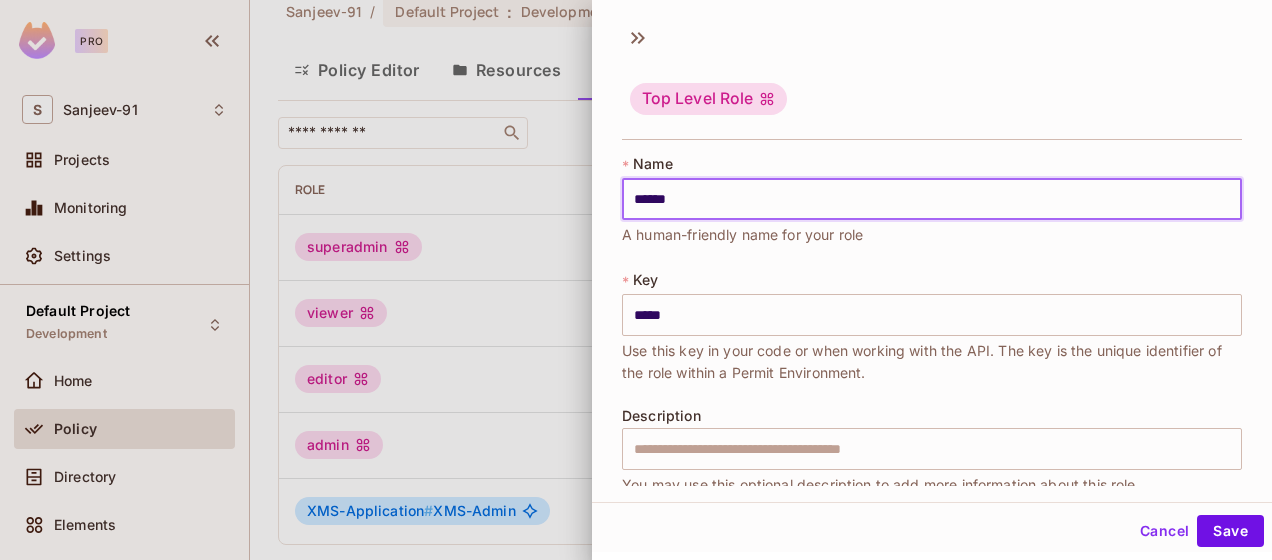 type on "******" 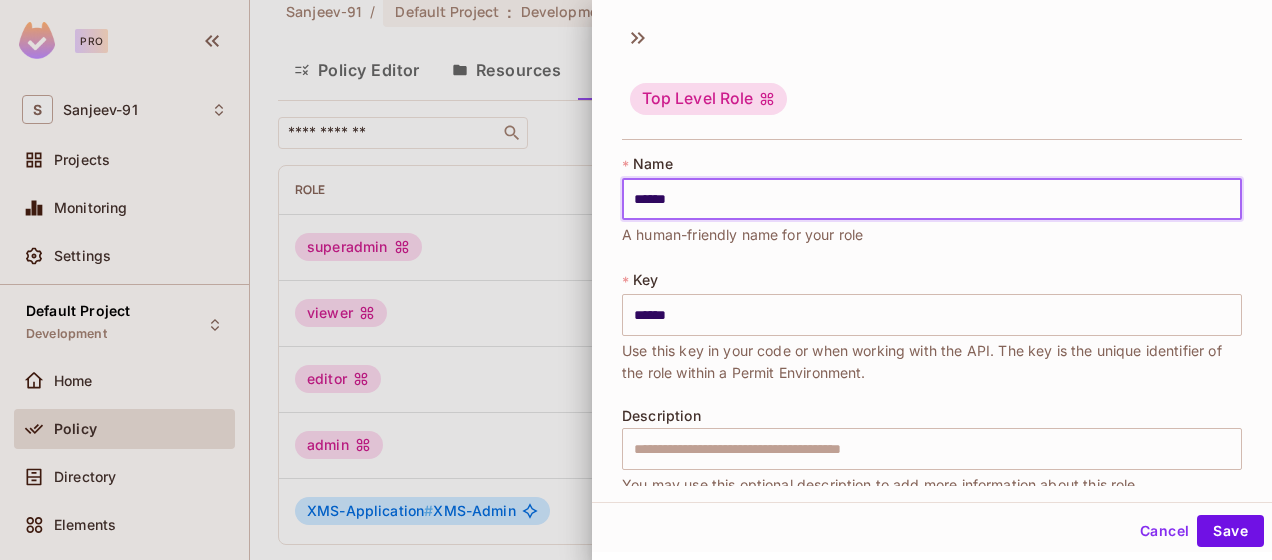 type on "*******" 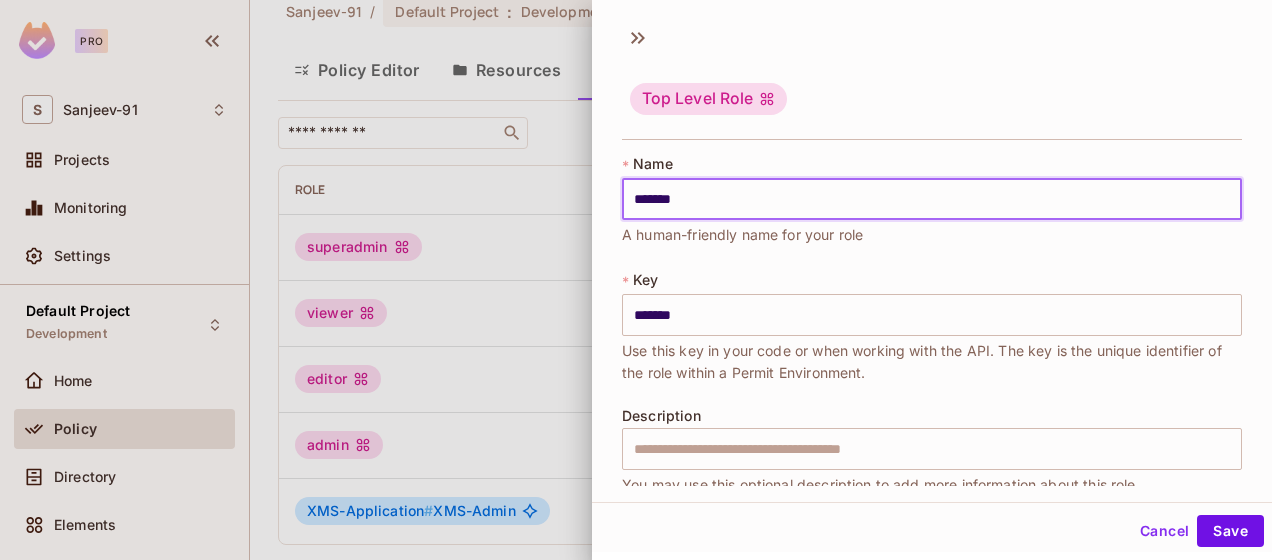 type on "********" 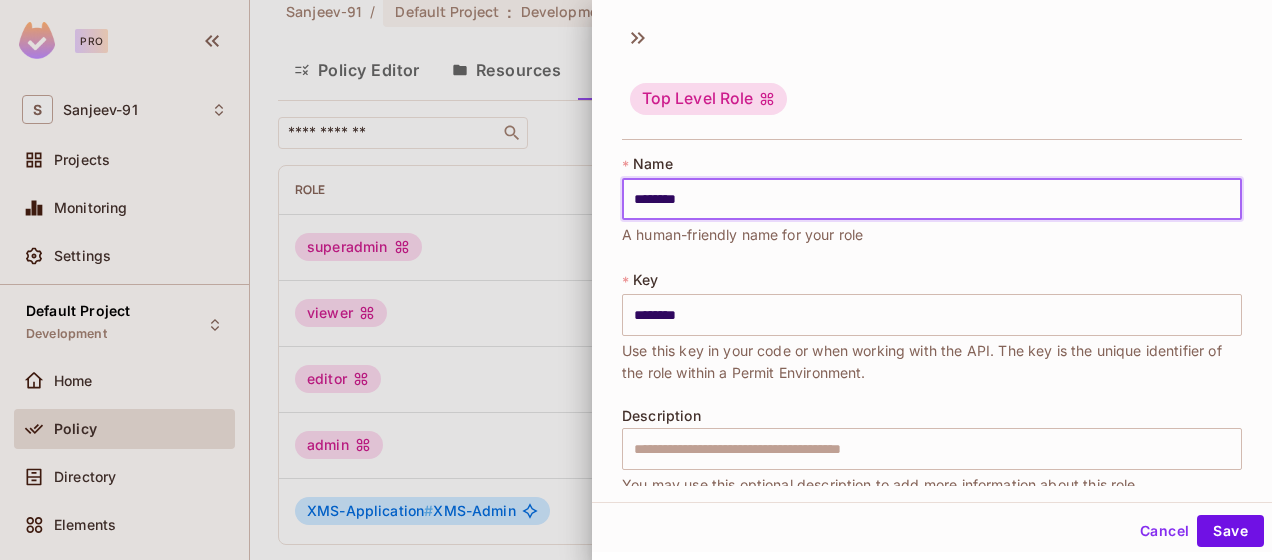 type on "*********" 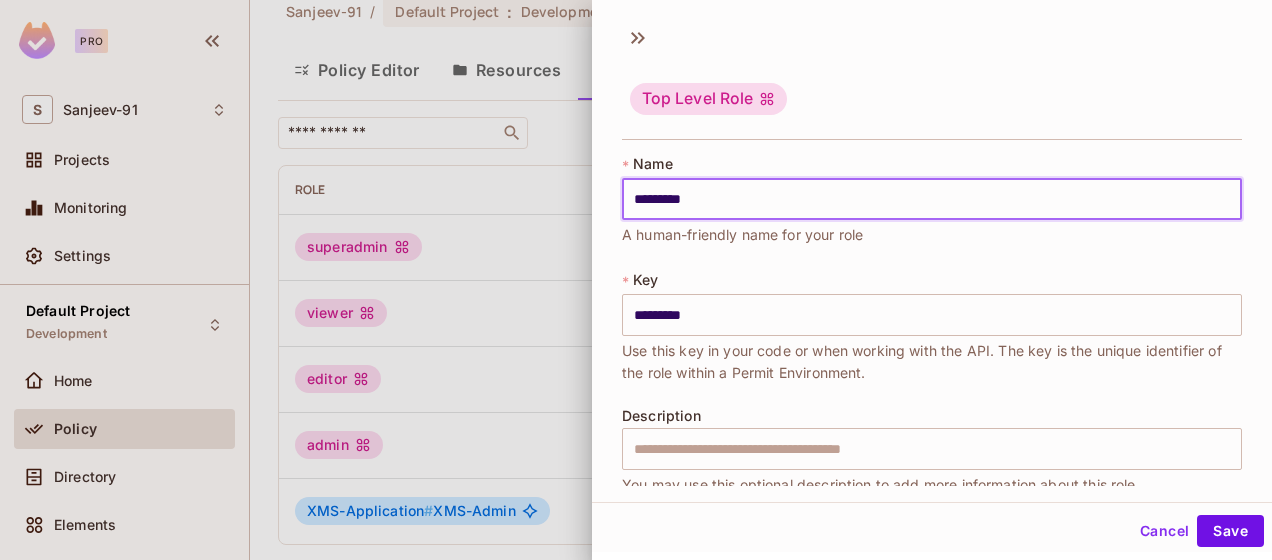 type on "********" 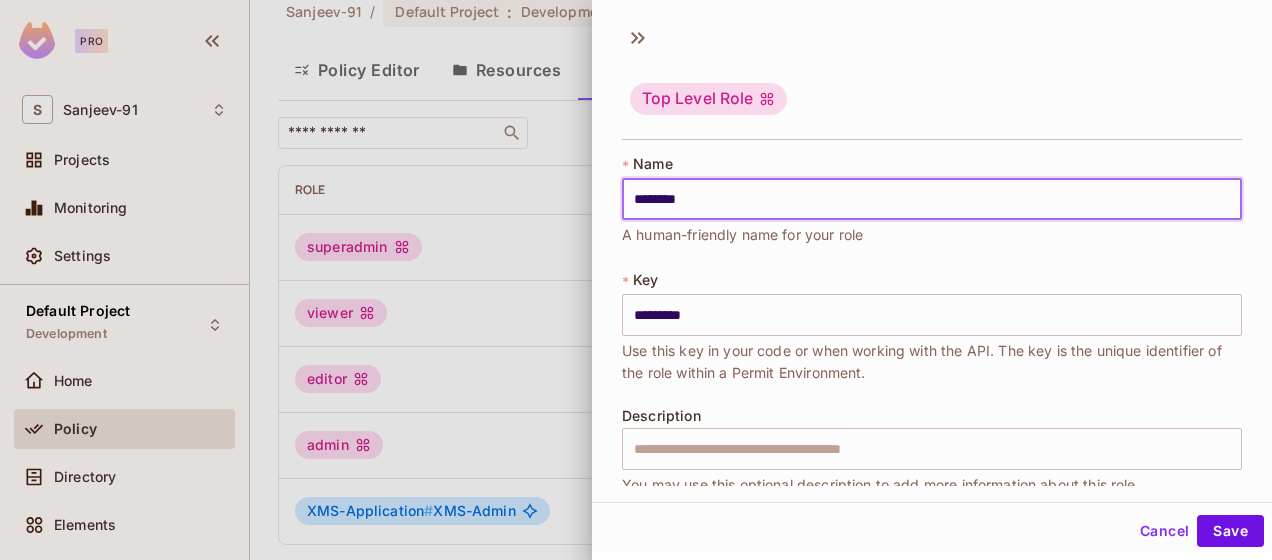 type on "********" 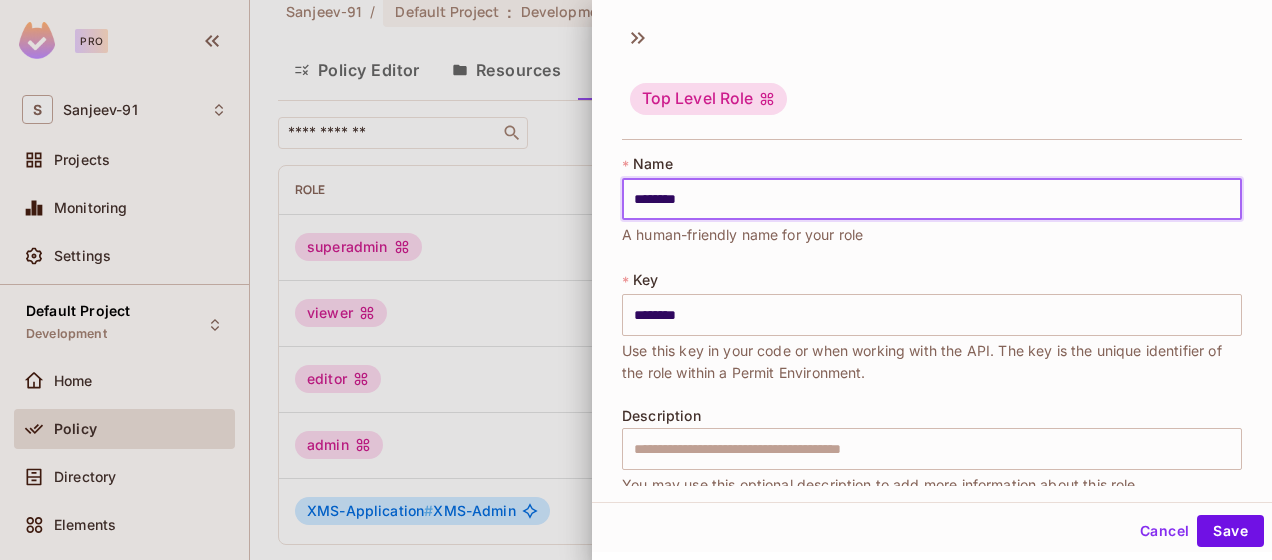 type on "*******" 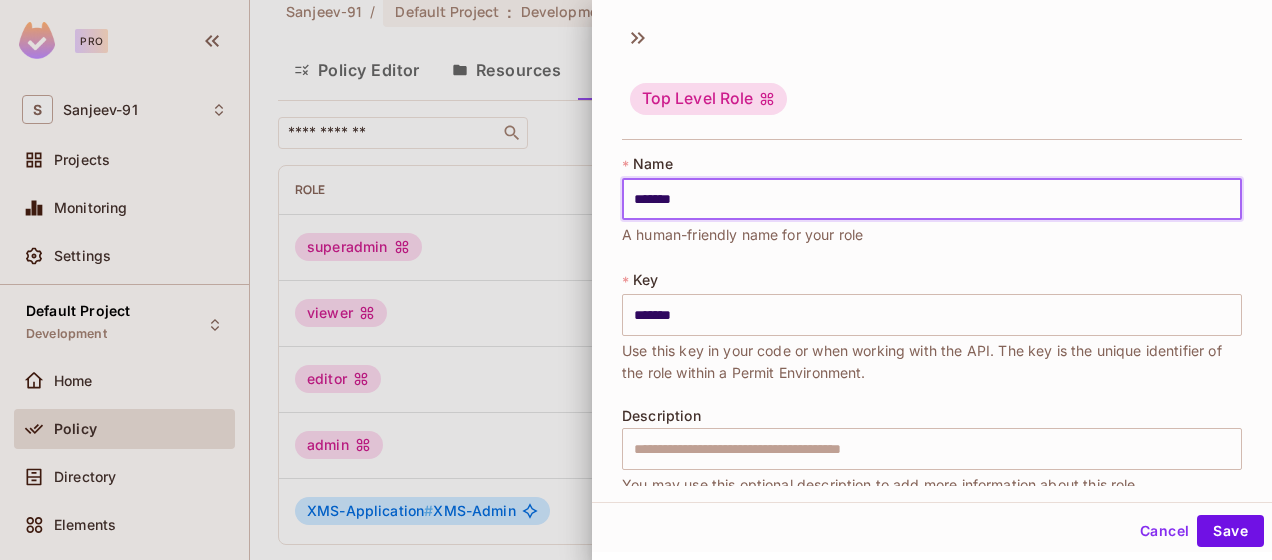 type on "********" 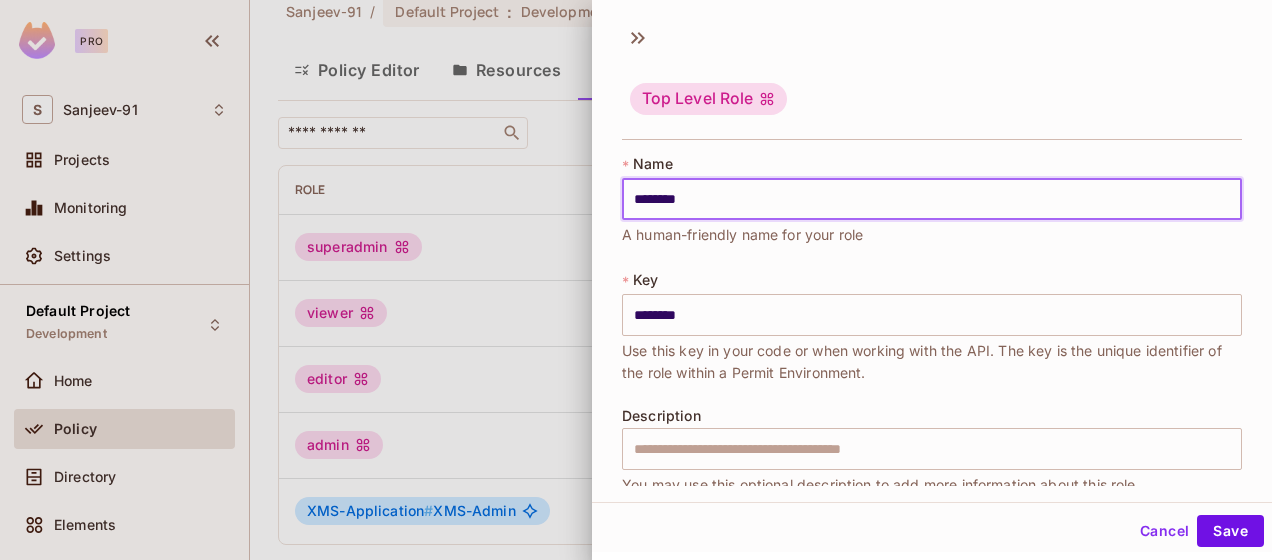 type on "*********" 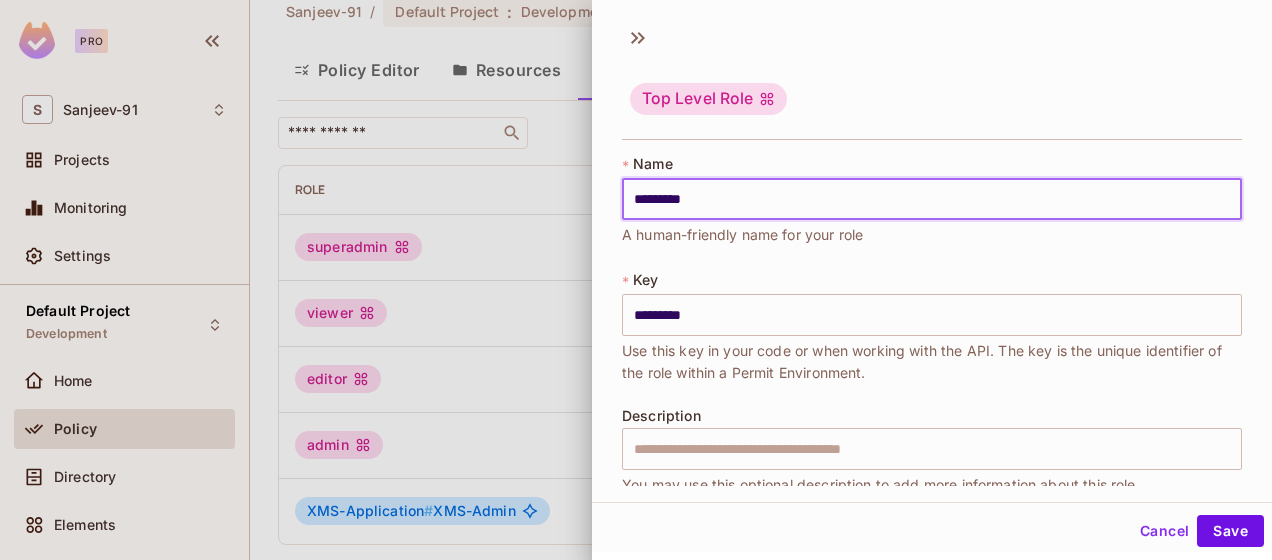 type on "**********" 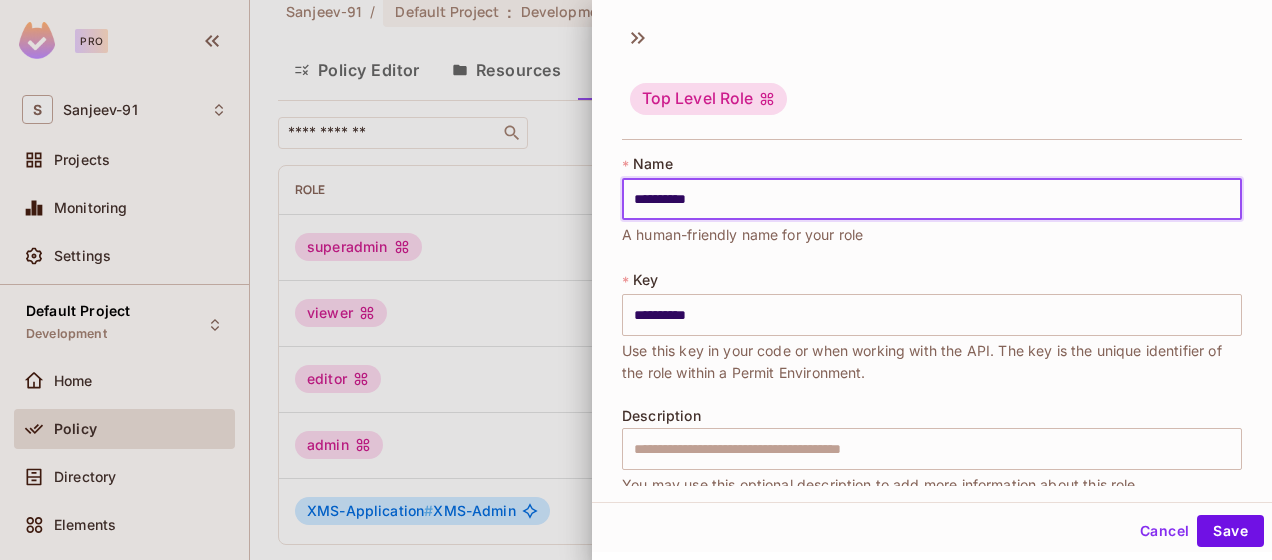 type on "**********" 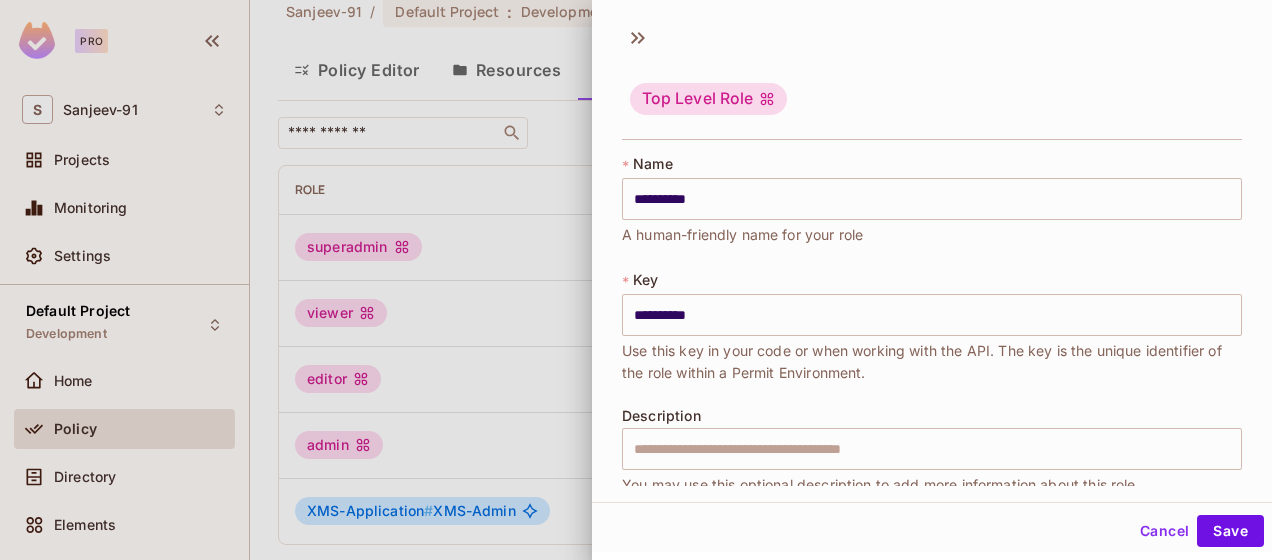 click on "**********" at bounding box center (932, 337) 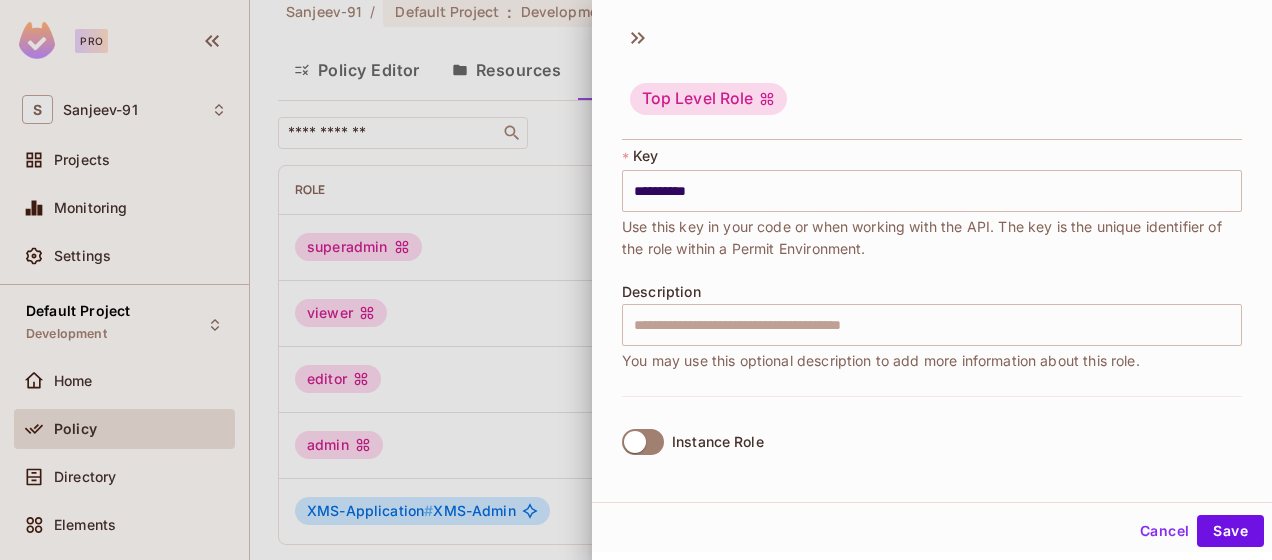 click on "Instance Role" at bounding box center [689, 442] 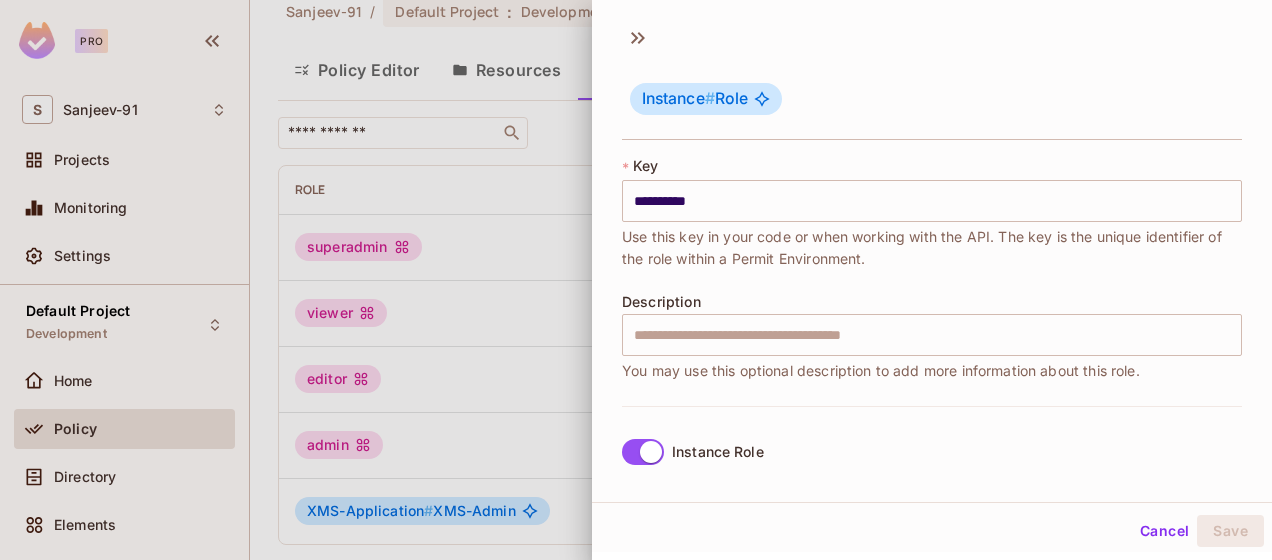 scroll, scrollTop: 289, scrollLeft: 0, axis: vertical 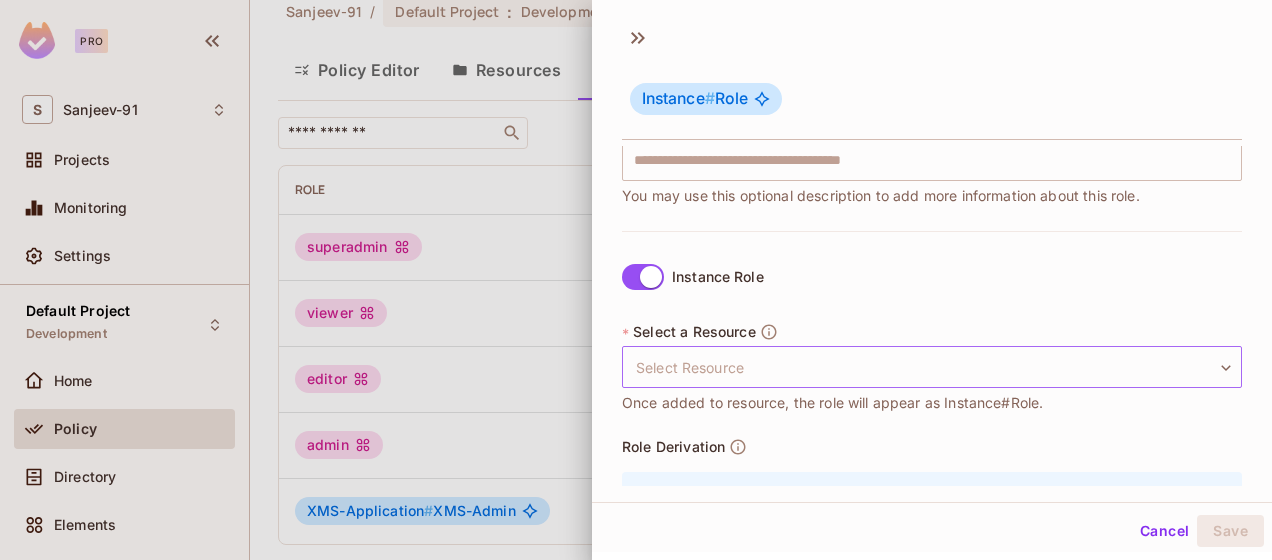 click on "**********" at bounding box center (636, 280) 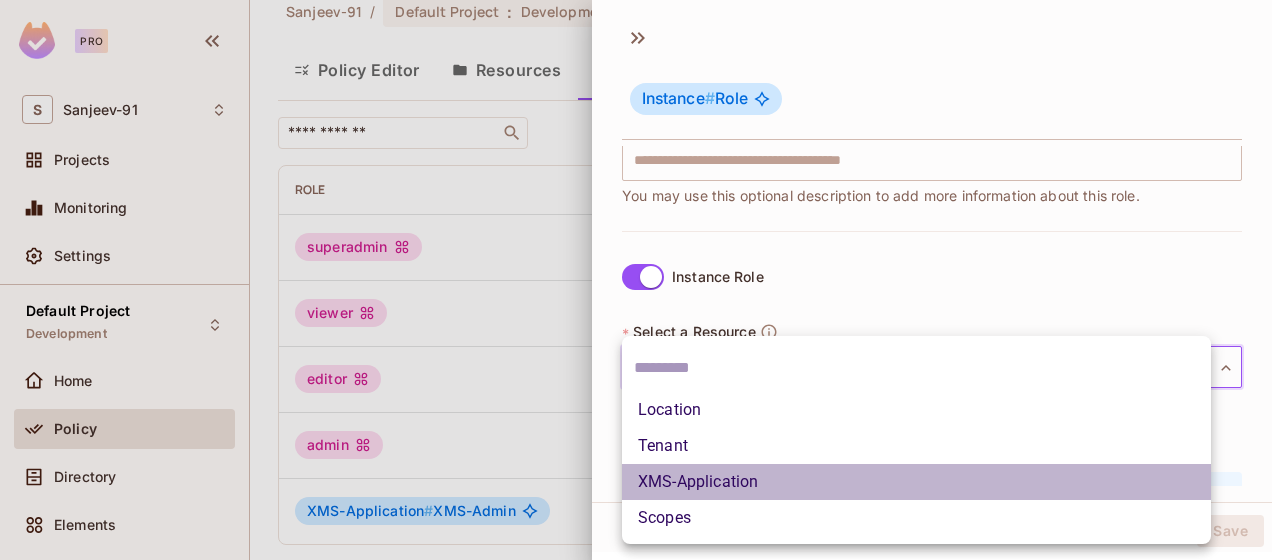 click on "XMS-Application" at bounding box center [916, 482] 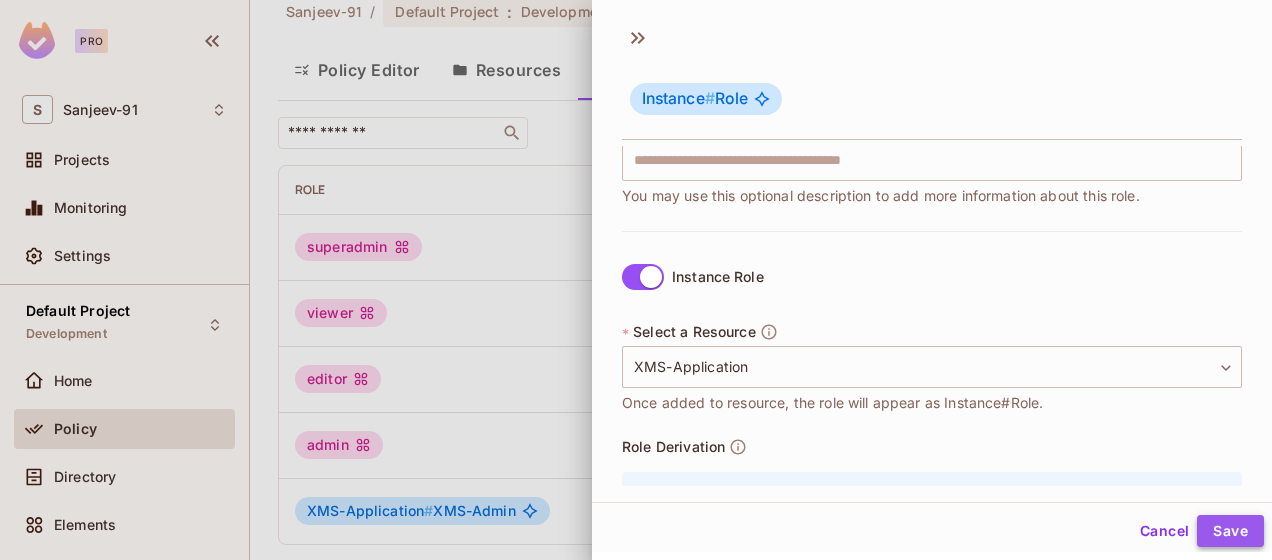 click on "Save" at bounding box center (1230, 531) 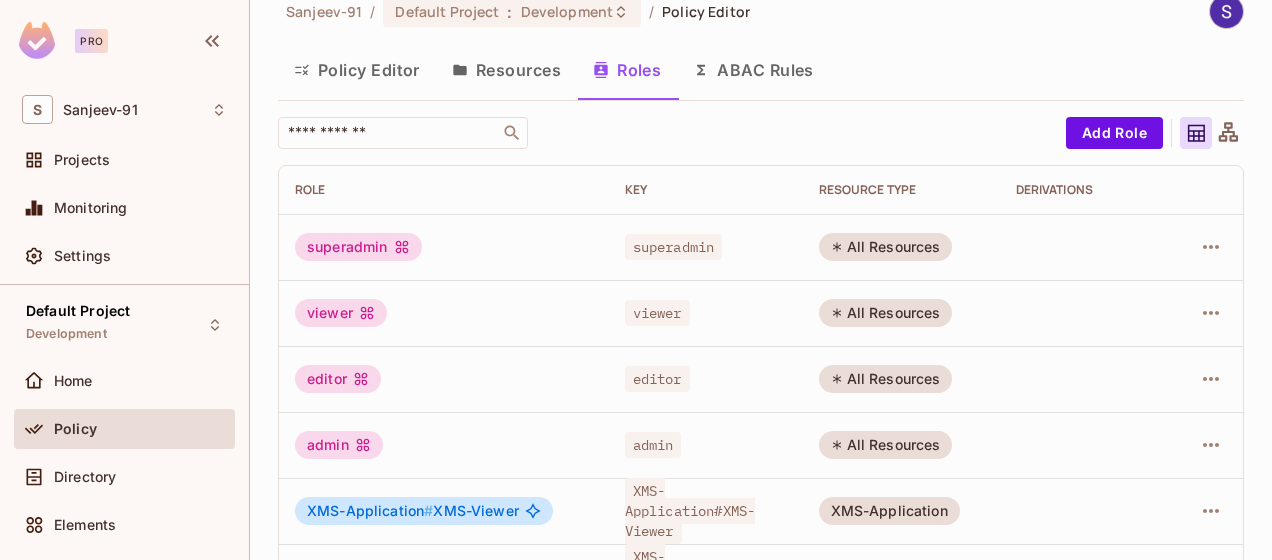 scroll, scrollTop: 94, scrollLeft: 0, axis: vertical 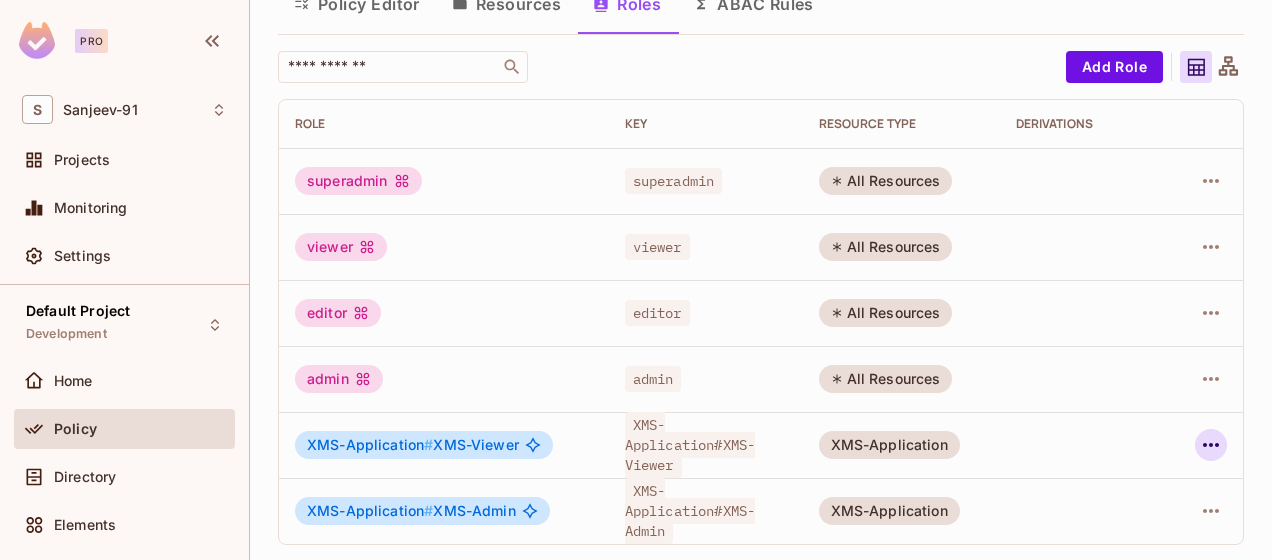 click 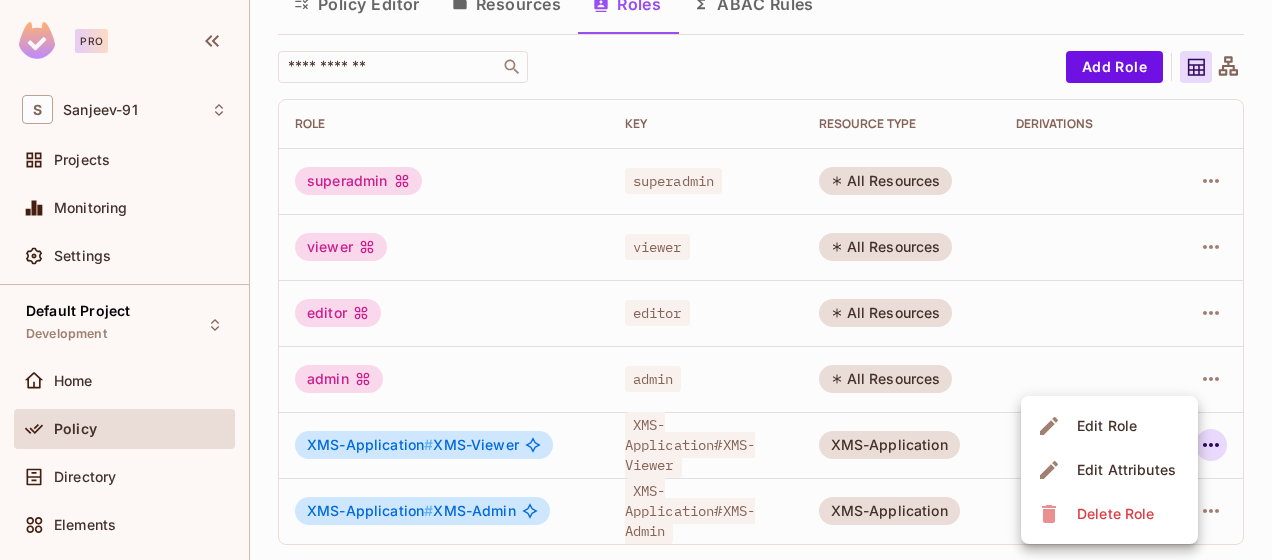 click on "Edit Attributes" at bounding box center [1126, 470] 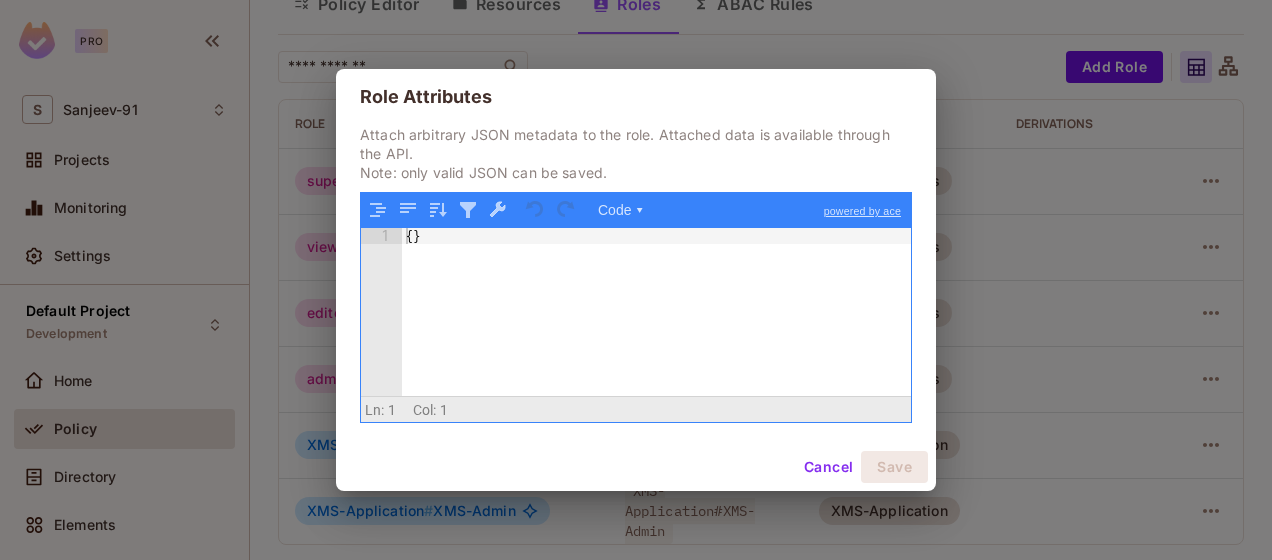 click on "{ }" at bounding box center [657, 328] 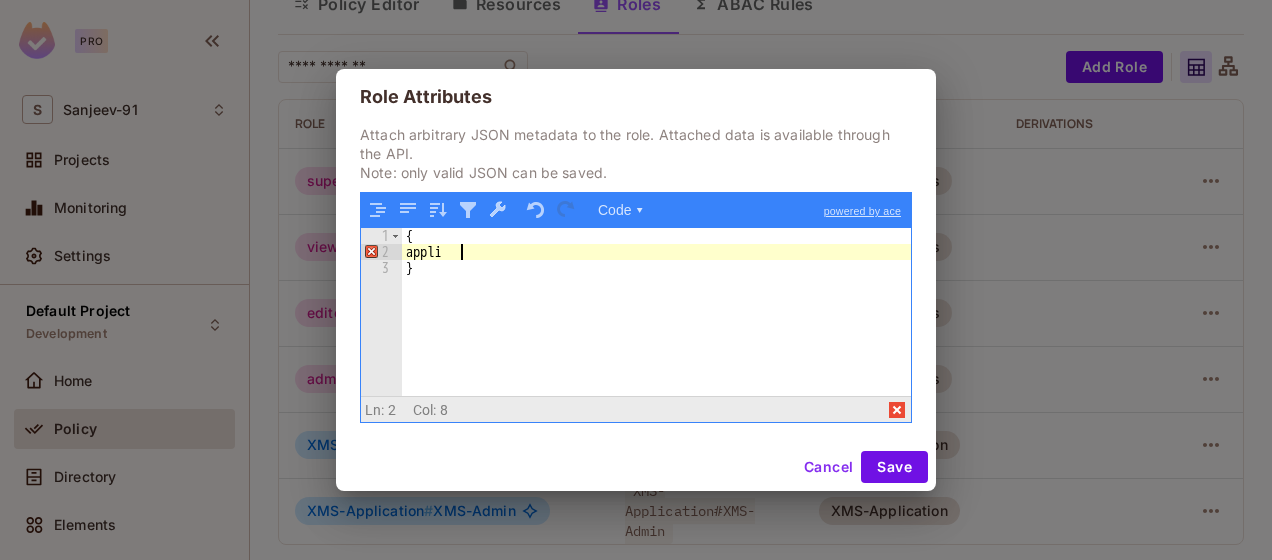 type 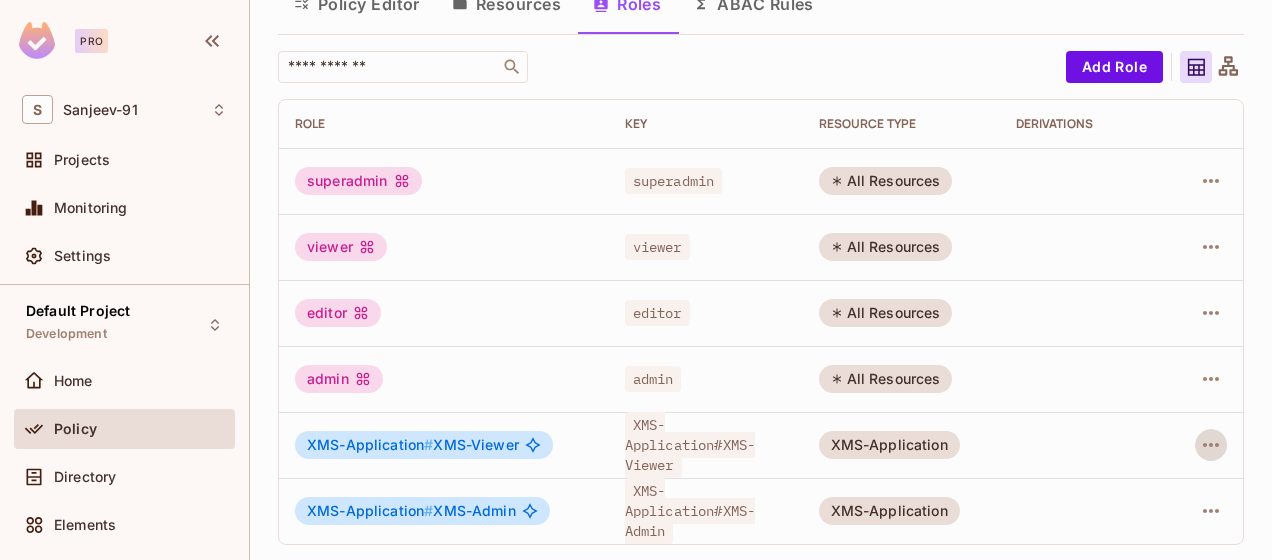 type 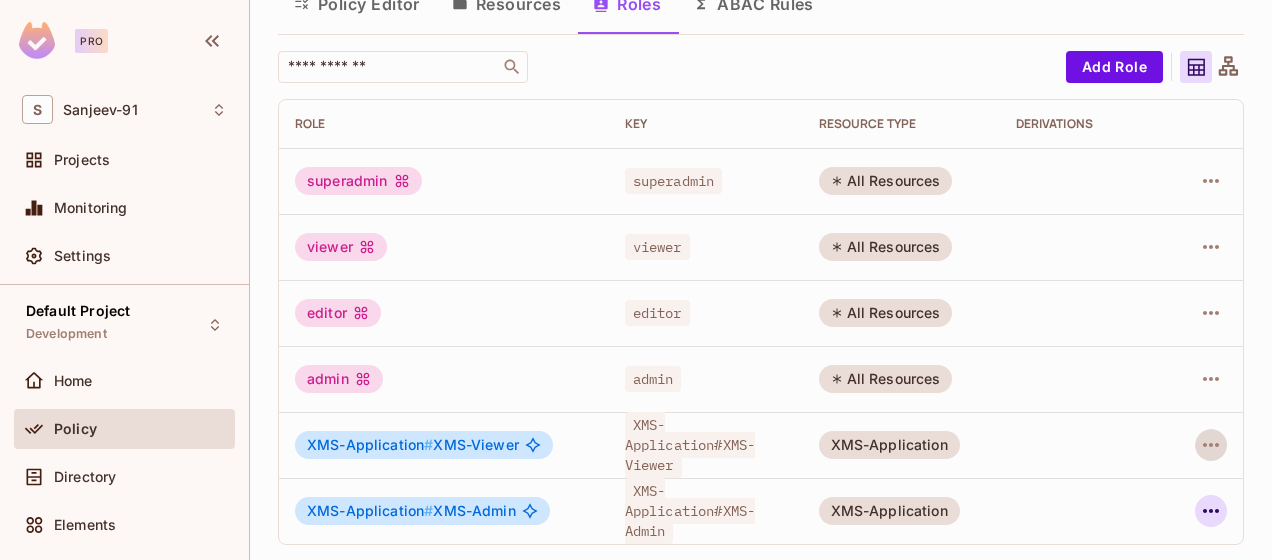click 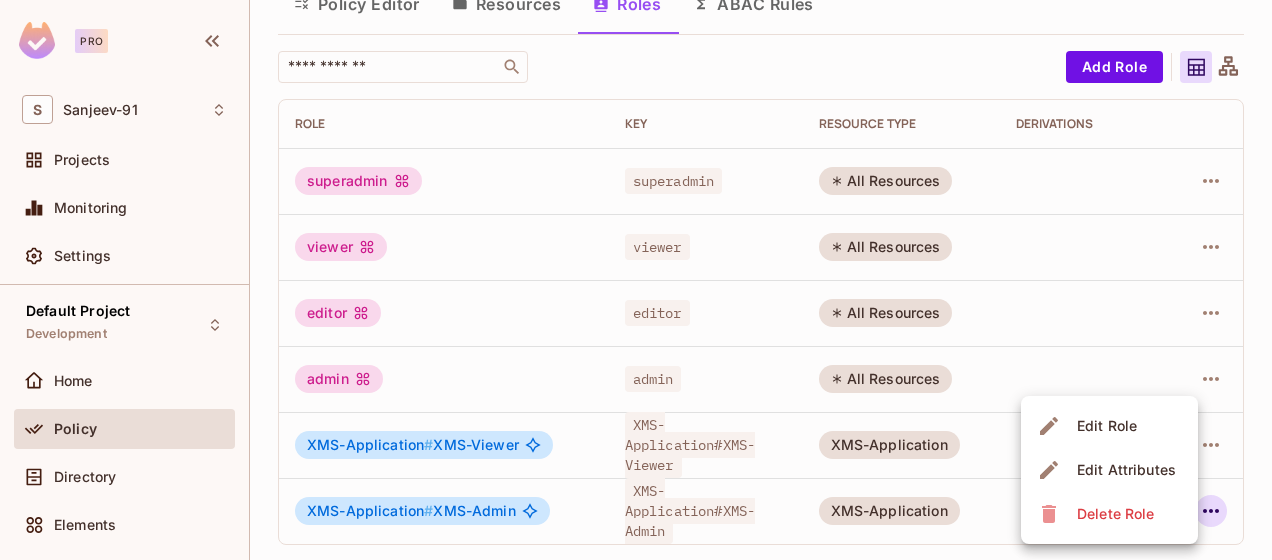 click on "Edit Attributes" at bounding box center (1126, 470) 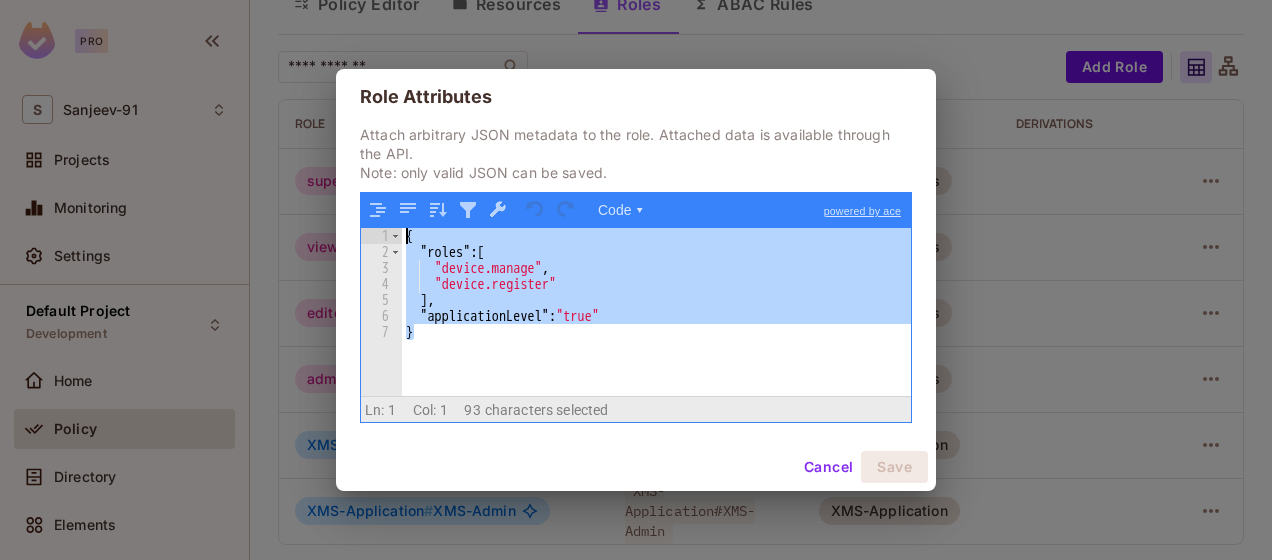 drag, startPoint x: 400, startPoint y: 311, endPoint x: 384, endPoint y: 236, distance: 76.687675 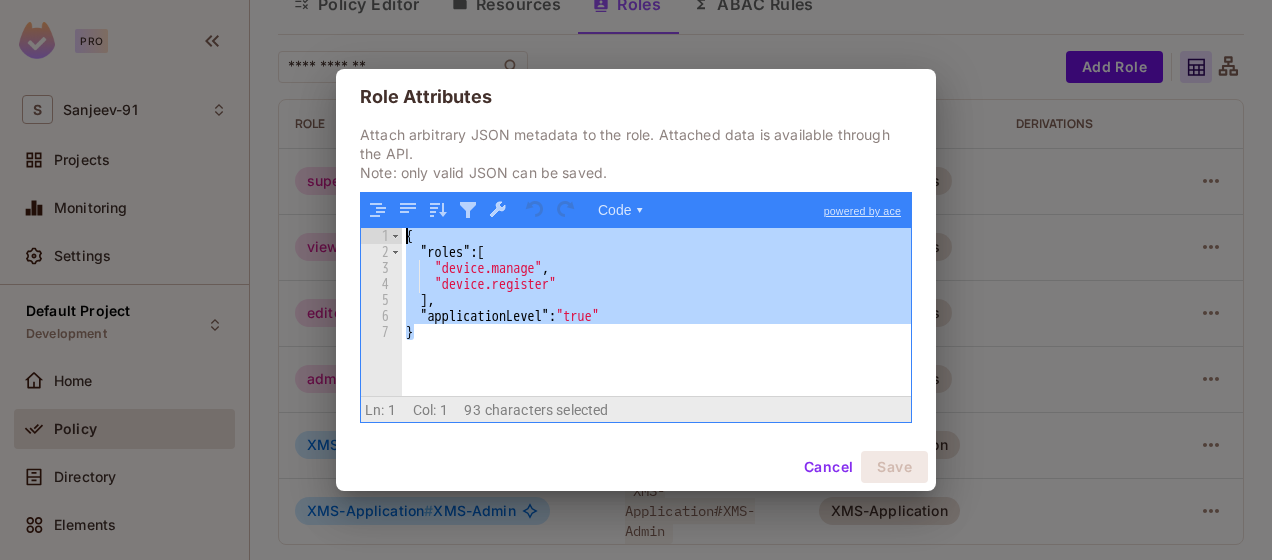 click on "1 2 3 4 5 6 7 {    "roles" :  [       "device.manage" ,       "device.register"    ] ,    "applicationLevel" :  "true" } XXXXXXXXXXXXXXXXXXXXXXXXXXXXXXXXXXXXXXXXXXXXXXXXXX" at bounding box center (636, 312) 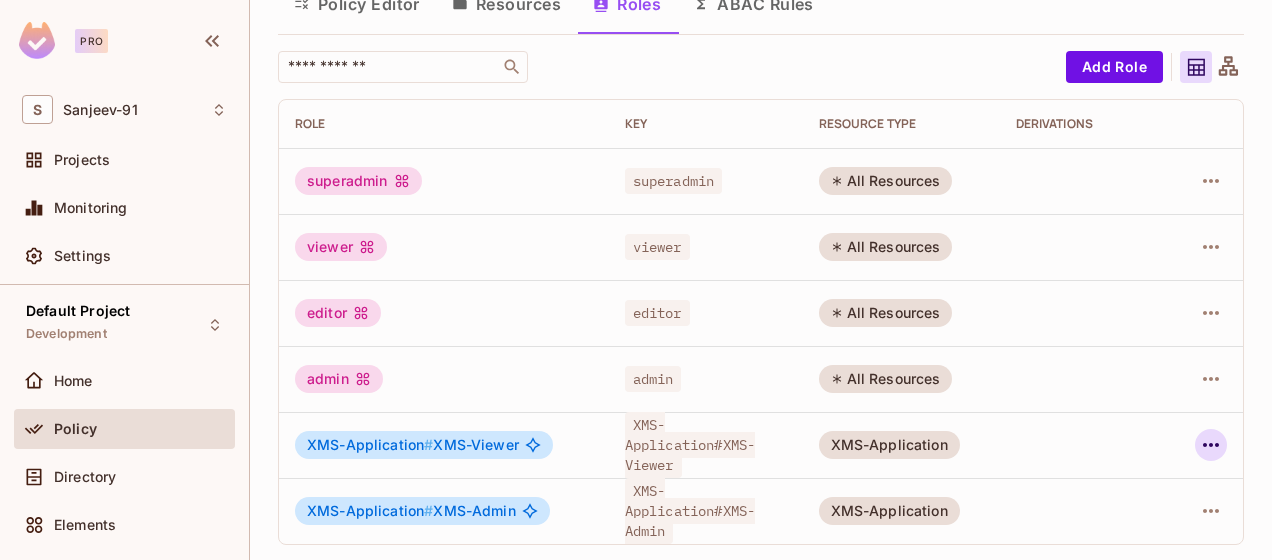 click 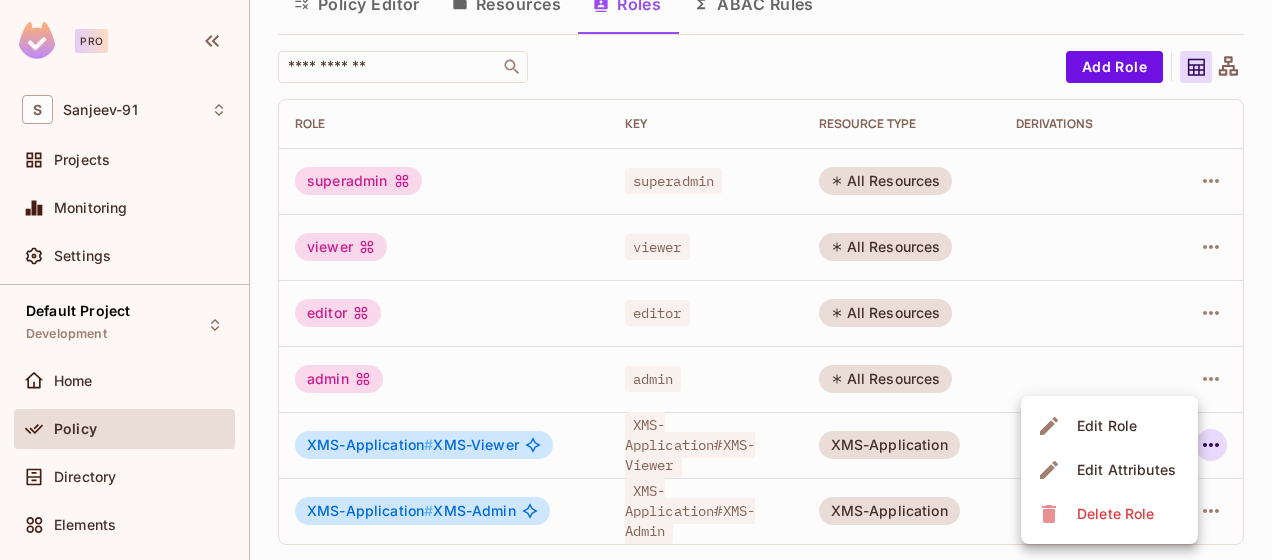 click on "Edit Attributes" at bounding box center (1126, 470) 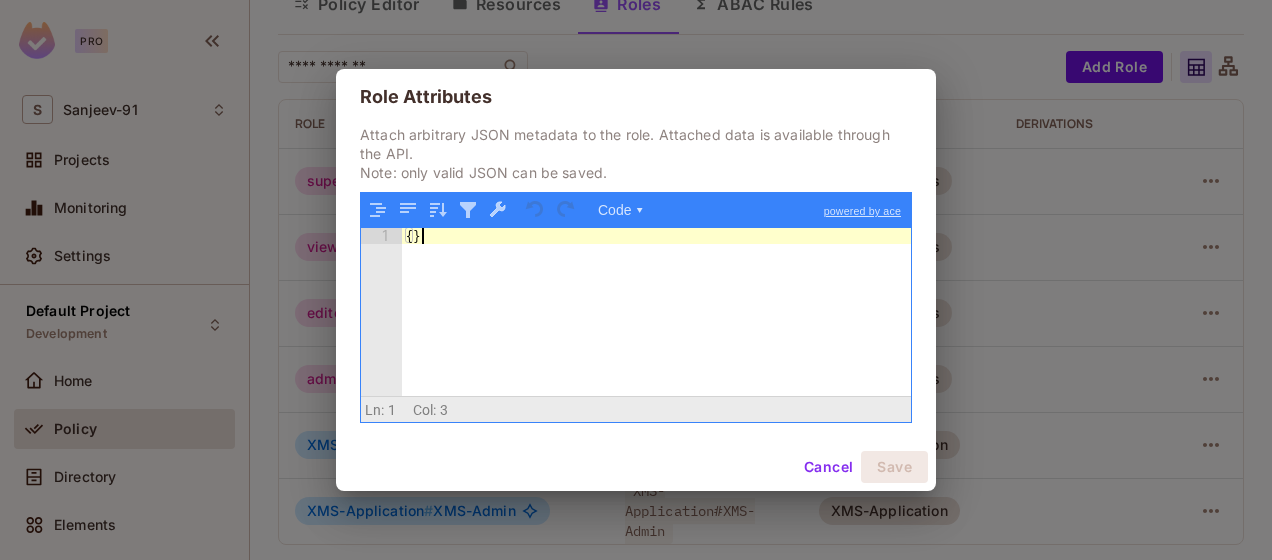 click on "{ }" at bounding box center [657, 328] 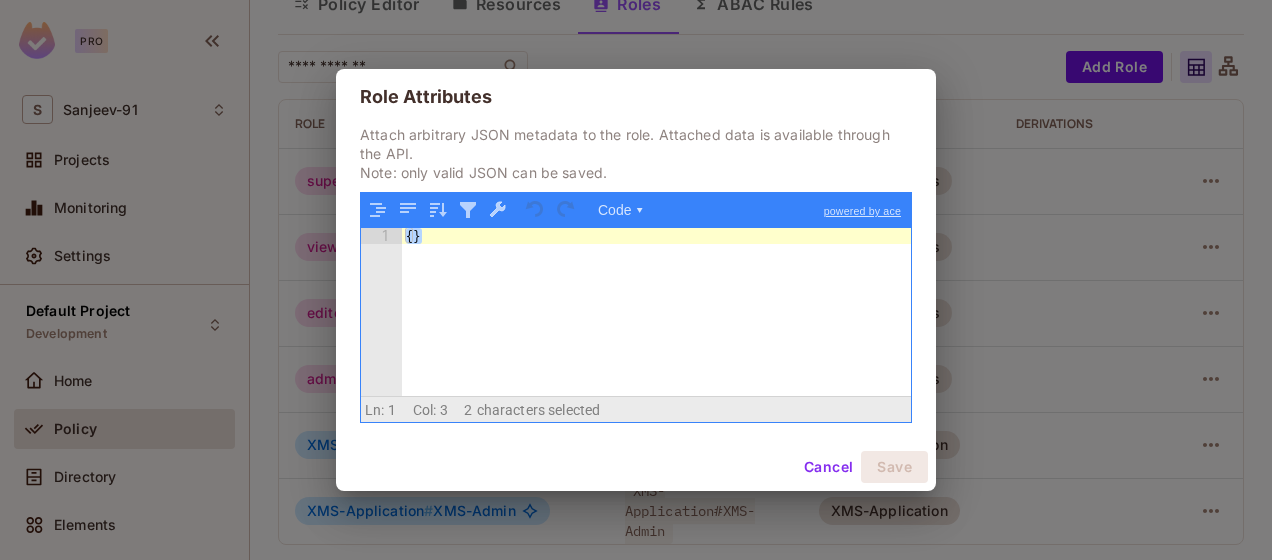 paste 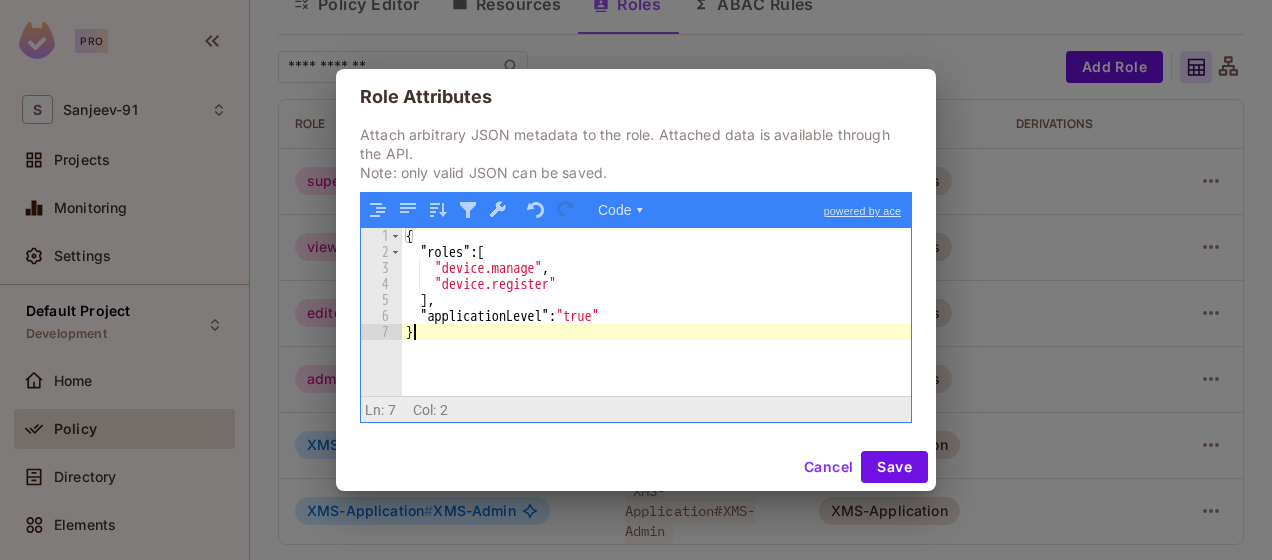click on "{    "roles" :  [       "device.manage" ,       "device.register"    ] ,    "applicationLevel" :  "true" }" at bounding box center [657, 328] 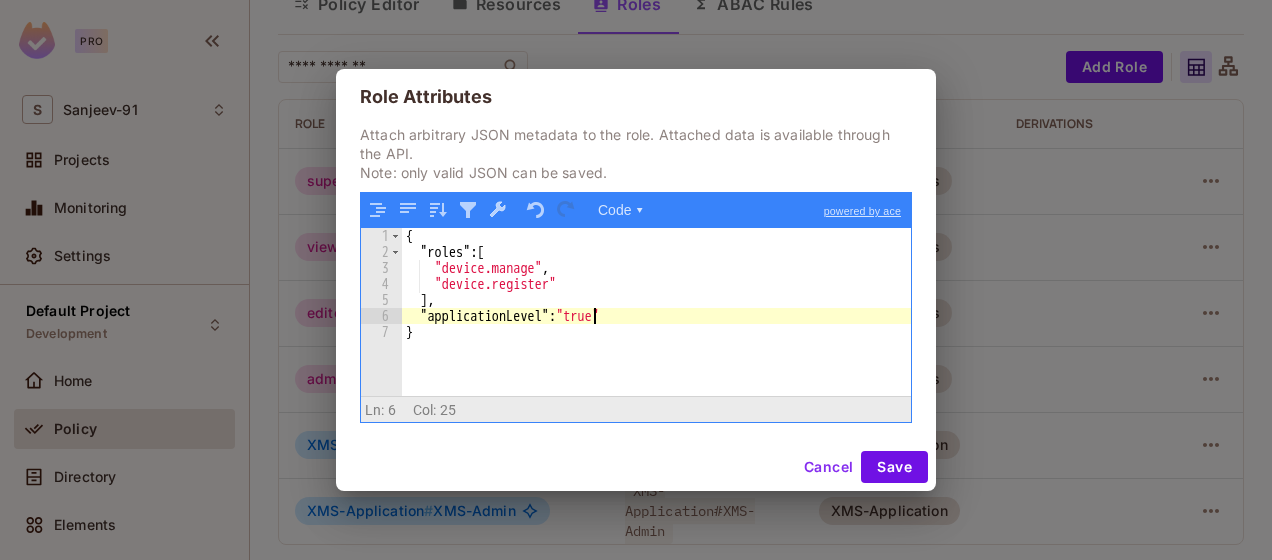 click on "{    "roles" :  [       "device.manage" ,       "device.register"    ] ,    "applicationLevel" :  "true" }" at bounding box center (657, 328) 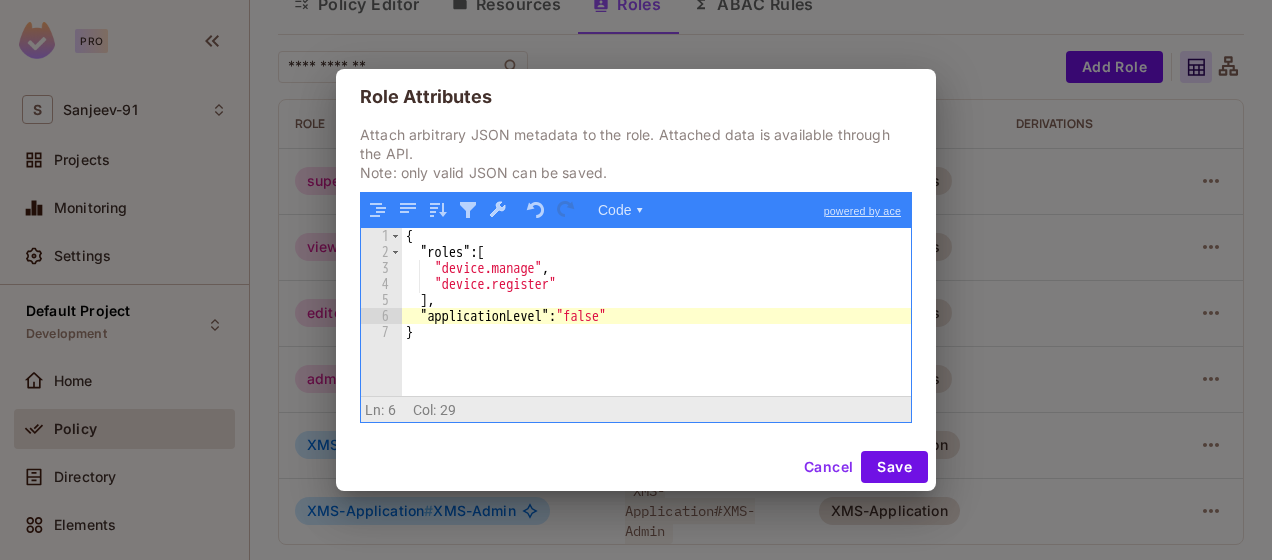 click on "{    "roles" :  [       "device.manage" ,       "device.register"    ] ,    "applicationLevel" :  "false" }" at bounding box center [657, 328] 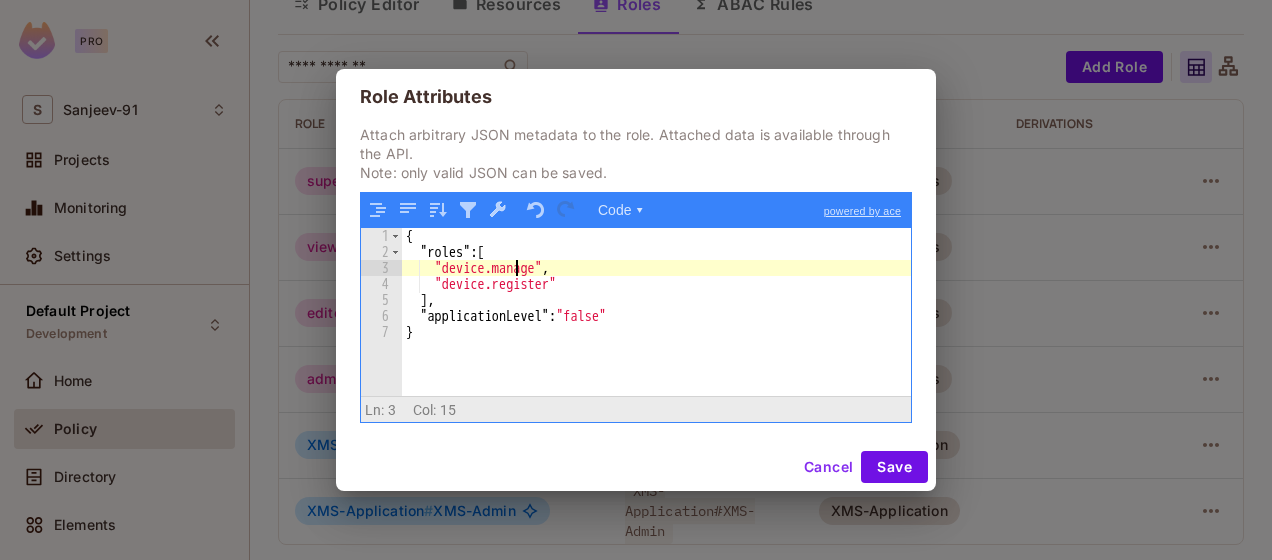 click on "{    "roles" :  [       "device.manage" ,       "device.register"    ] ,    "applicationLevel" :  "false" }" at bounding box center [657, 328] 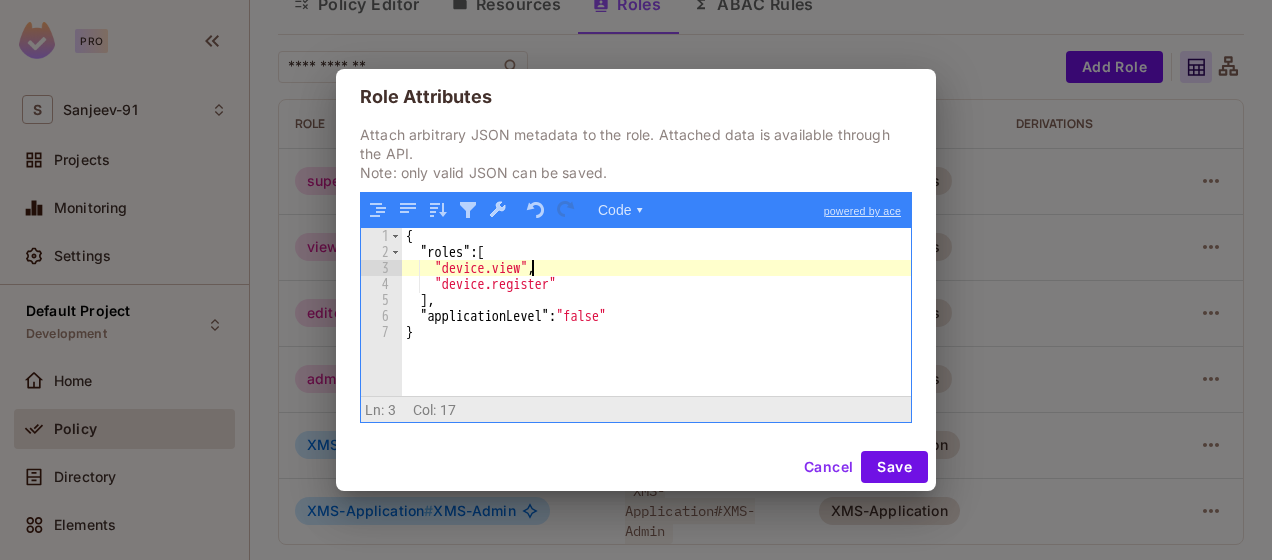 click on "{    "roles" :  [       "device.view" ,       "device.register"    ] ,    "applicationLevel" :  "false" }" at bounding box center [657, 328] 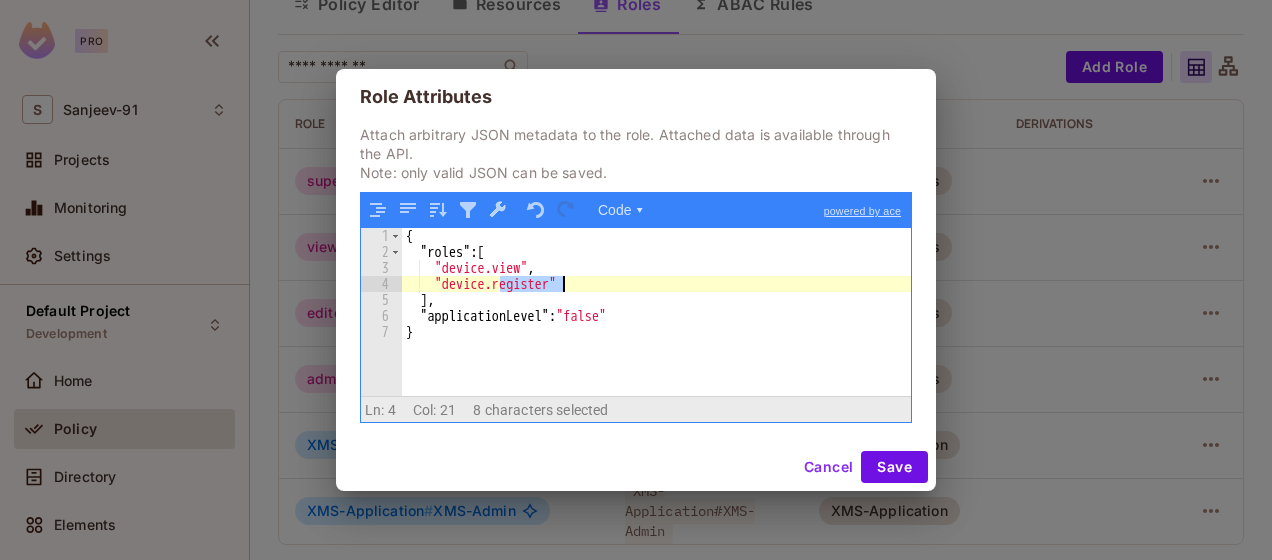 click on "{    "roles" :  [       "device.view" ,       "device.register"    ] ,    "applicationLevel" :  "false" }" at bounding box center (657, 328) 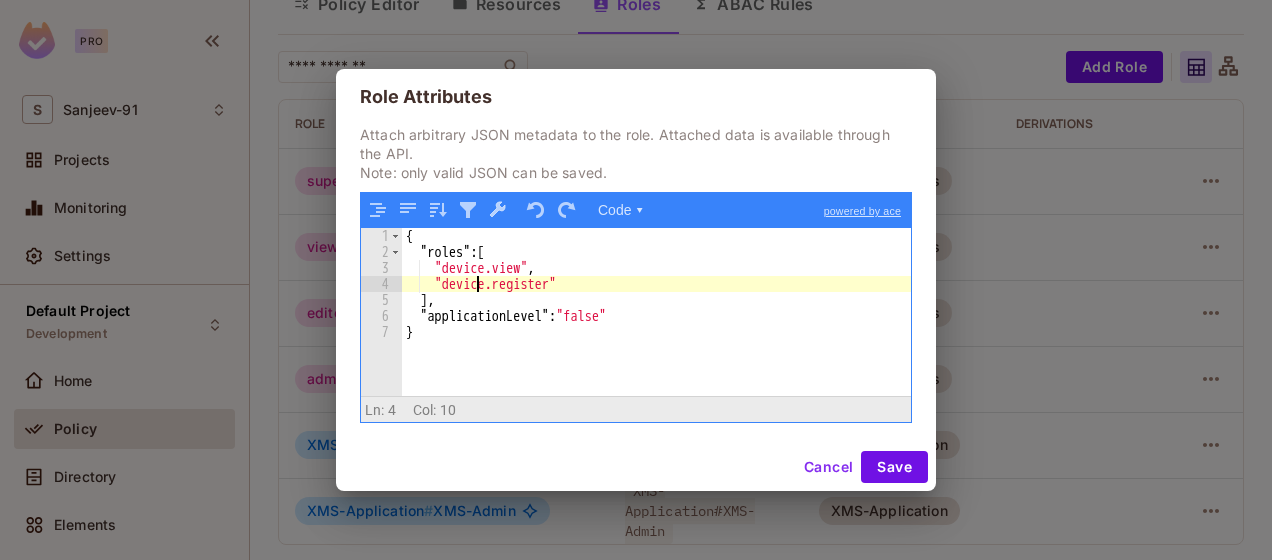 click on "{    "roles" :  [       "device.view" ,       "device.register"    ] ,    "applicationLevel" :  "false" }" at bounding box center (657, 328) 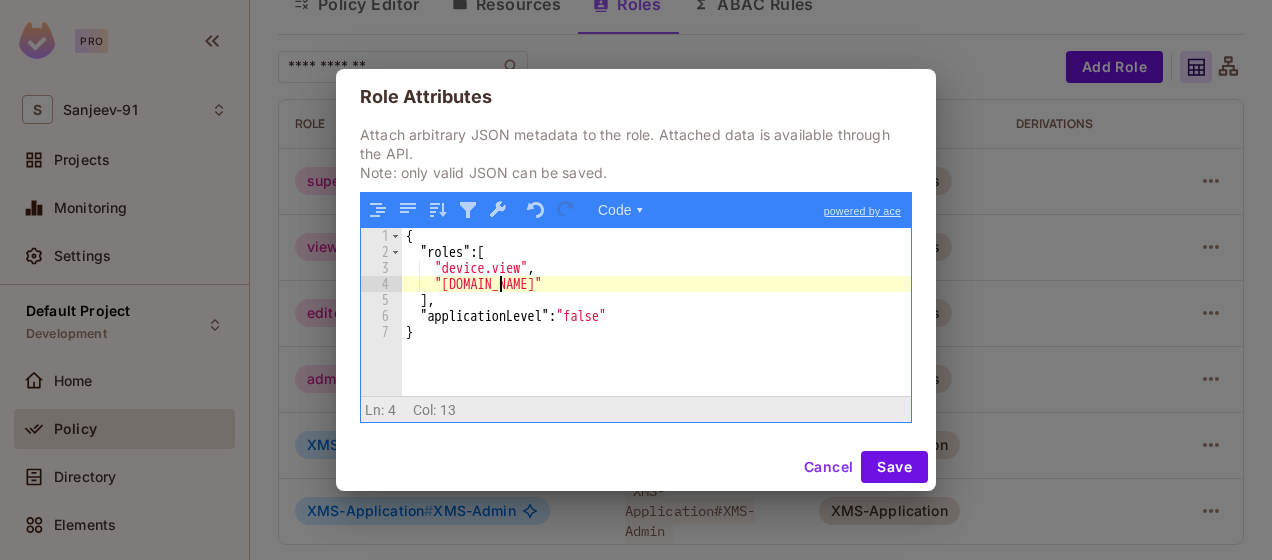 type 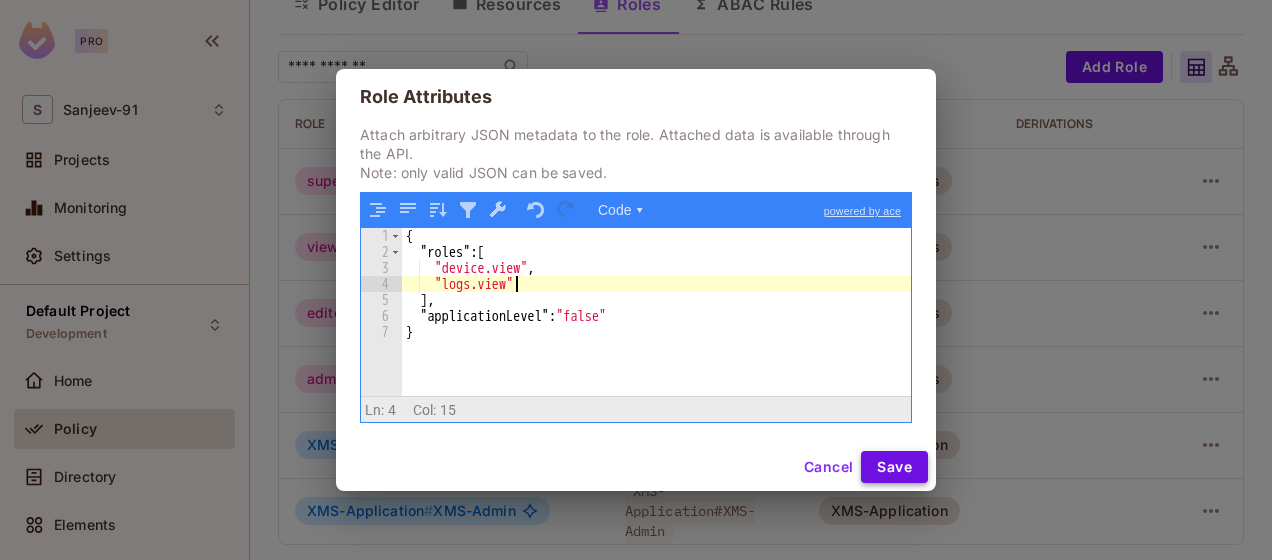 click on "Save" at bounding box center (894, 467) 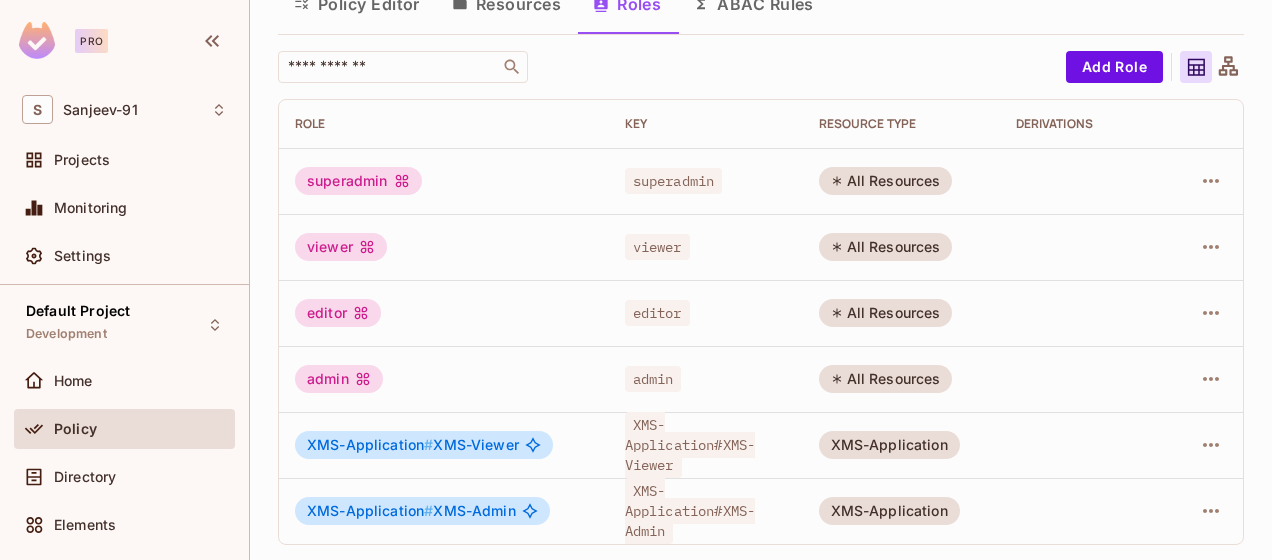 scroll, scrollTop: 0, scrollLeft: 0, axis: both 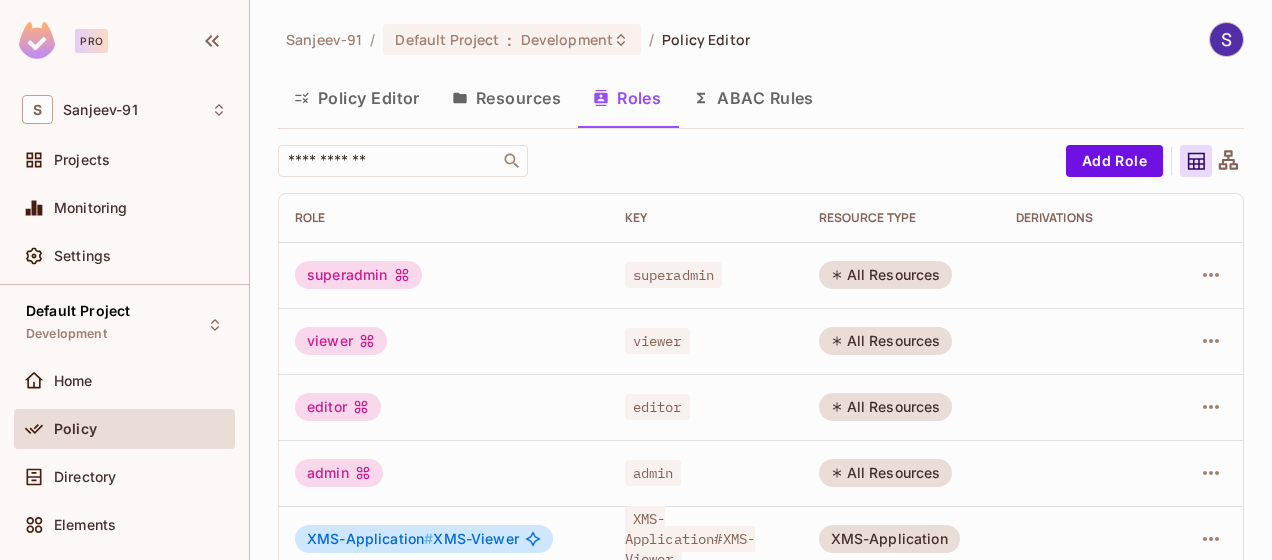 click on "Resources" at bounding box center (506, 98) 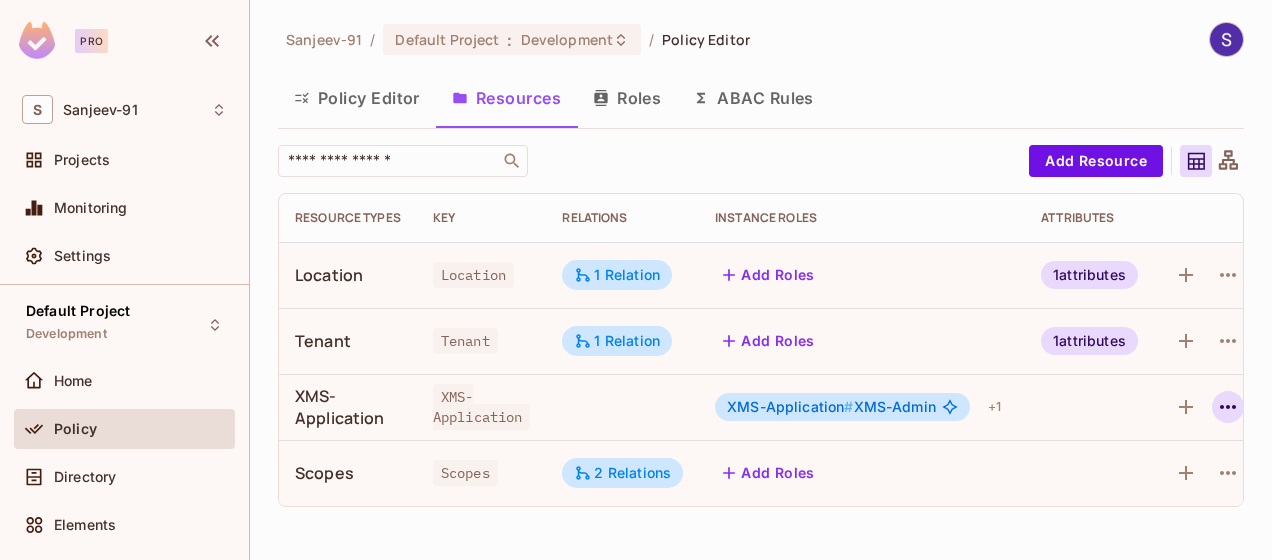 click 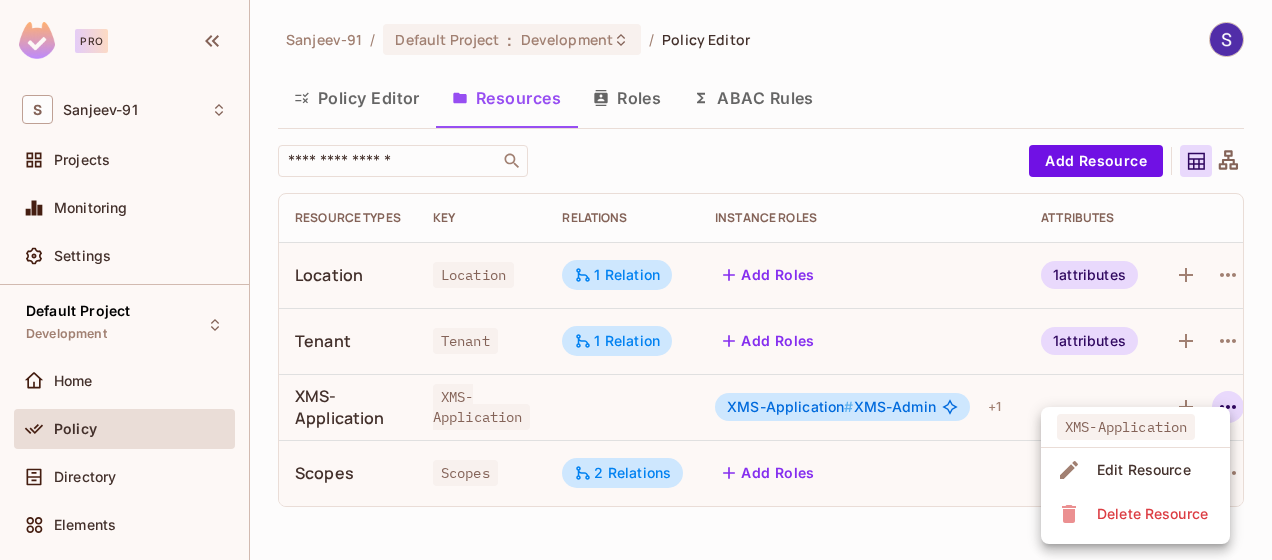 click on "Edit Resource" at bounding box center (1144, 470) 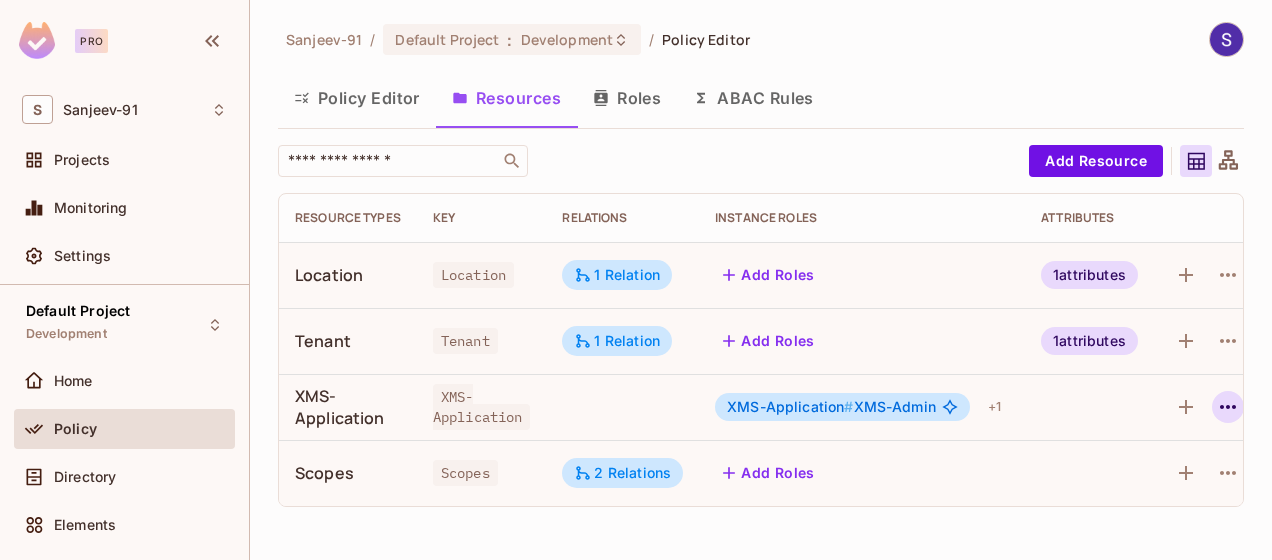 click 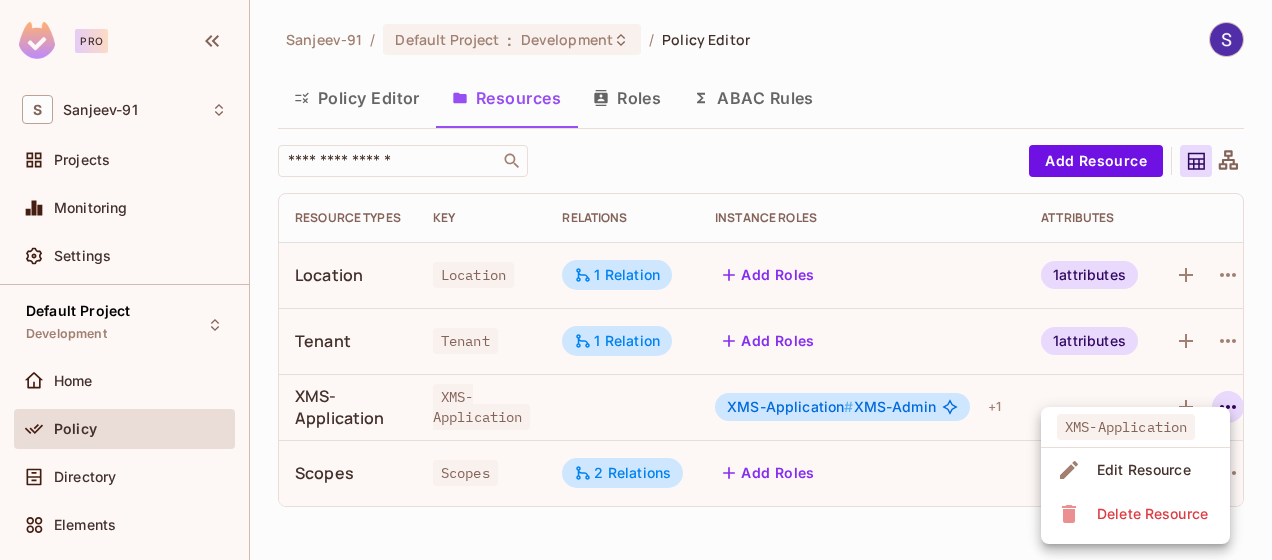 click on "Edit Resource" at bounding box center (1144, 470) 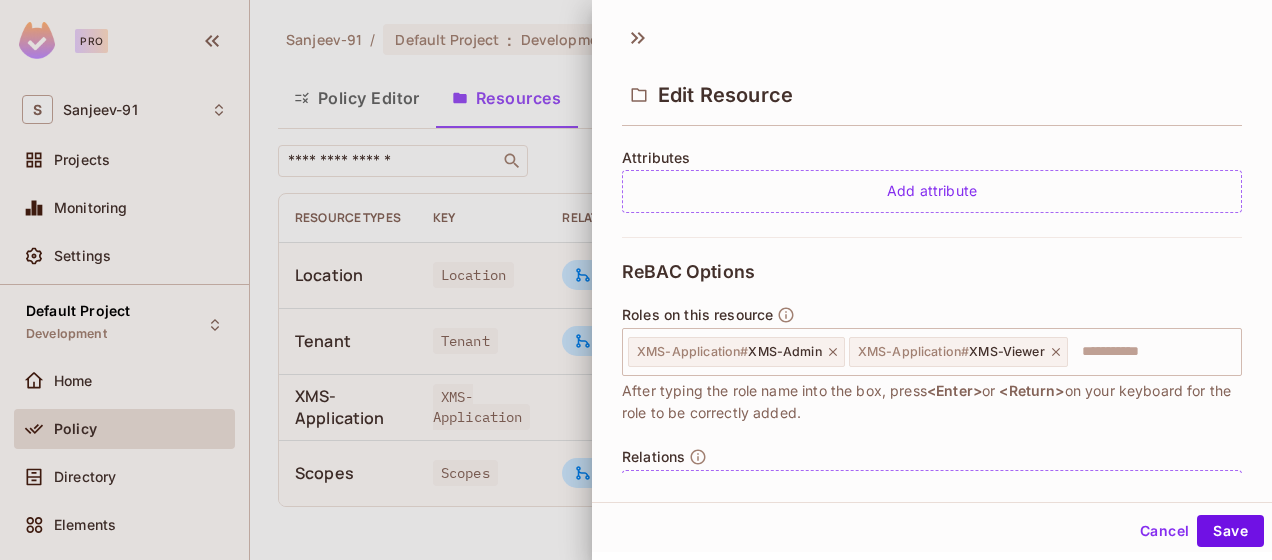 scroll, scrollTop: 539, scrollLeft: 0, axis: vertical 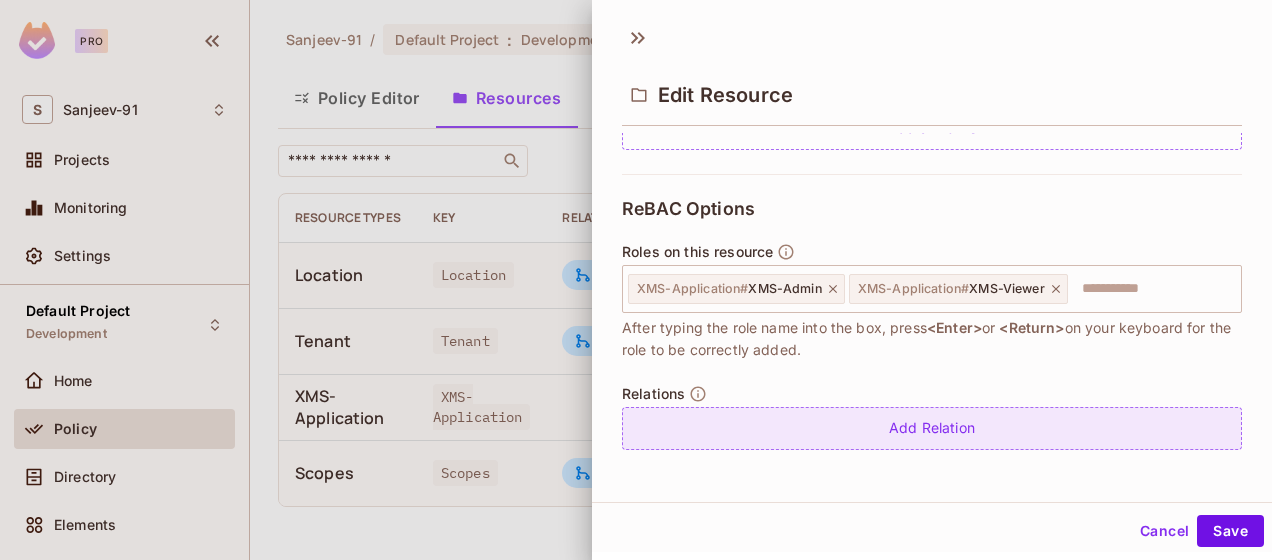 click on "Add Relation" at bounding box center [932, 428] 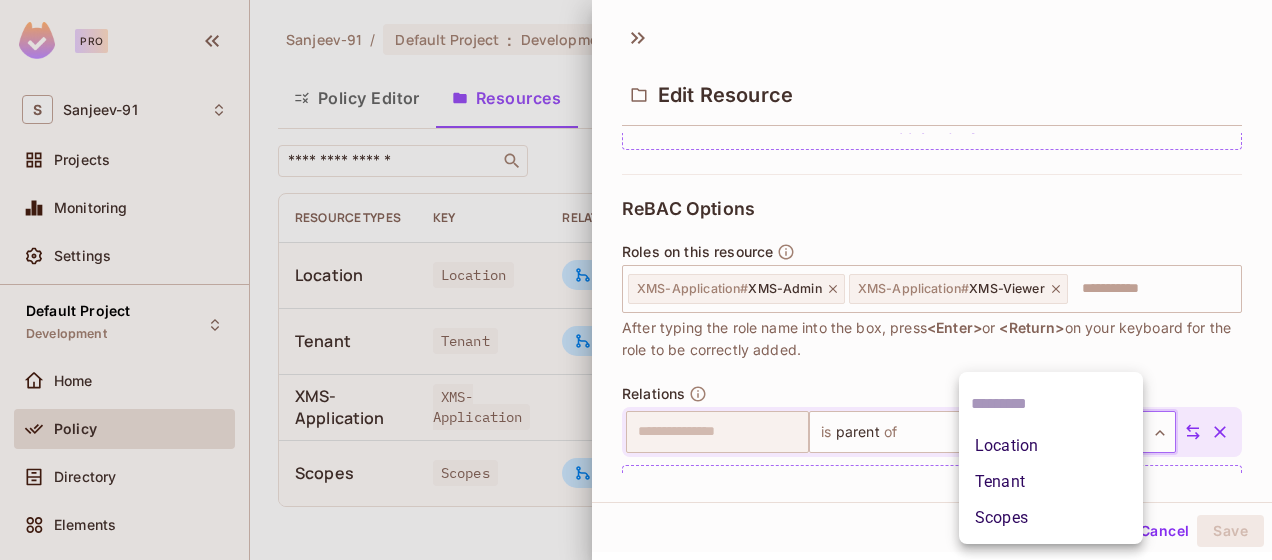 click on "**********" at bounding box center [636, 280] 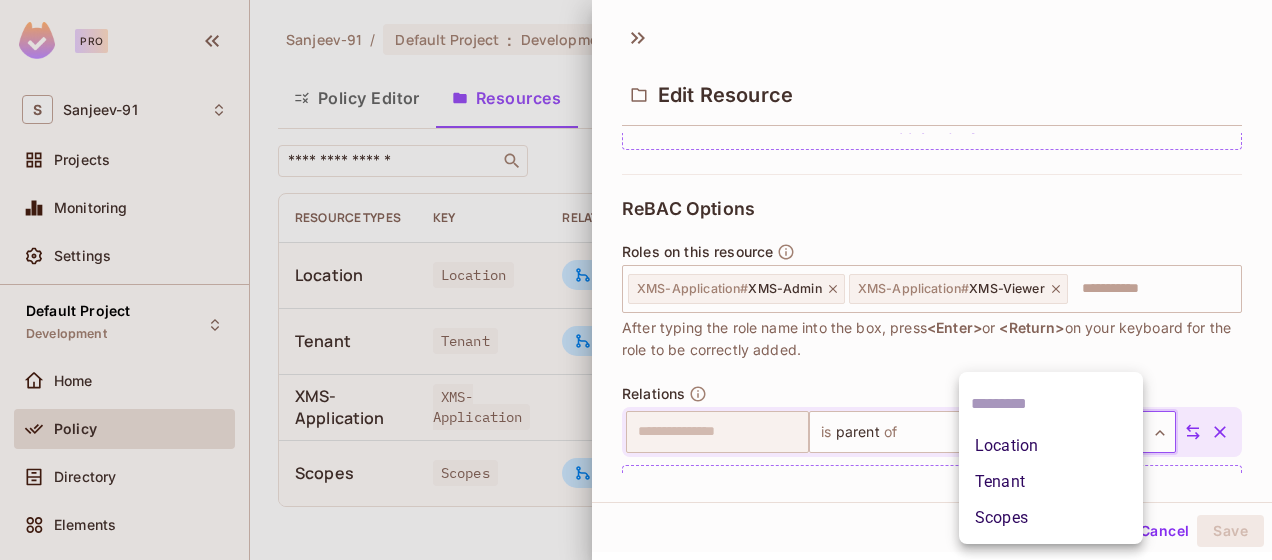 click at bounding box center (636, 280) 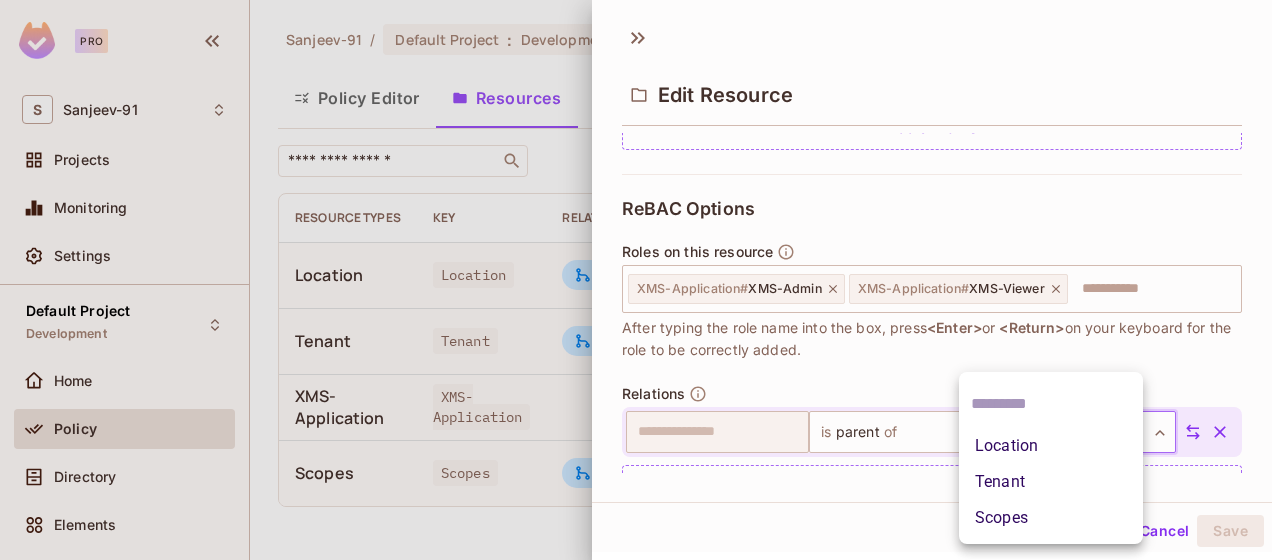 click on "**********" at bounding box center [636, 280] 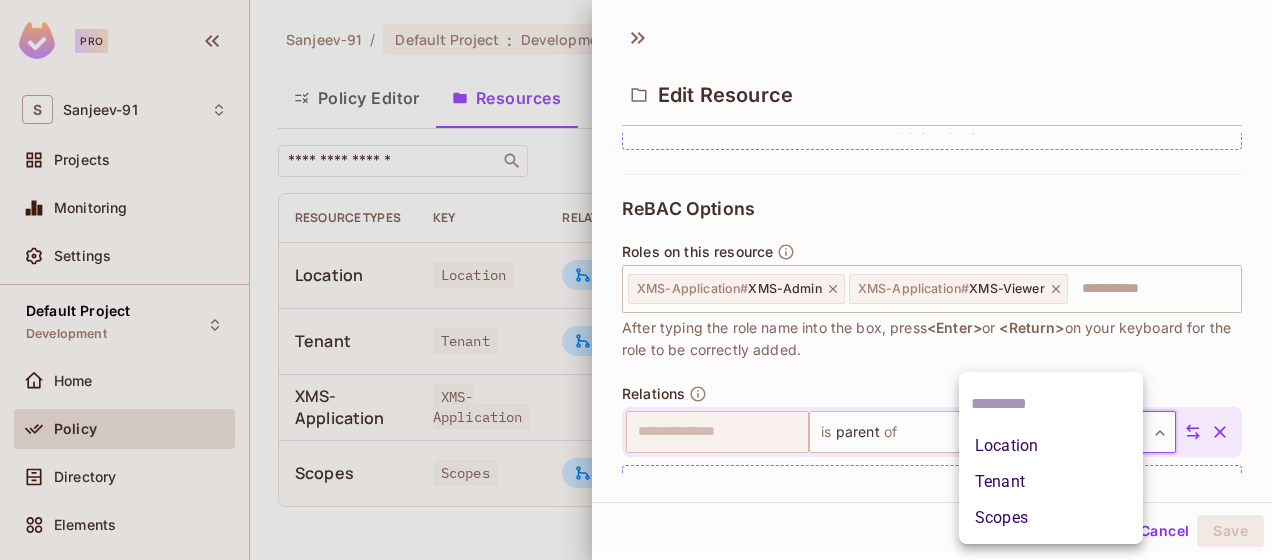 click on "Scopes" at bounding box center (1051, 518) 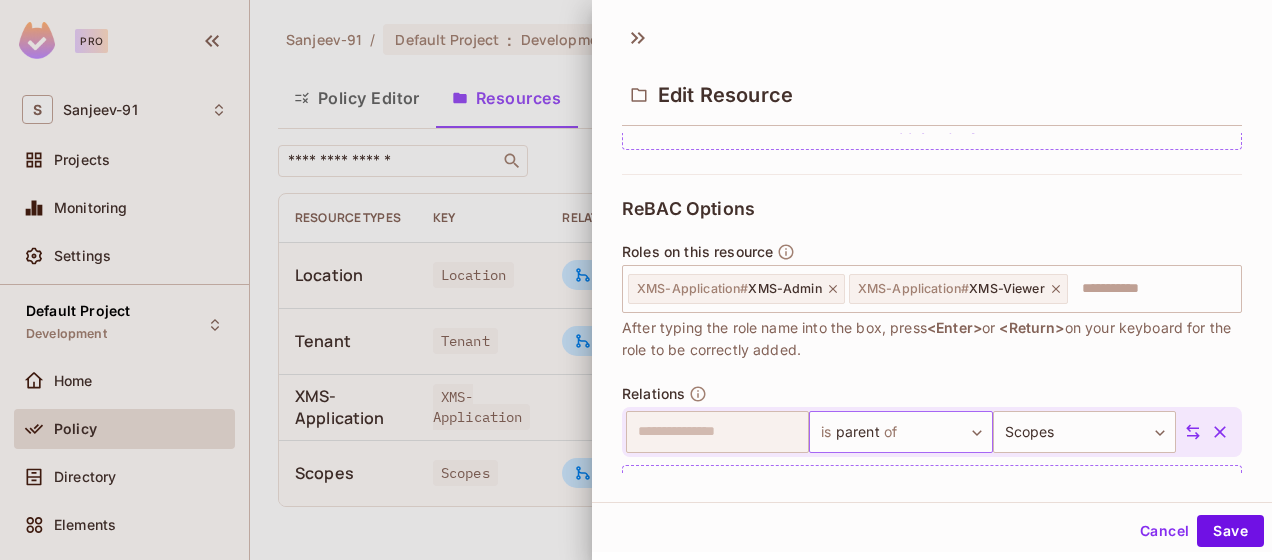 click on "**********" at bounding box center [636, 280] 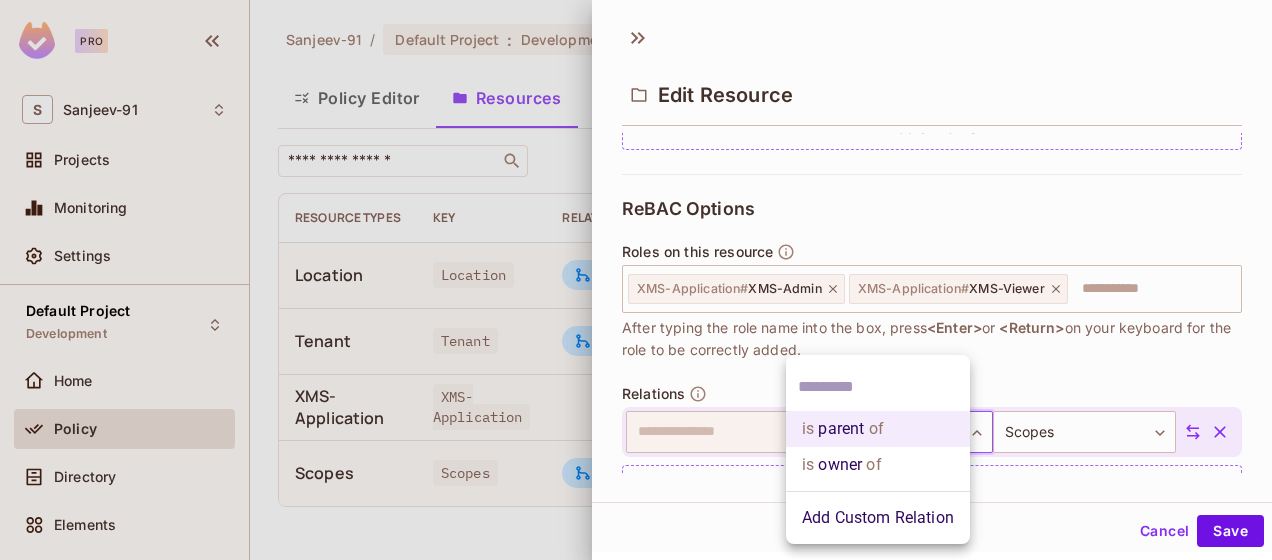 click on "Add Custom Relation" at bounding box center [878, 518] 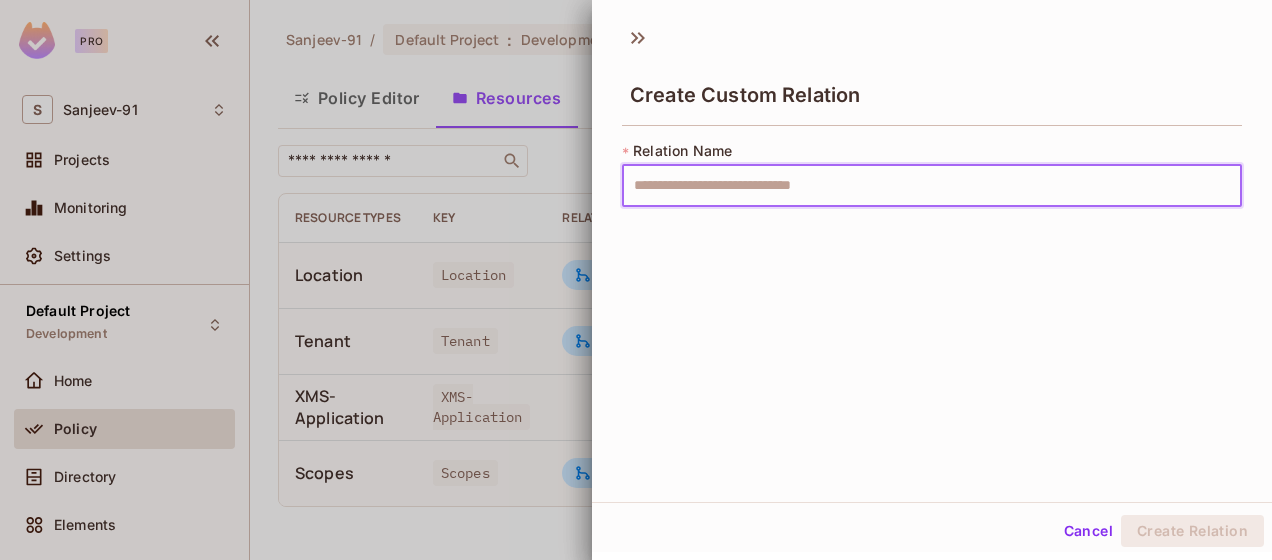 click at bounding box center (932, 186) 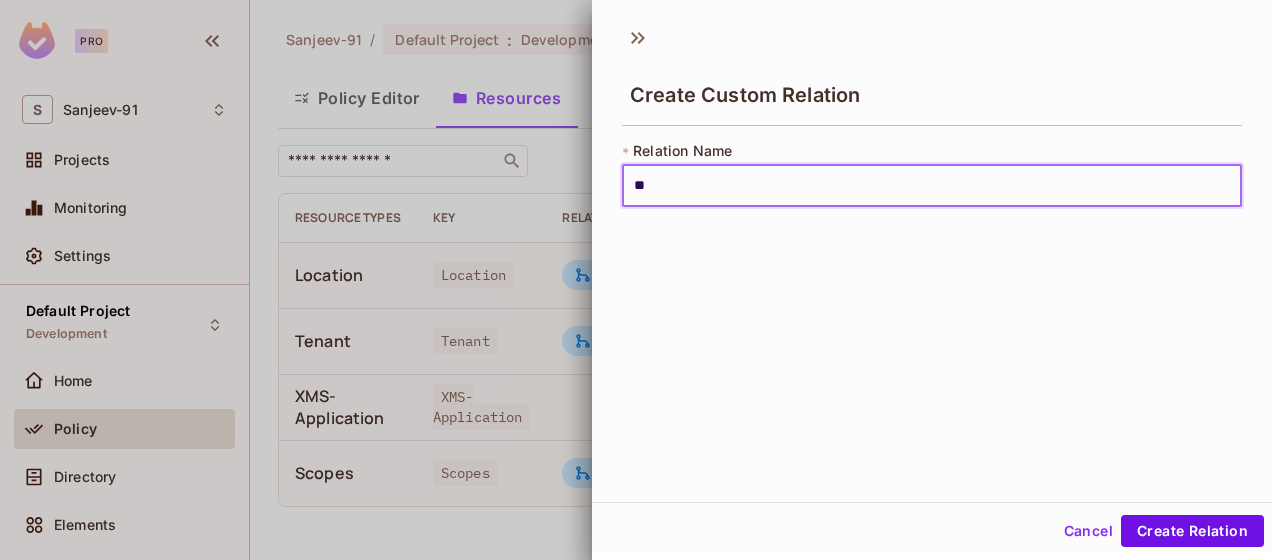 type on "*" 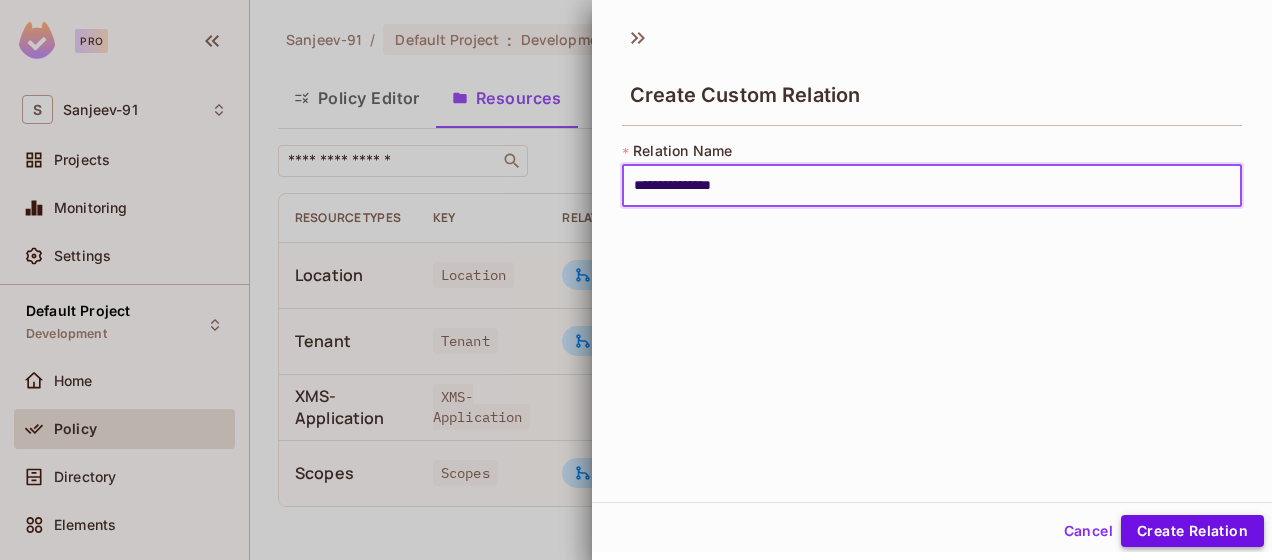 type on "**********" 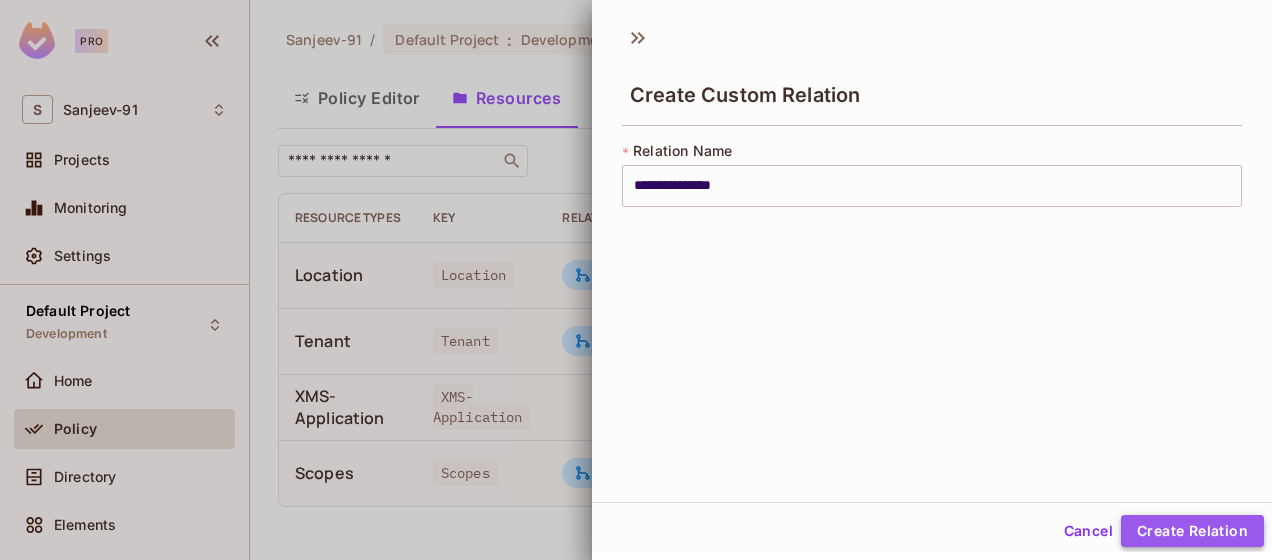 click on "Create Relation" at bounding box center (1192, 531) 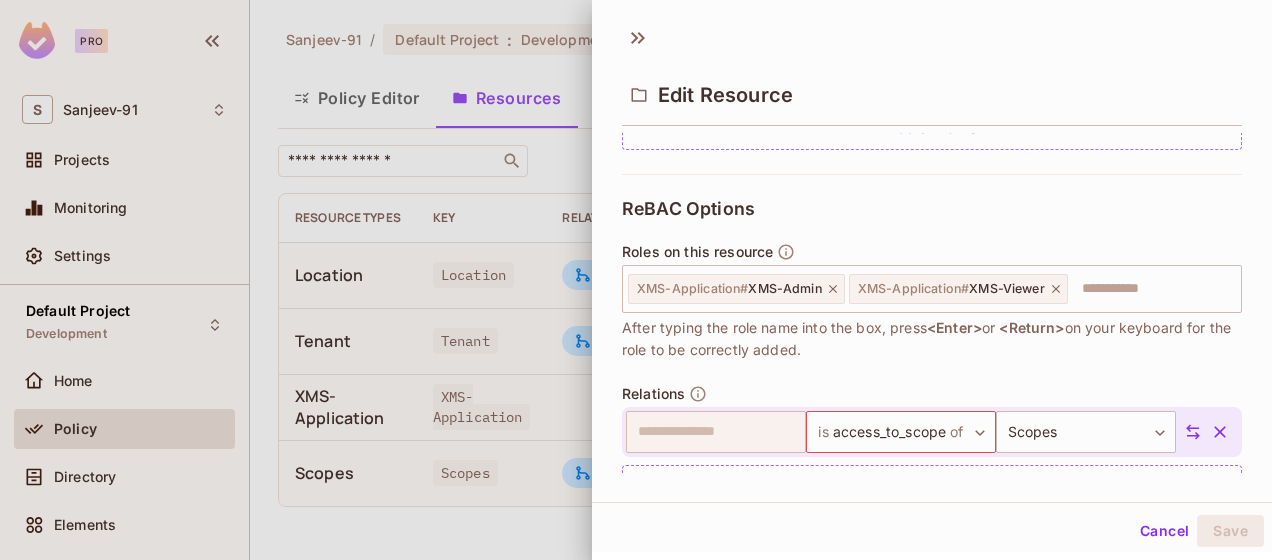 click on "**********" at bounding box center (932, 258) 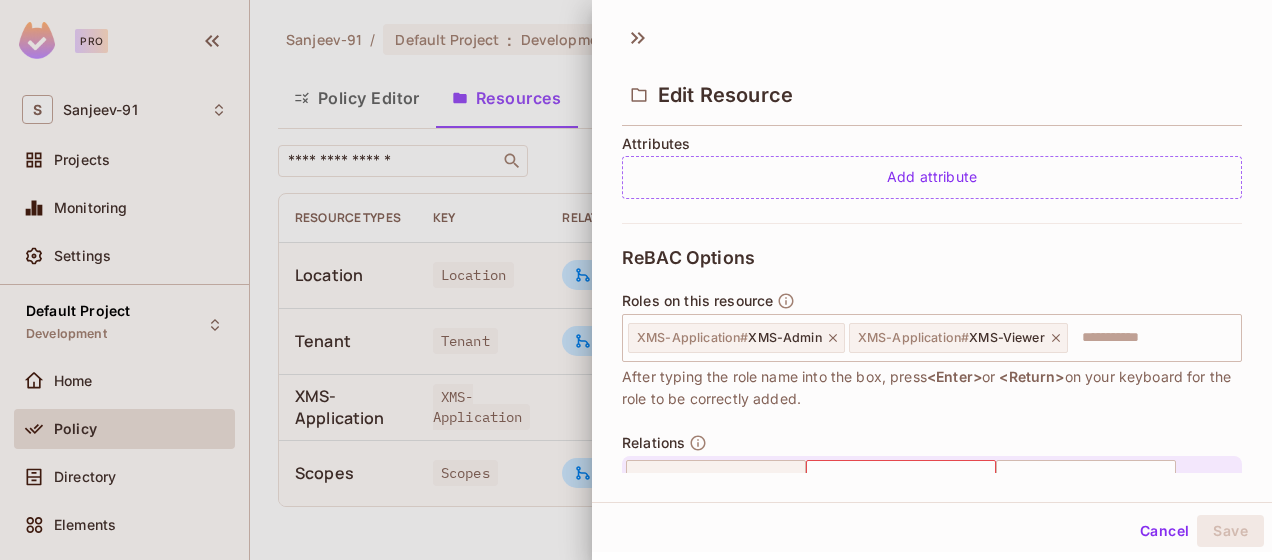 scroll, scrollTop: 493, scrollLeft: 0, axis: vertical 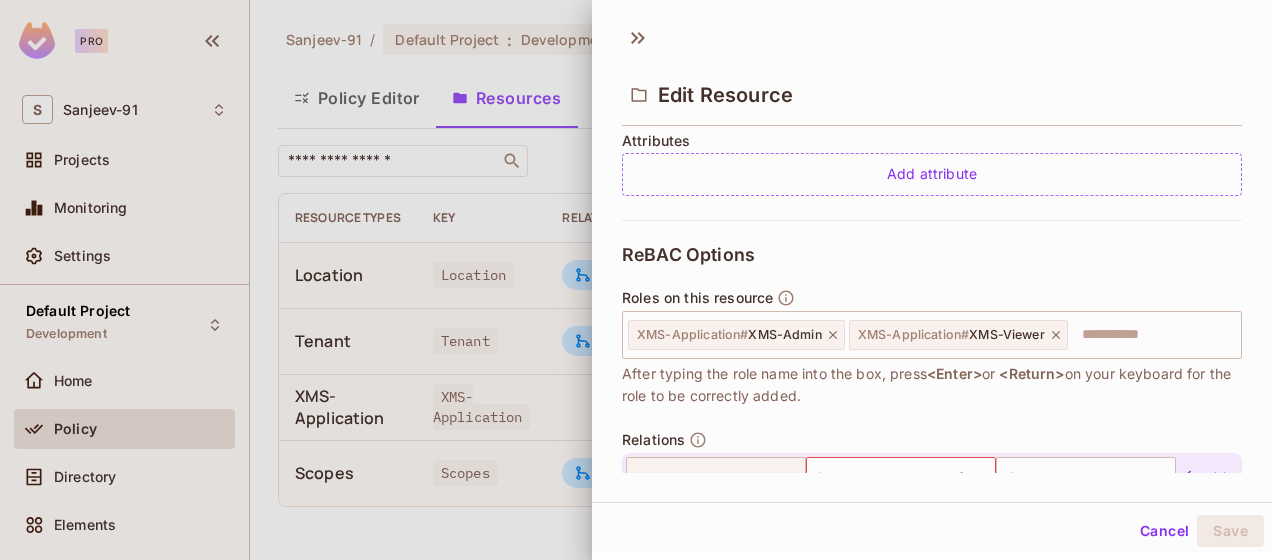 click on "After typing the role name into the box, press  <Enter>  or   <Return>  on your keyboard for the role to be correctly added." at bounding box center (932, 385) 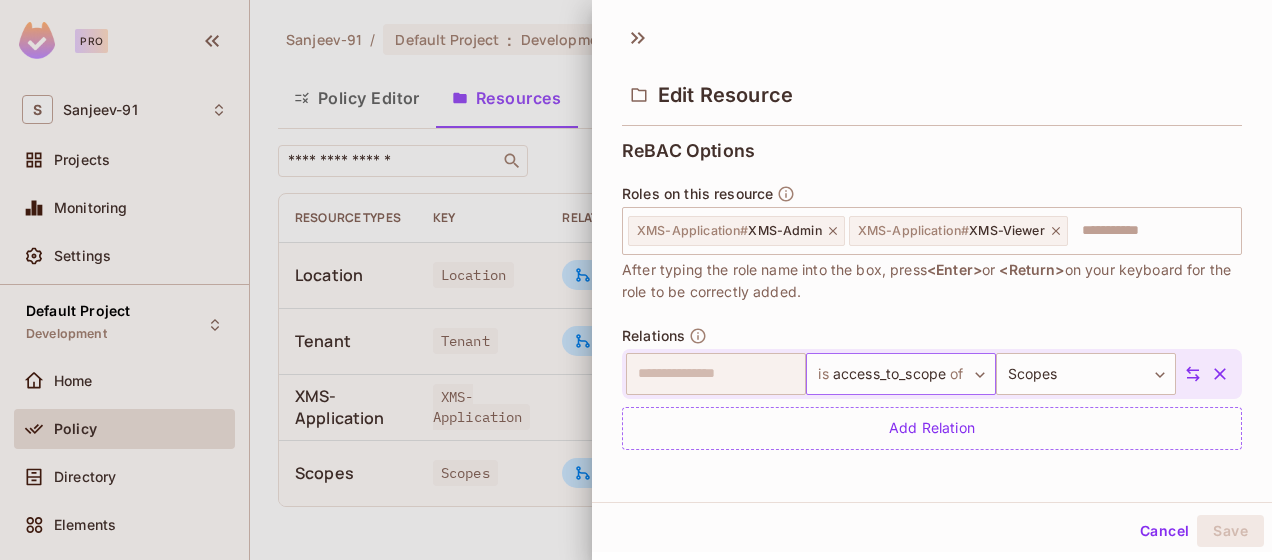 click on "**********" at bounding box center [636, 280] 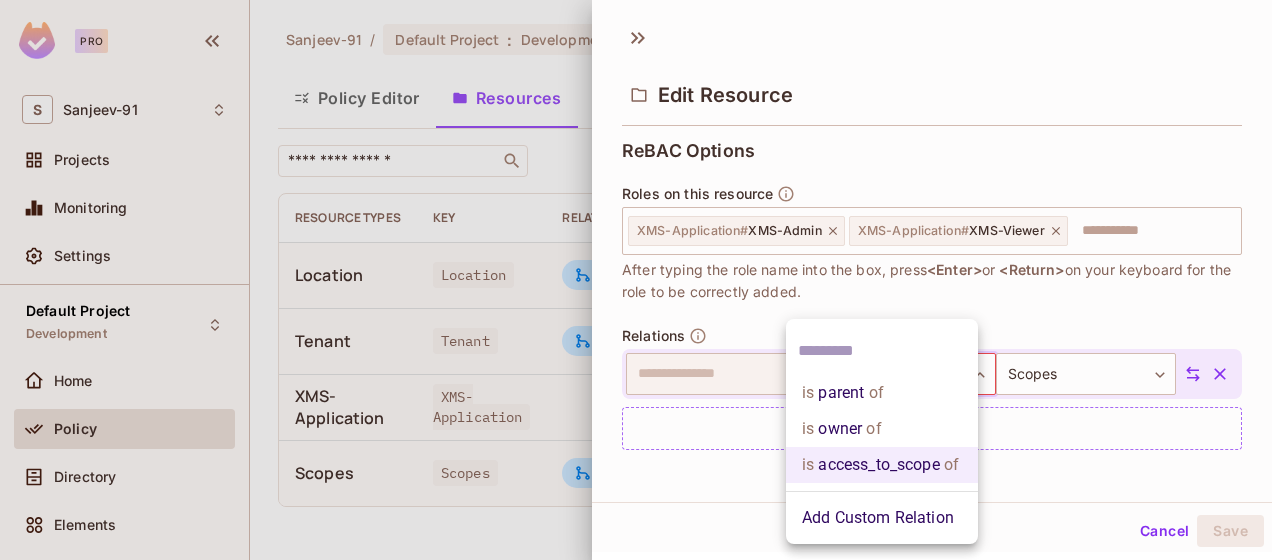 click on "is   access_to_scope   of" at bounding box center [882, 465] 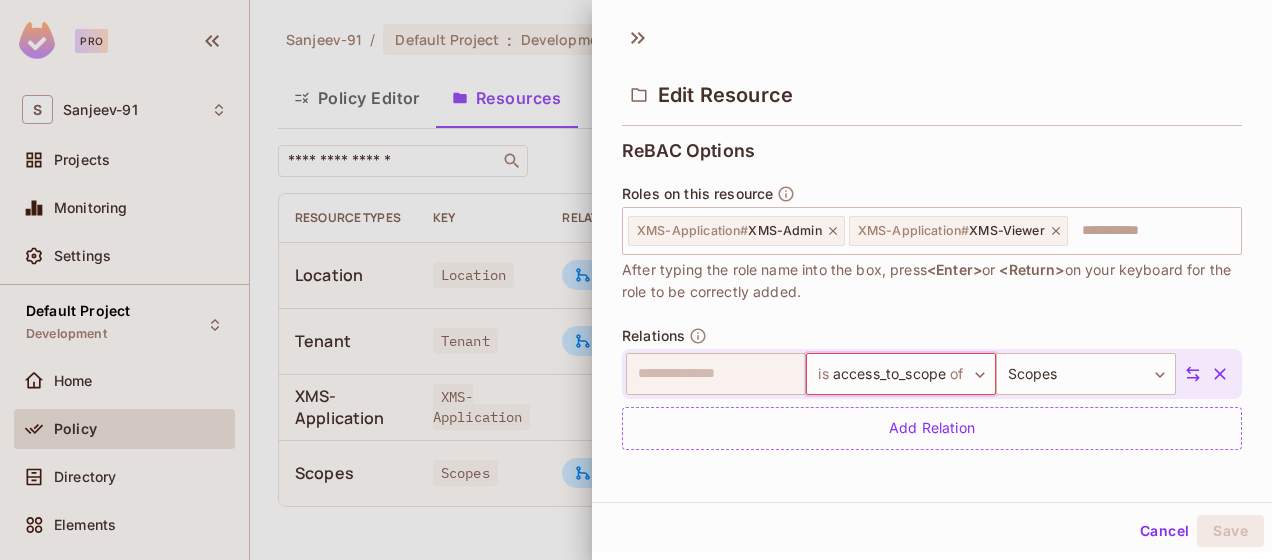 click on "**********" at bounding box center (932, 295) 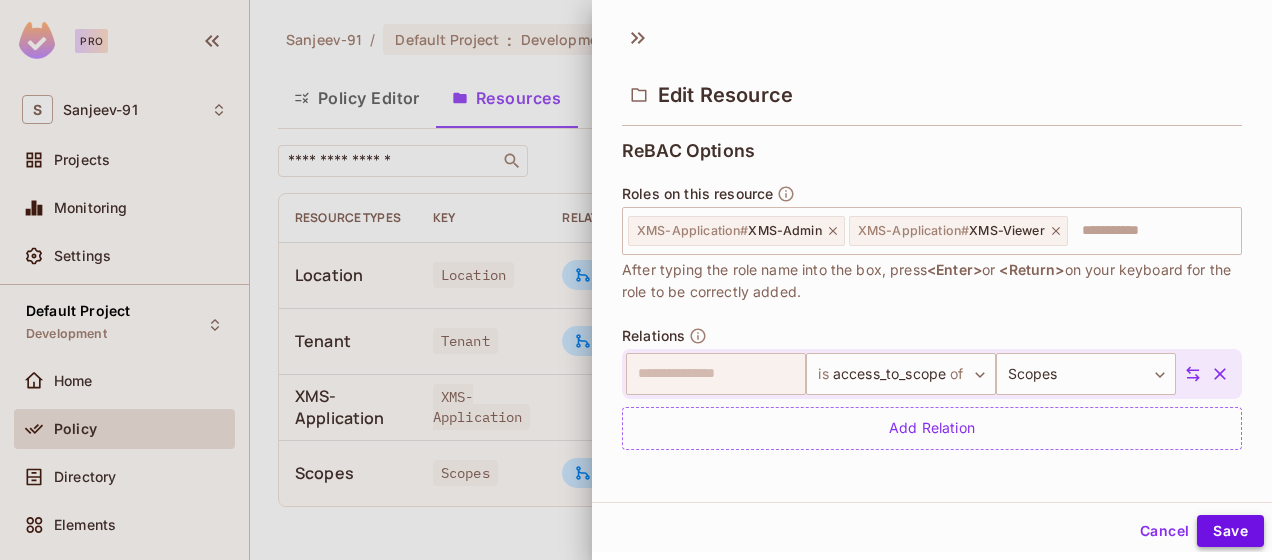 click on "Save" at bounding box center (1230, 531) 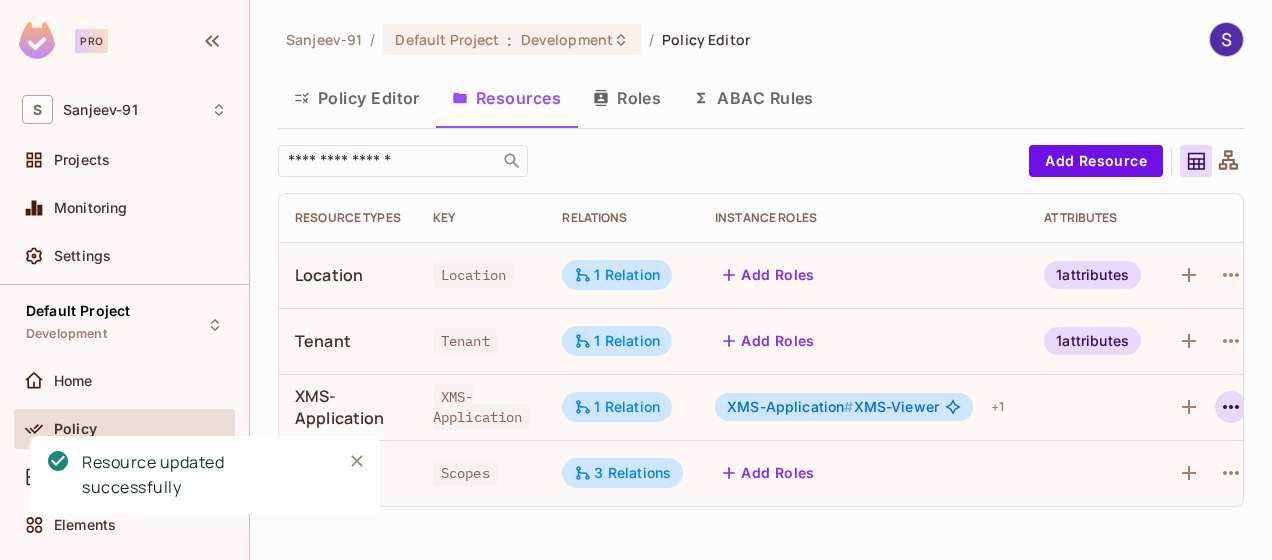 click 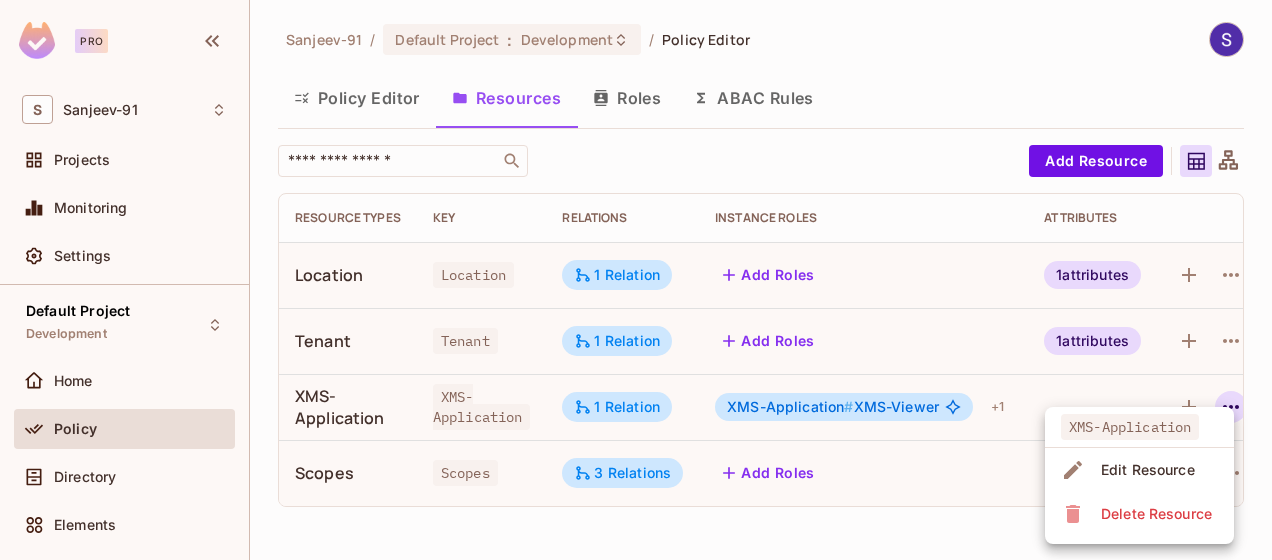 click at bounding box center [636, 280] 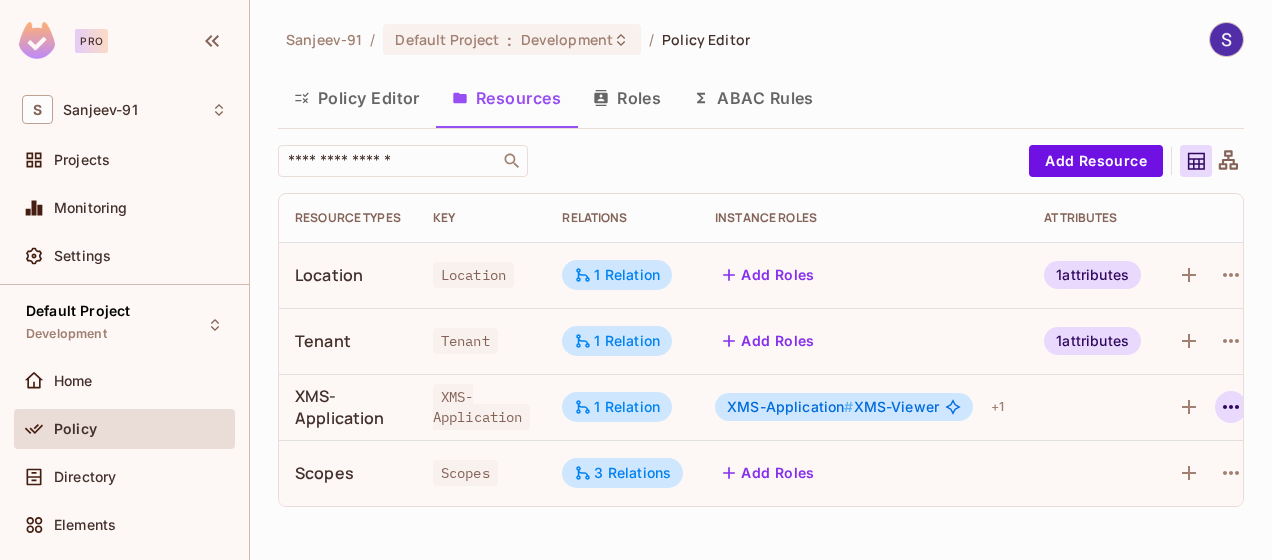 click 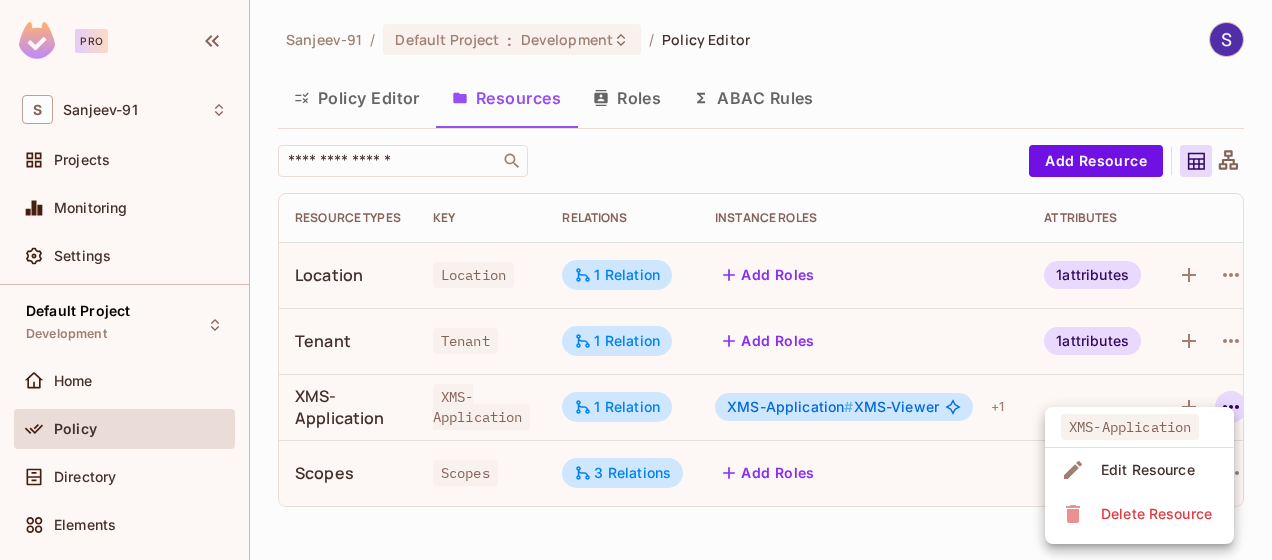 click on "Edit Resource" at bounding box center (1148, 470) 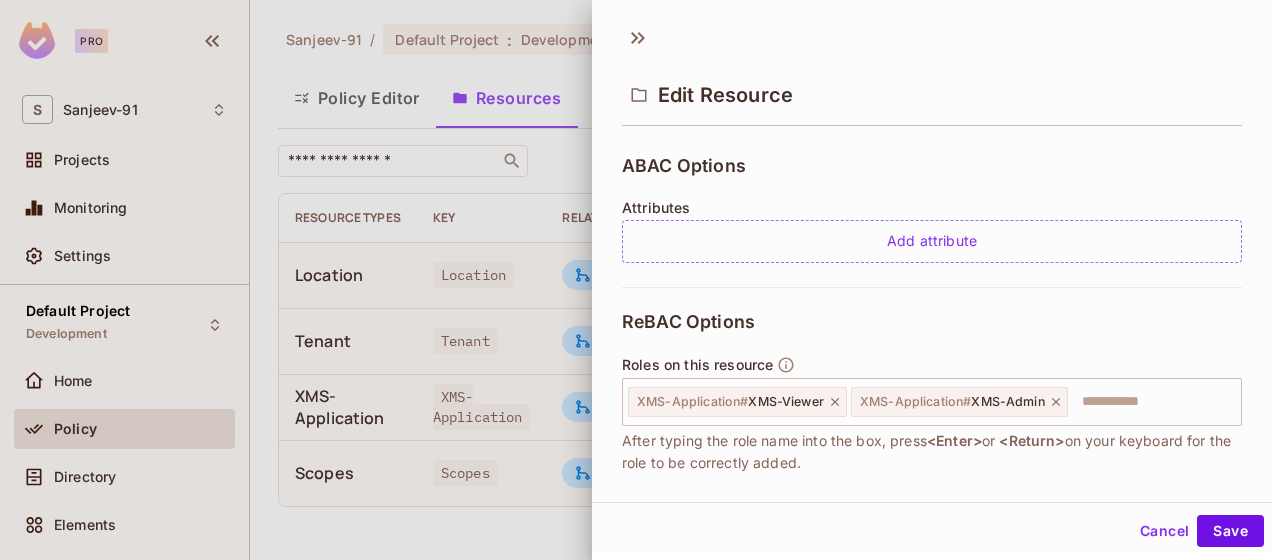 scroll, scrollTop: 597, scrollLeft: 0, axis: vertical 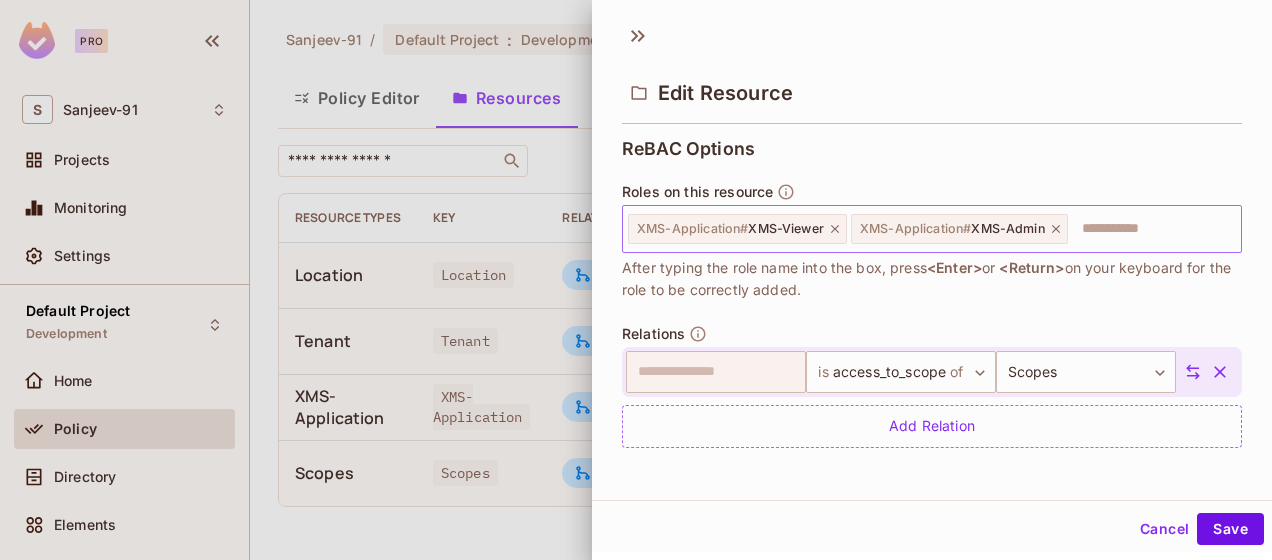 click 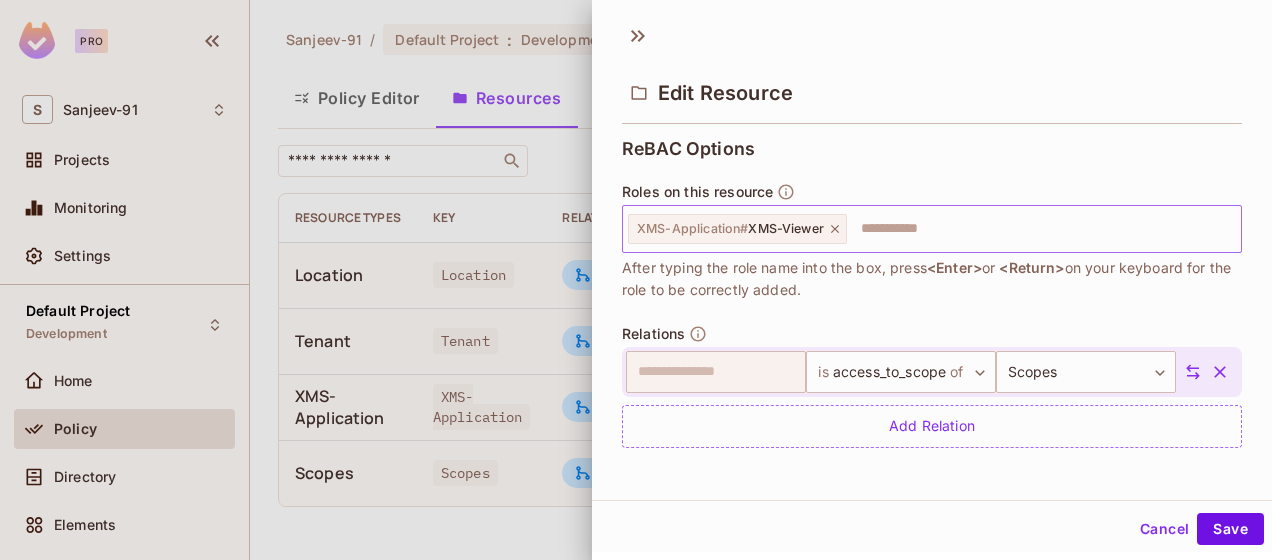 click 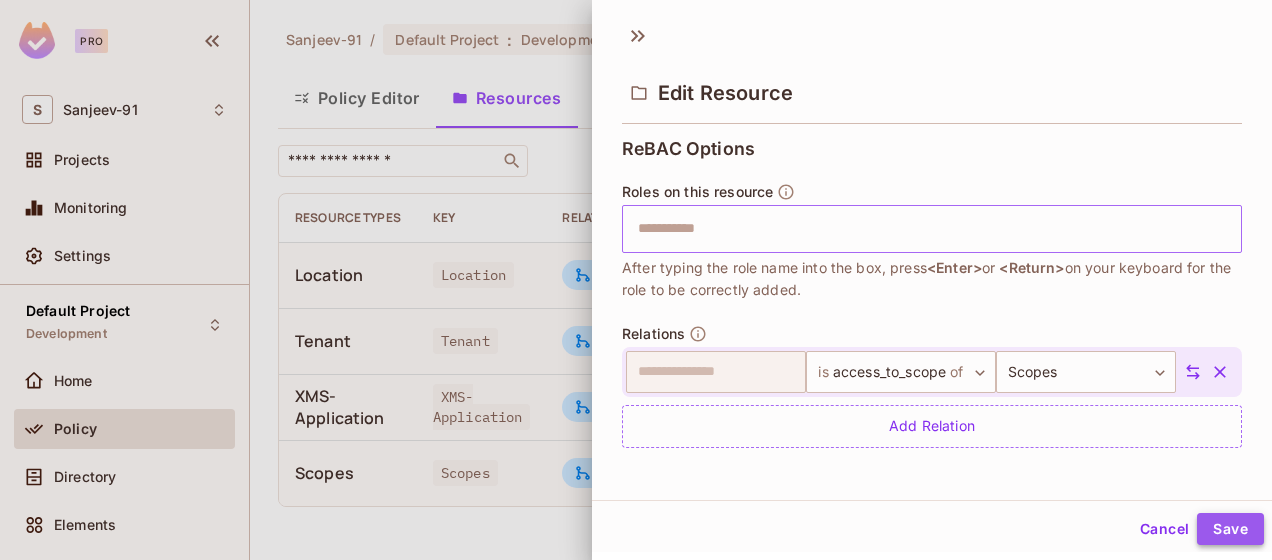 click on "Save" at bounding box center [1230, 529] 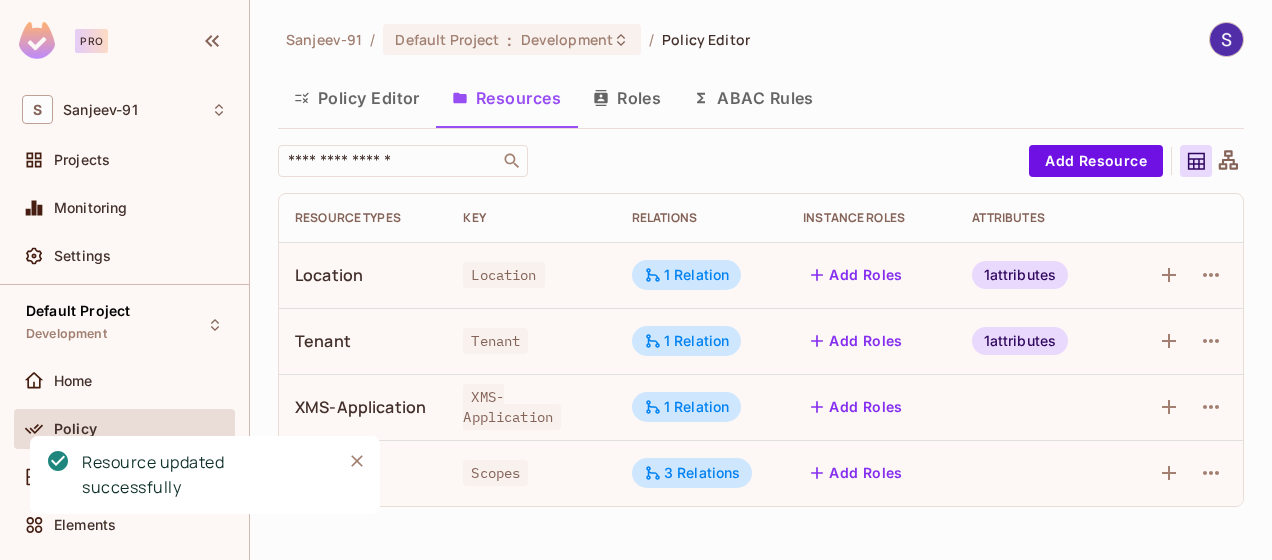 click 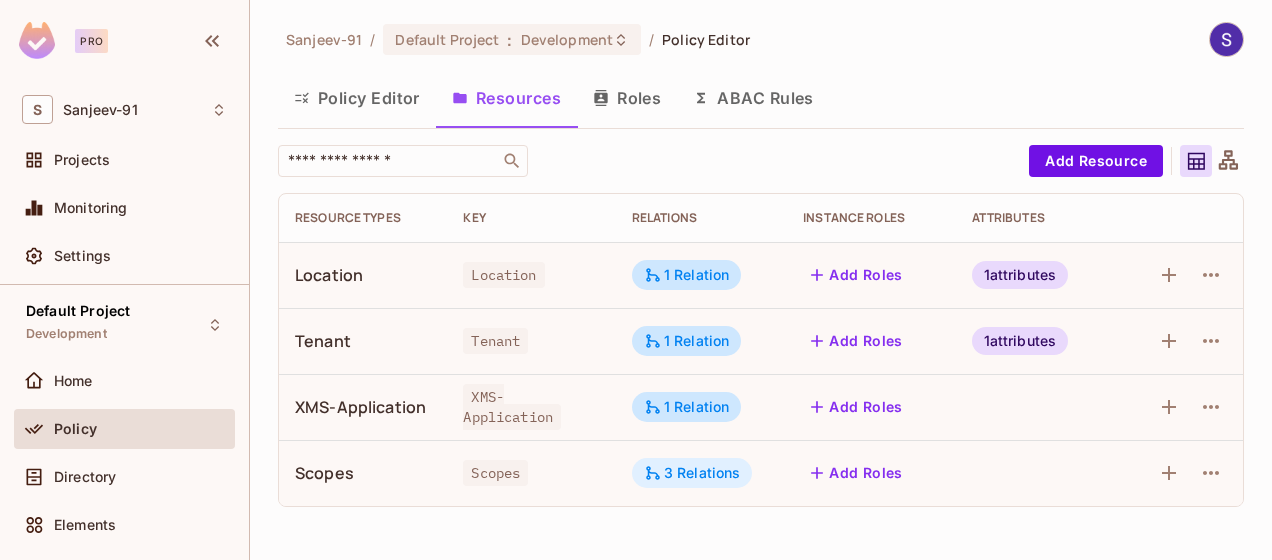 click on "3 Relations" at bounding box center (692, 473) 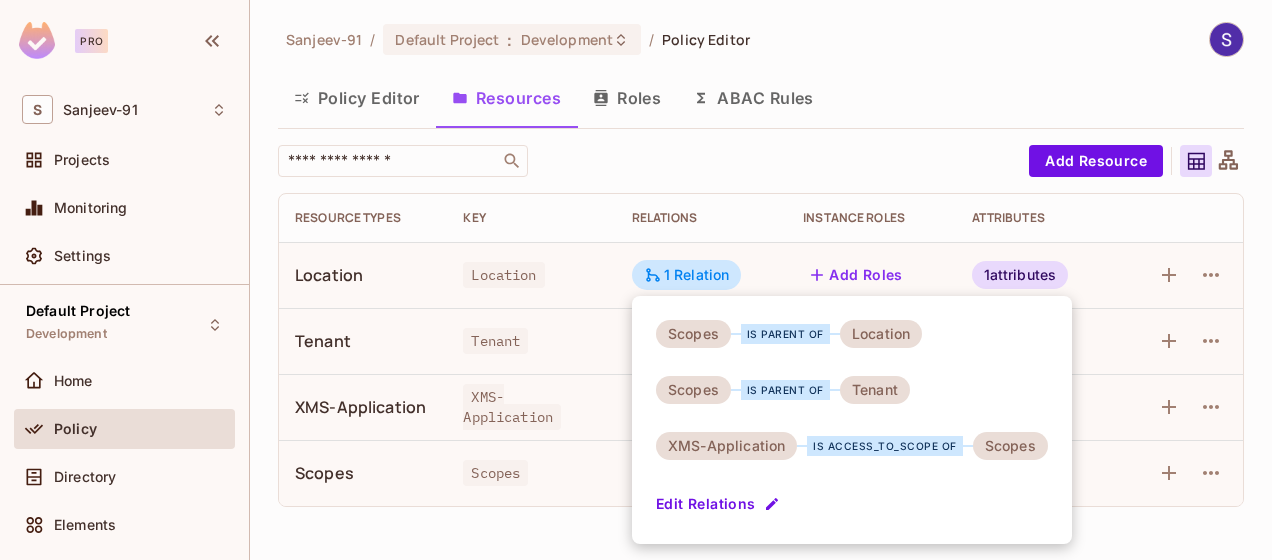 click at bounding box center (636, 280) 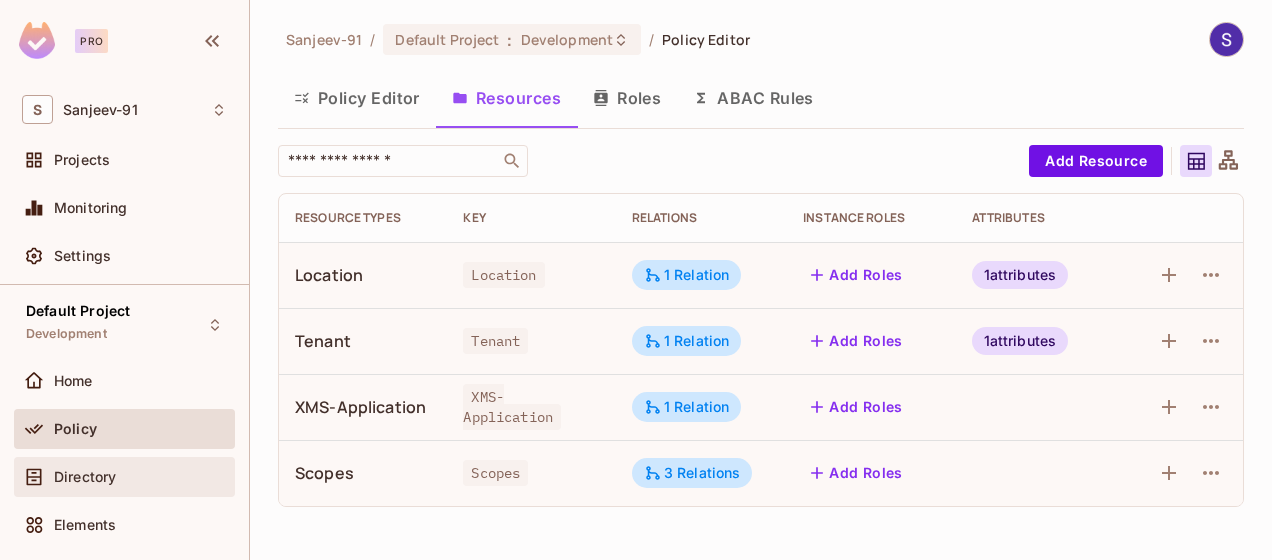 click on "Directory" at bounding box center (85, 477) 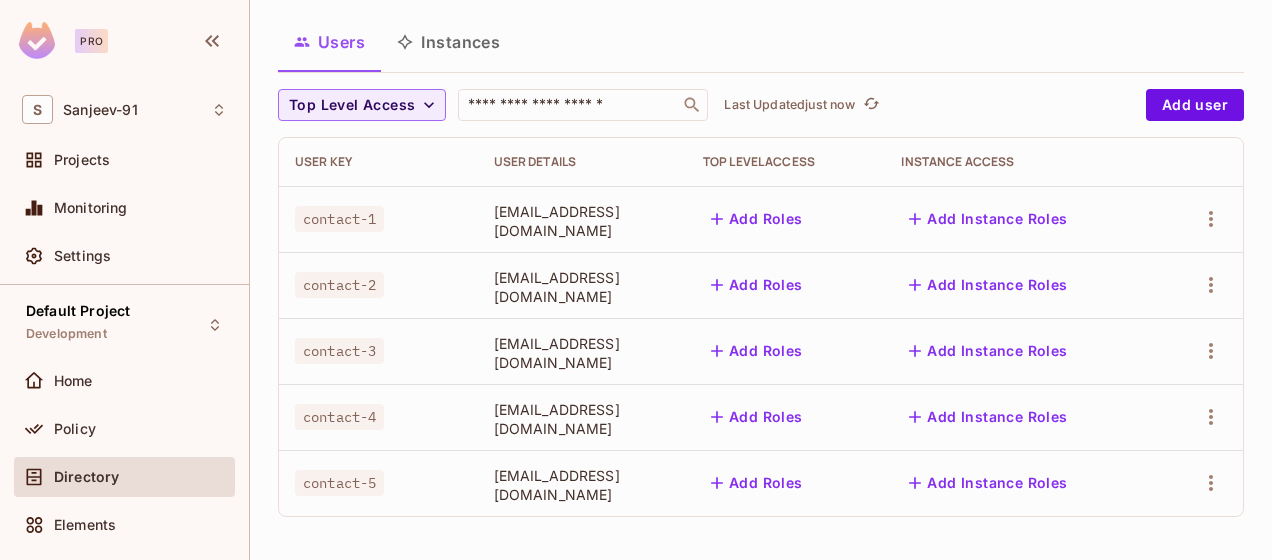 scroll, scrollTop: 0, scrollLeft: 0, axis: both 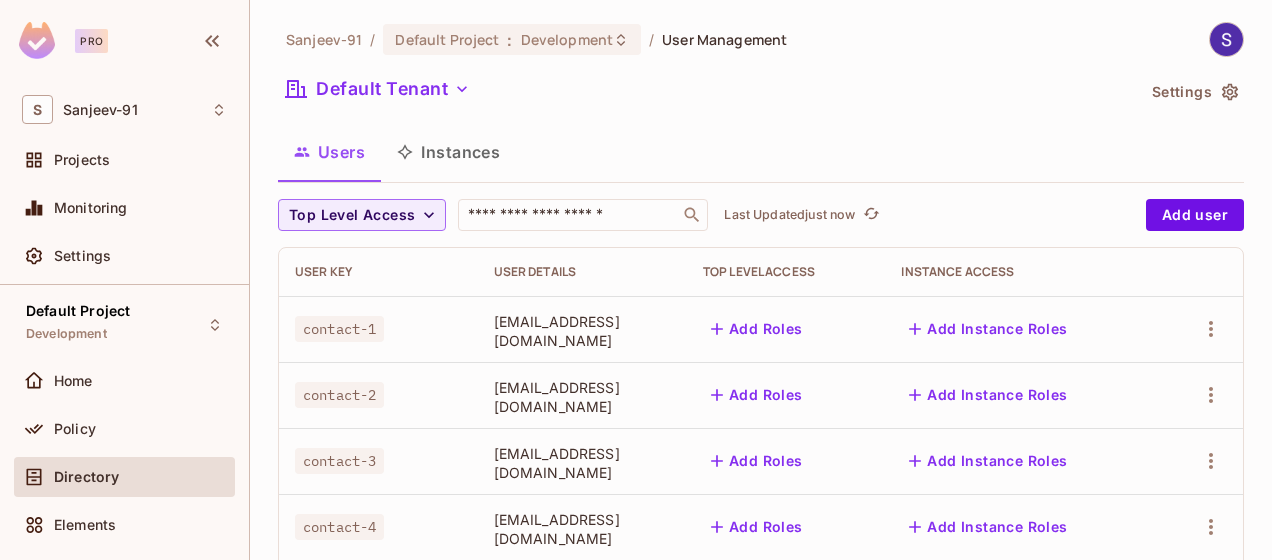 click on "Instances" at bounding box center [448, 152] 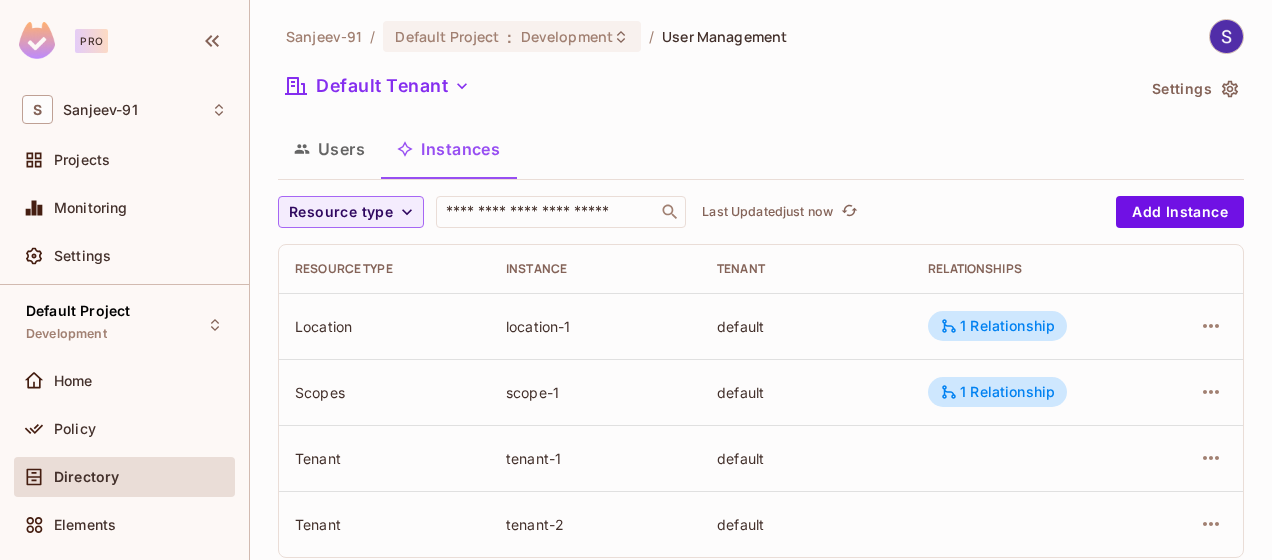 scroll, scrollTop: 0, scrollLeft: 0, axis: both 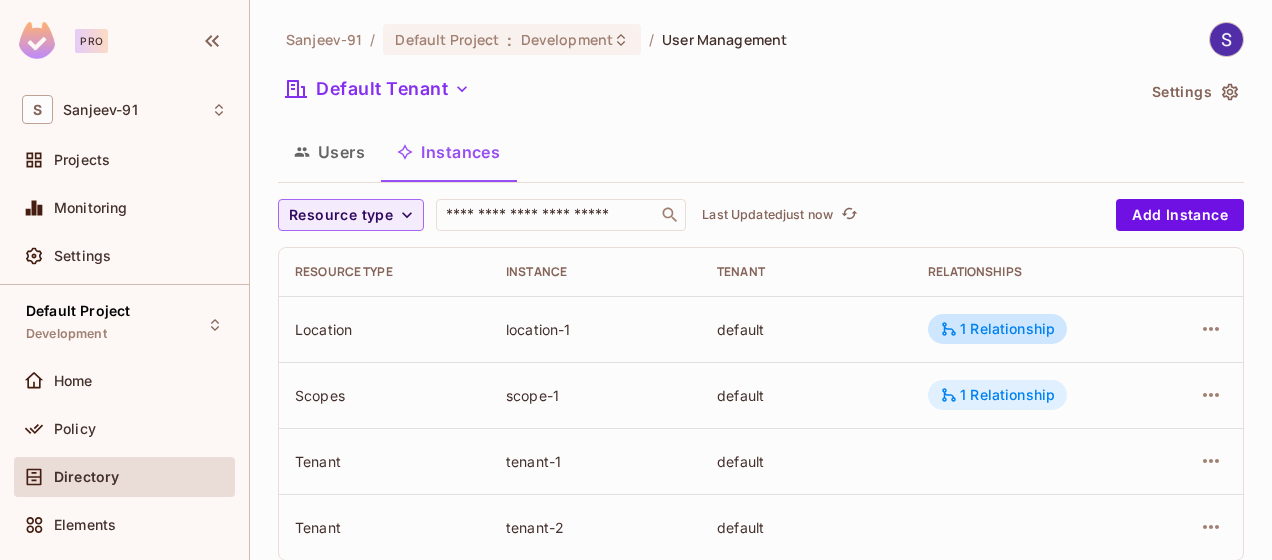 click on "1 Relationship" at bounding box center [997, 395] 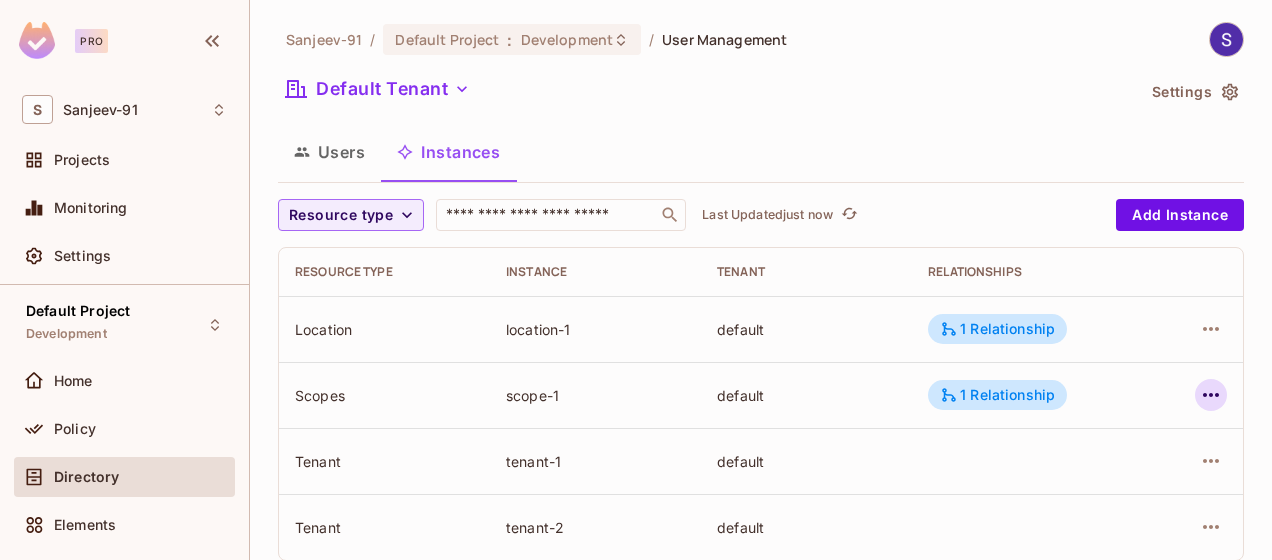 click 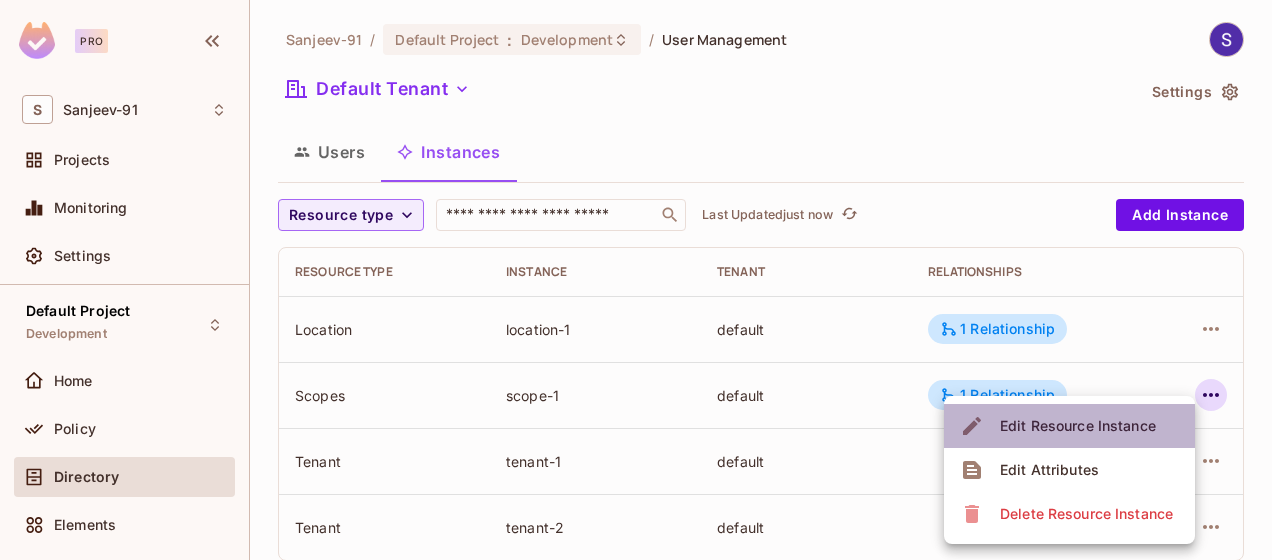 click on "Edit Resource Instance" at bounding box center [1078, 426] 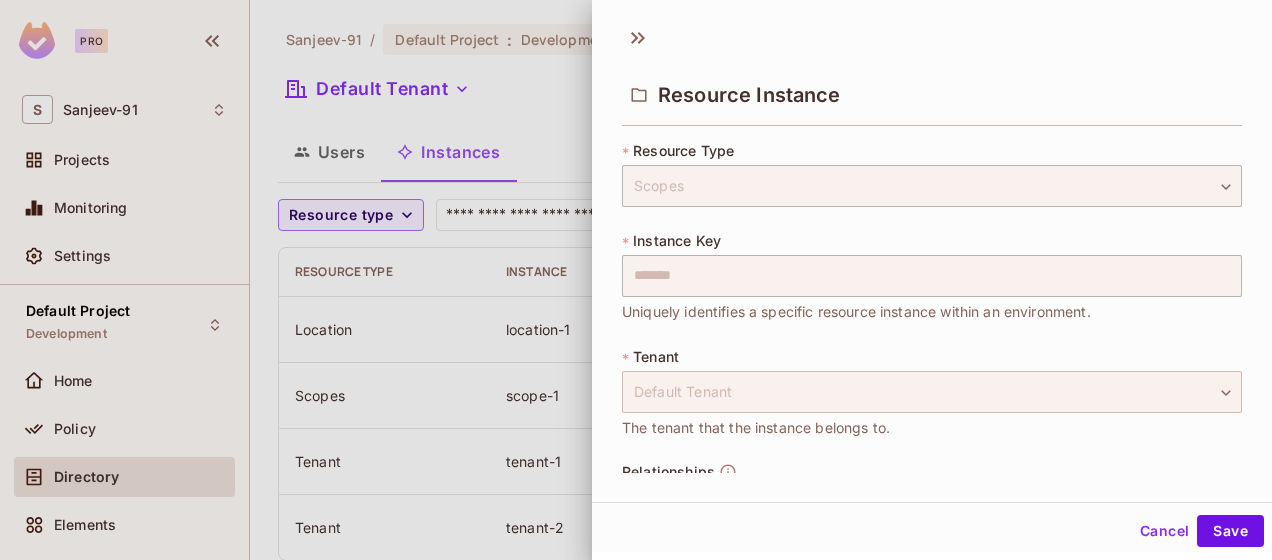 scroll, scrollTop: 143, scrollLeft: 0, axis: vertical 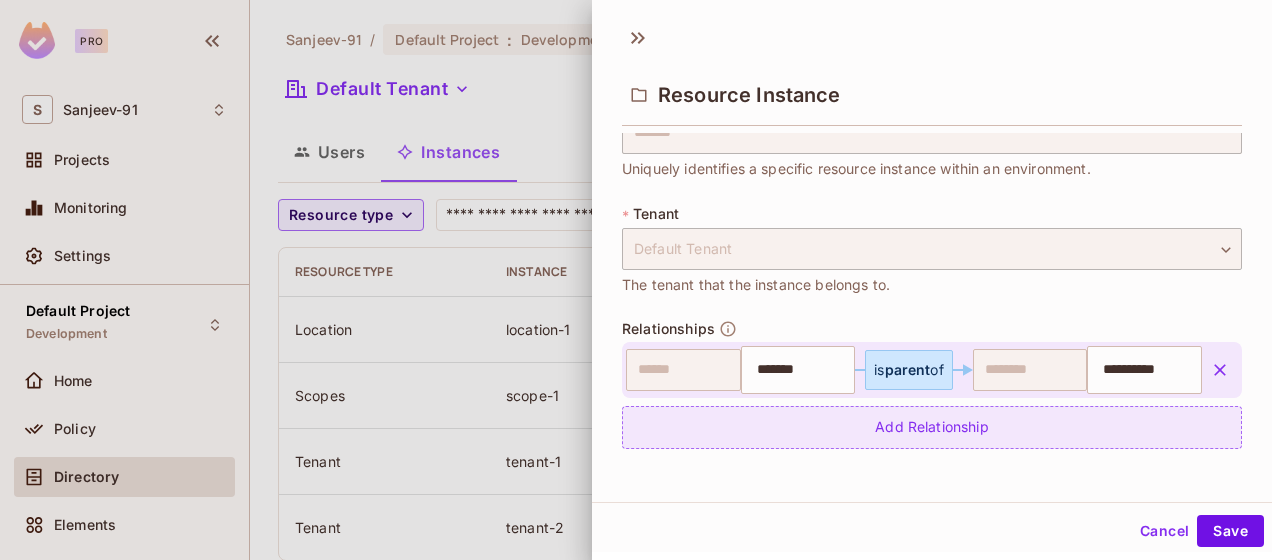 click on "Add Relationship" at bounding box center [932, 427] 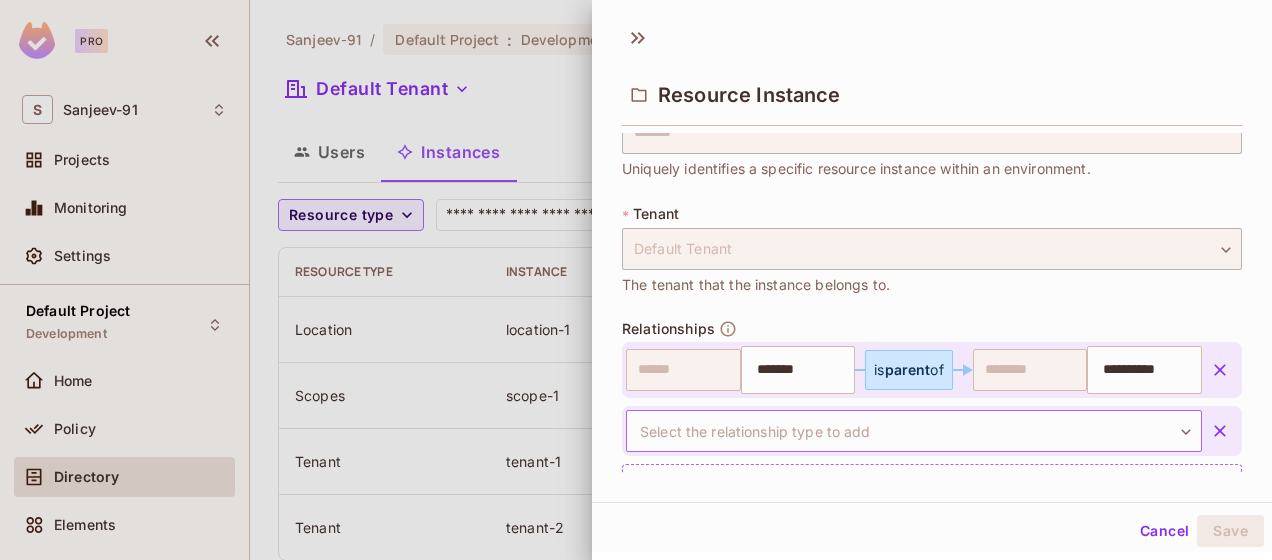 click on "**********" at bounding box center (636, 280) 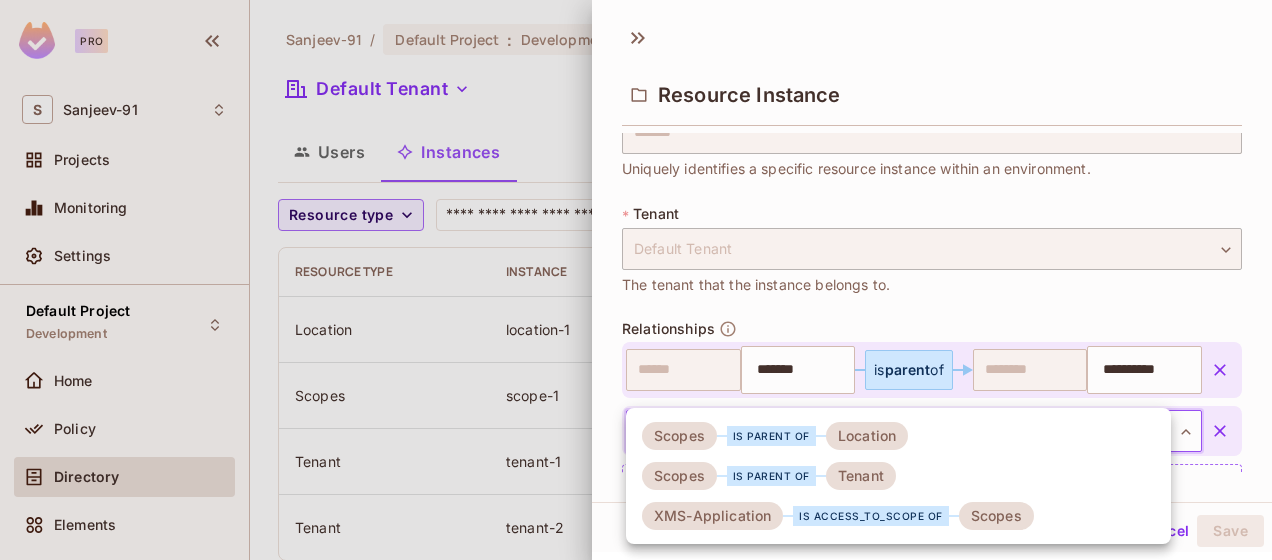 click on "is parent of" at bounding box center [771, 476] 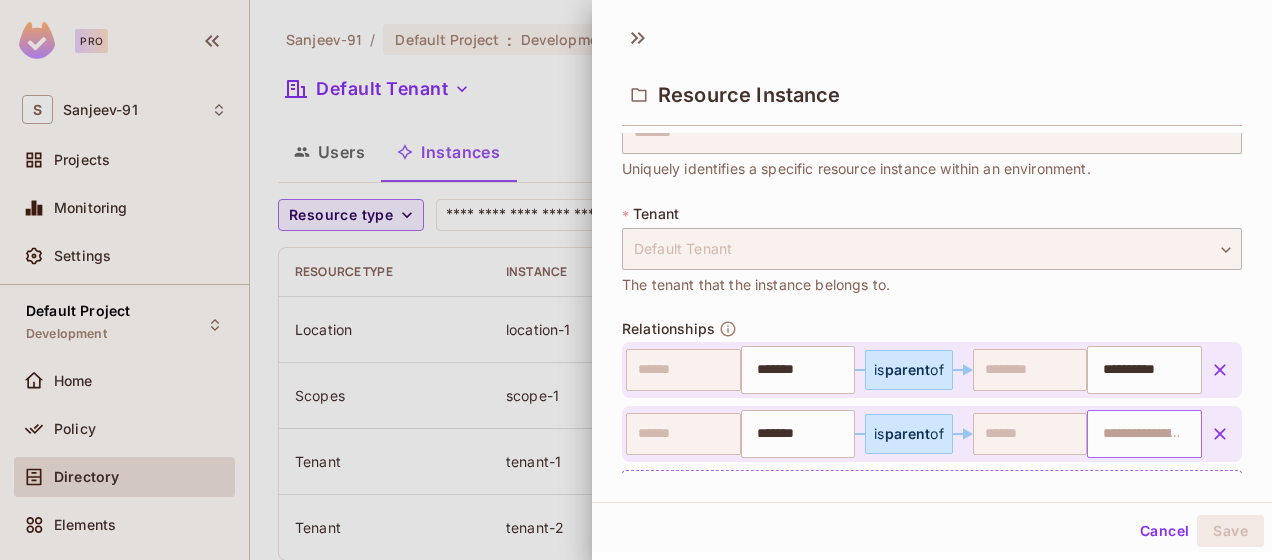 click at bounding box center (1142, 434) 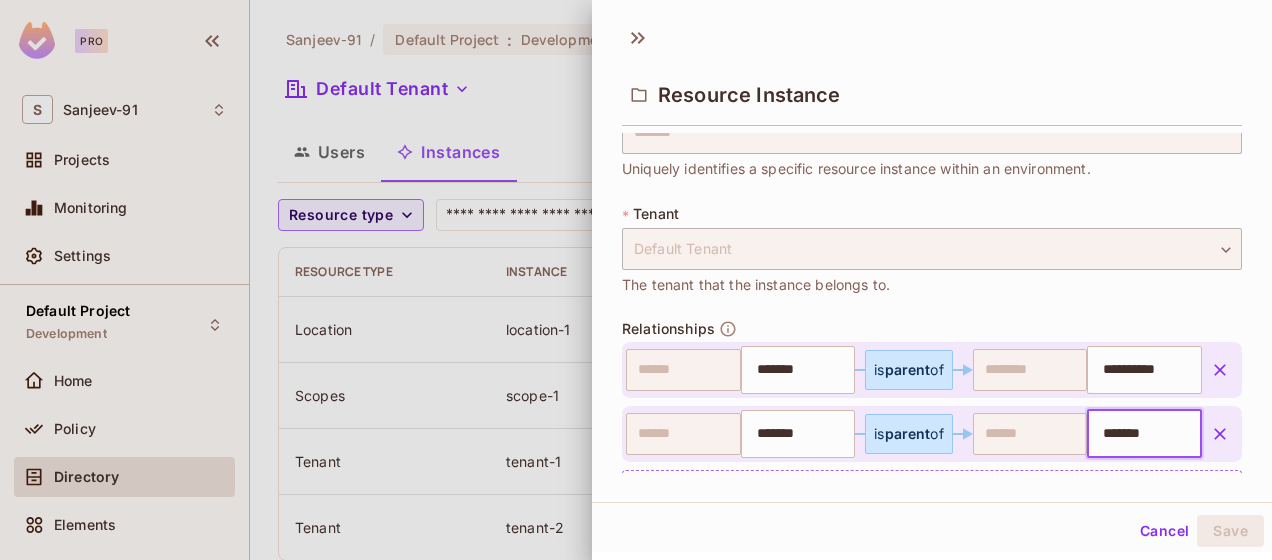 type on "********" 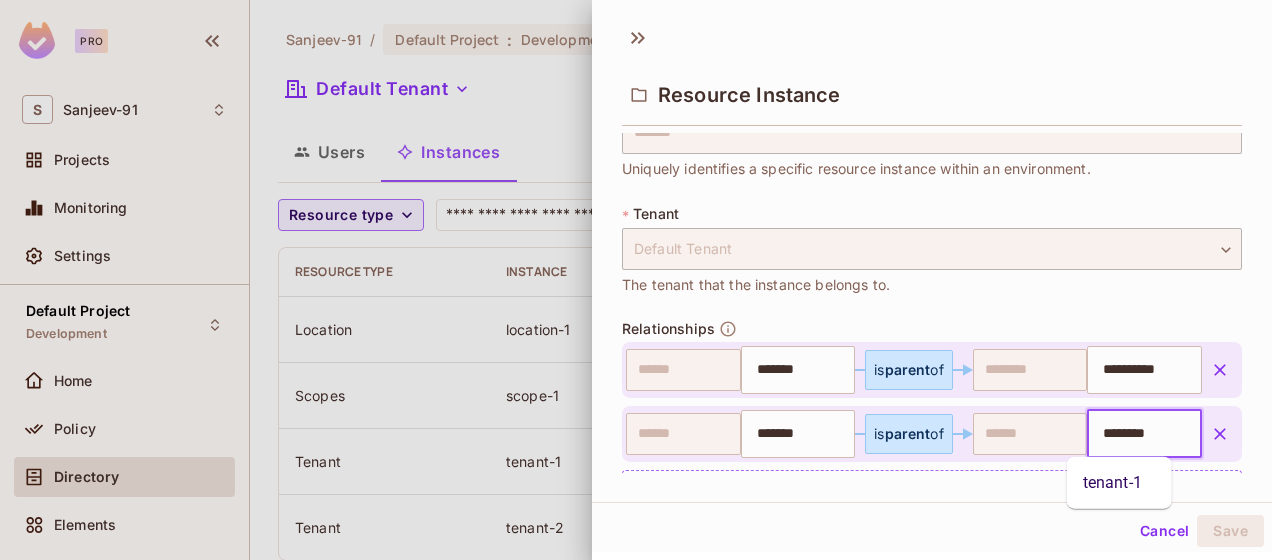 click on "tenant-1" at bounding box center [1119, 483] 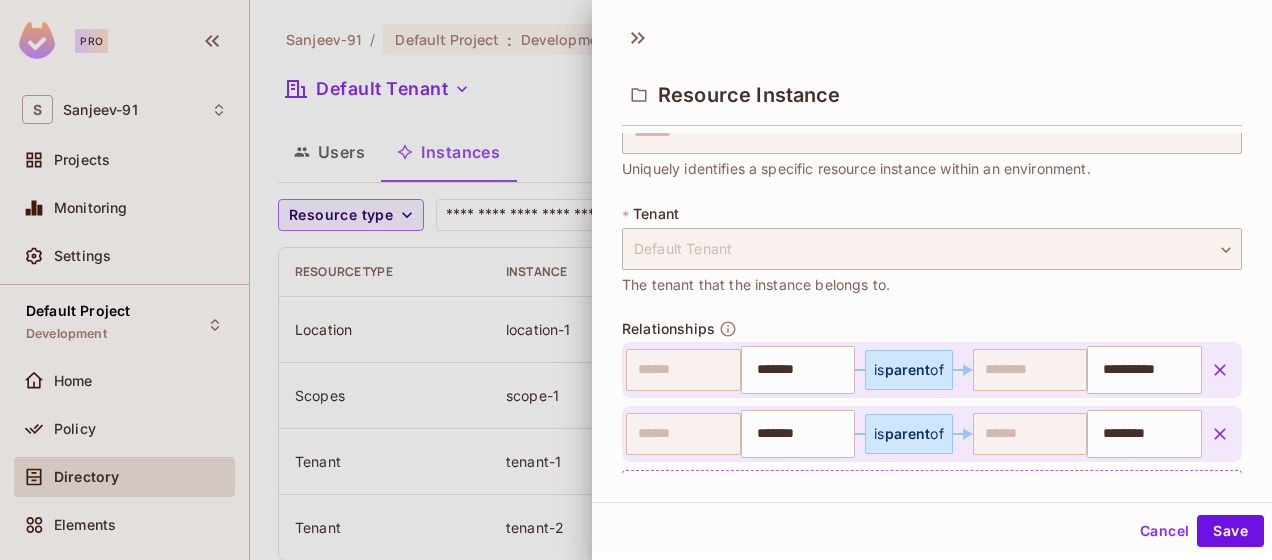 drag, startPoint x: 1213, startPoint y: 520, endPoint x: 996, endPoint y: 491, distance: 218.92921 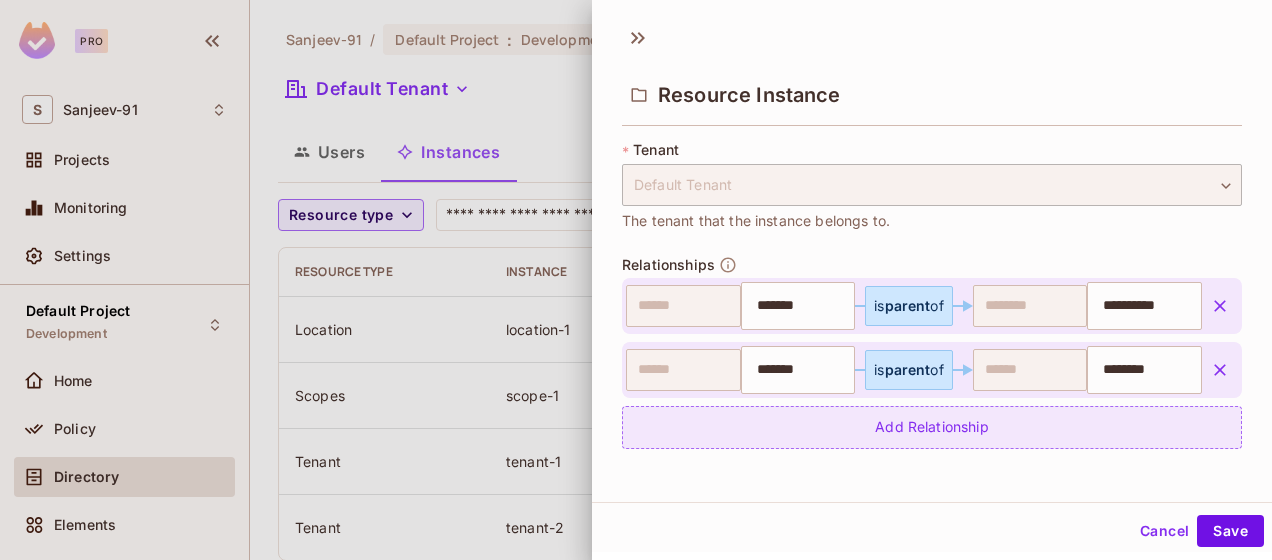 click on "Add Relationship" at bounding box center [932, 427] 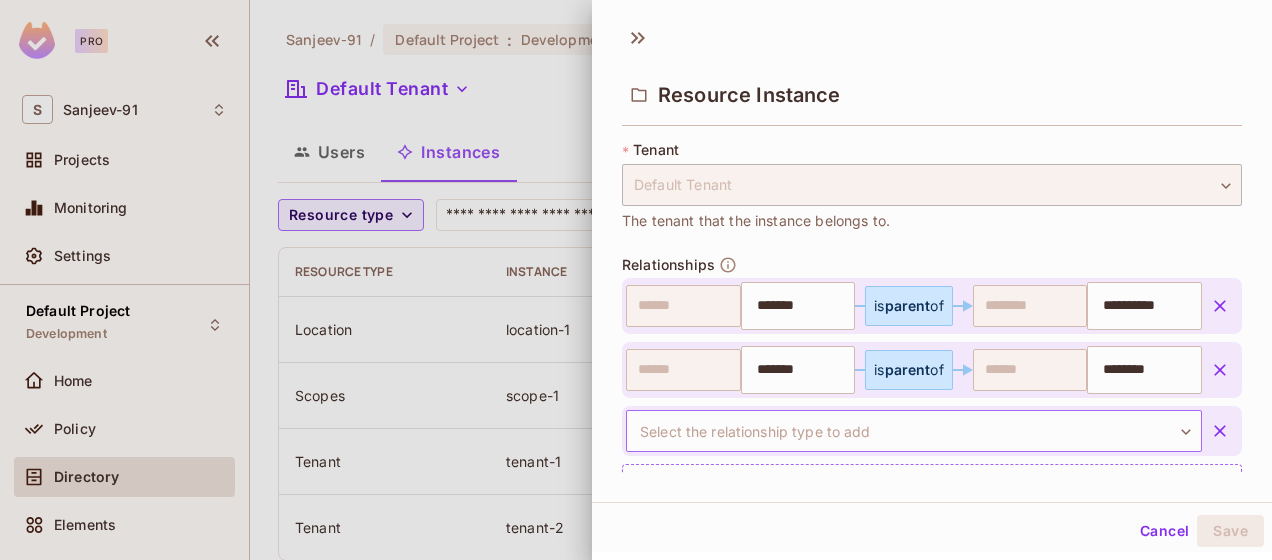 click on "**********" at bounding box center (636, 280) 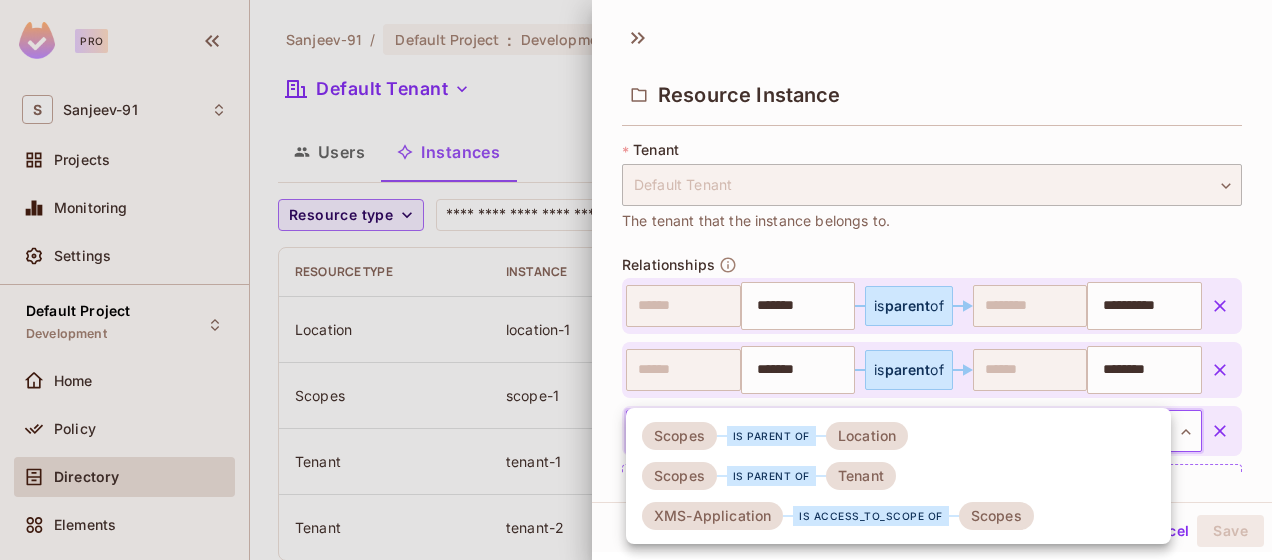 drag, startPoint x: 789, startPoint y: 511, endPoint x: 922, endPoint y: 98, distance: 433.8871 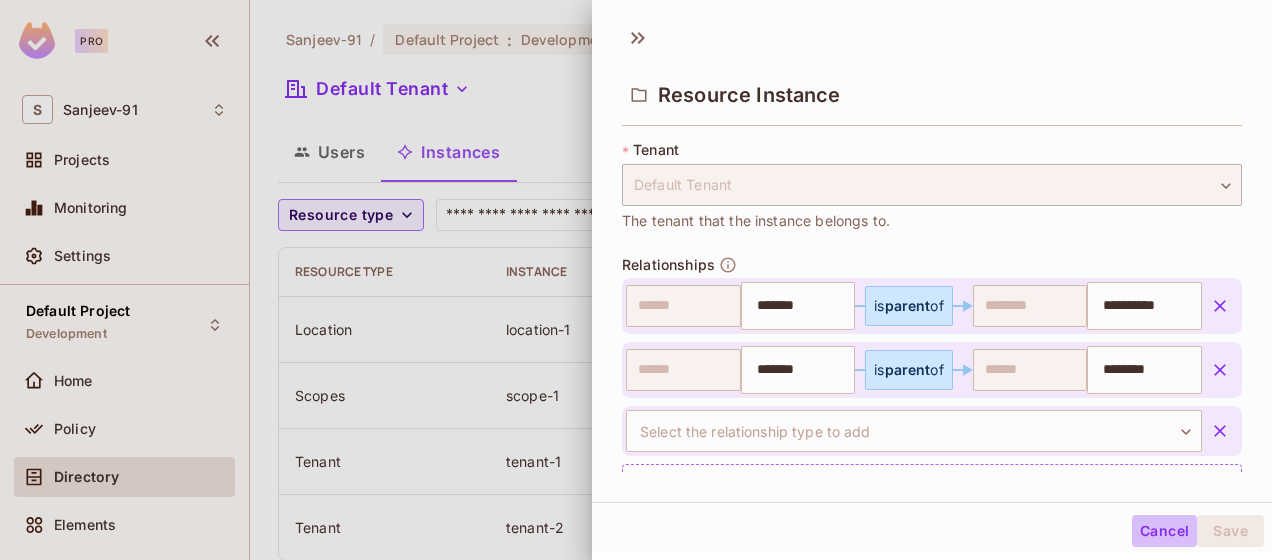 click on "Cancel" at bounding box center [1164, 531] 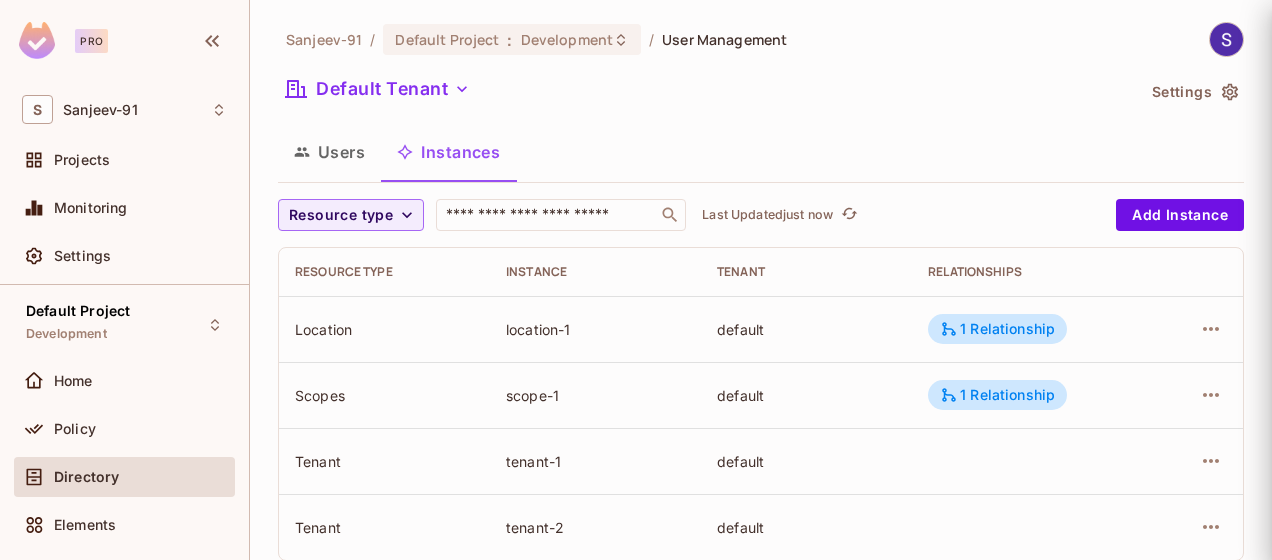 scroll, scrollTop: 143, scrollLeft: 0, axis: vertical 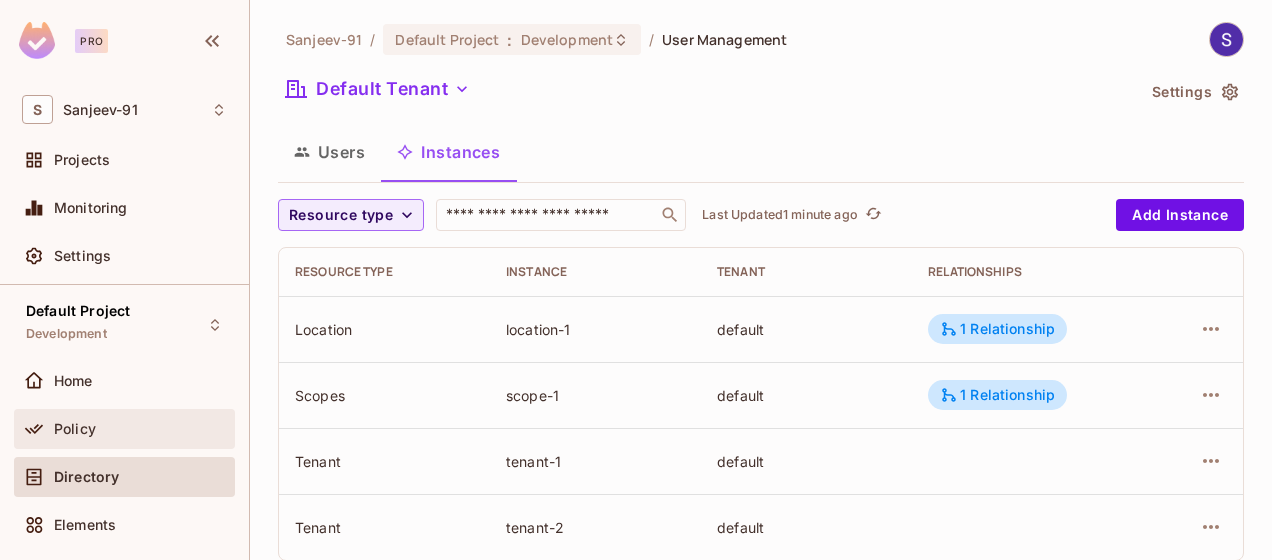 click on "Policy" at bounding box center [75, 429] 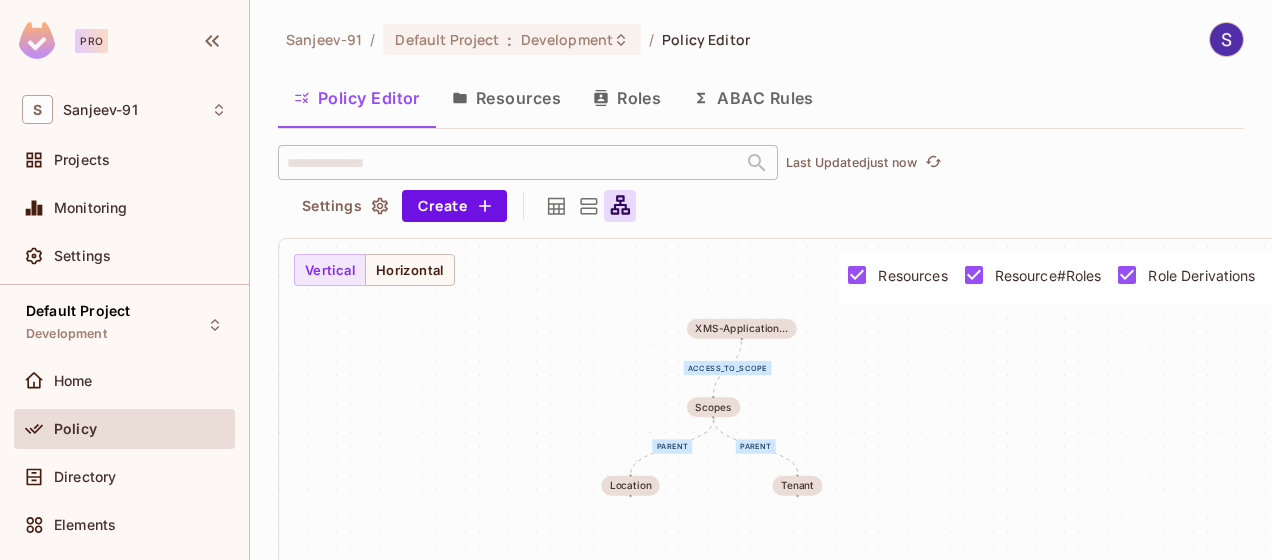 click on "Resources" at bounding box center [506, 98] 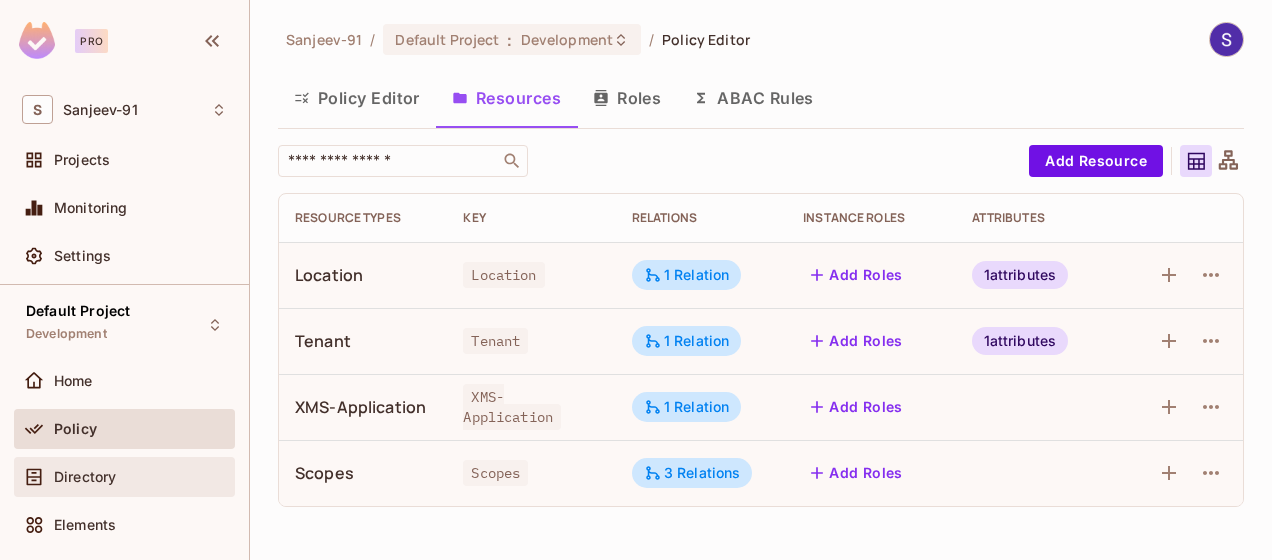 click on "Directory" at bounding box center [85, 477] 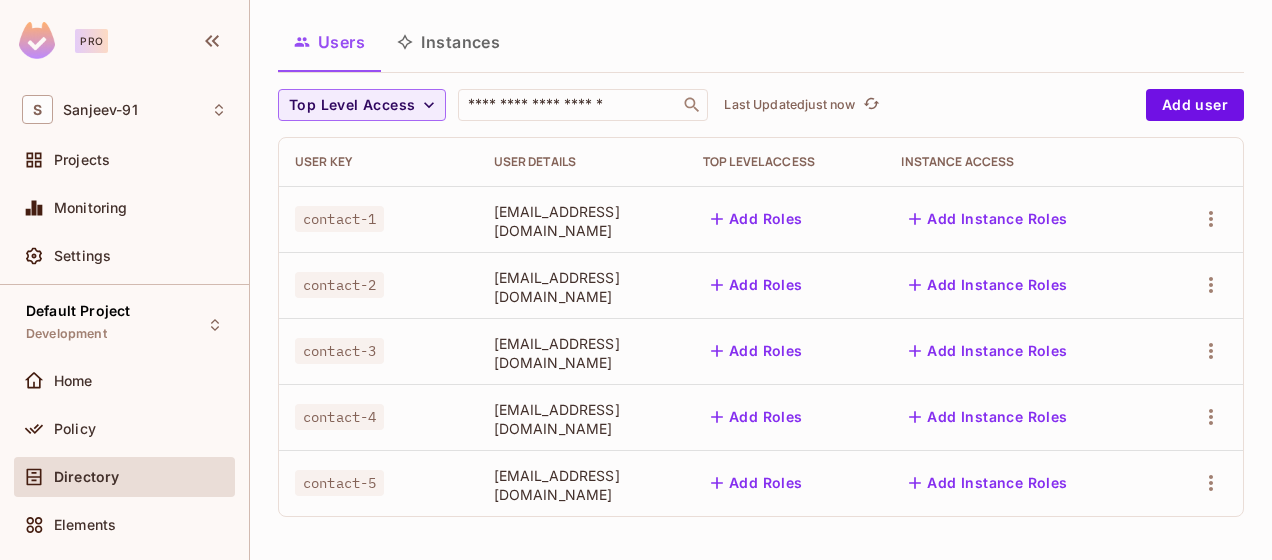 scroll, scrollTop: 0, scrollLeft: 0, axis: both 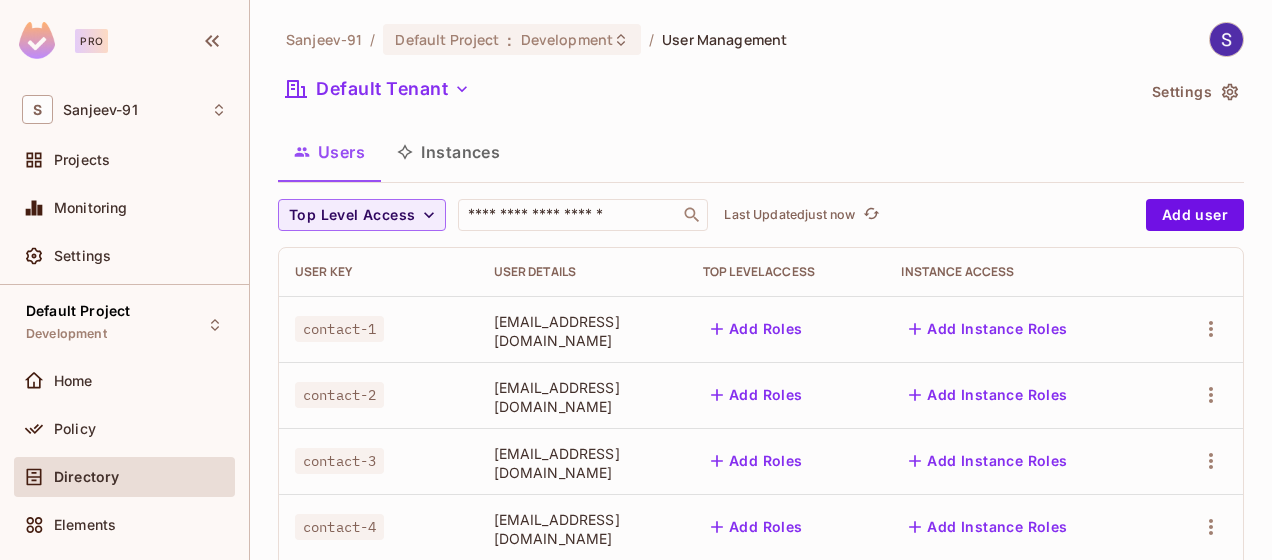 click on "Instances" at bounding box center (448, 152) 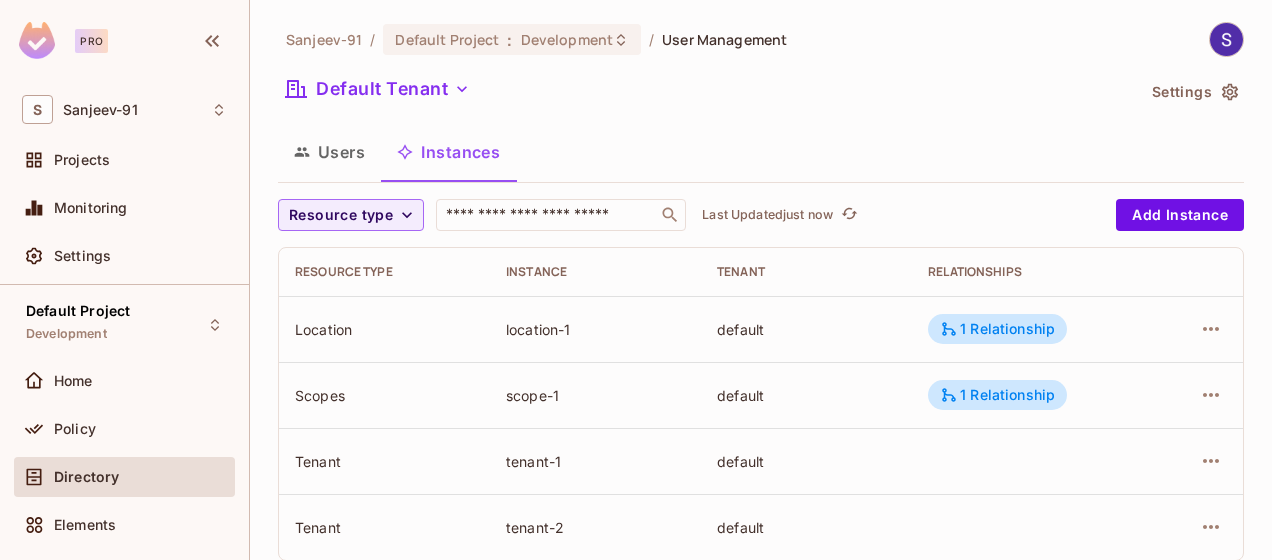 scroll, scrollTop: 44, scrollLeft: 0, axis: vertical 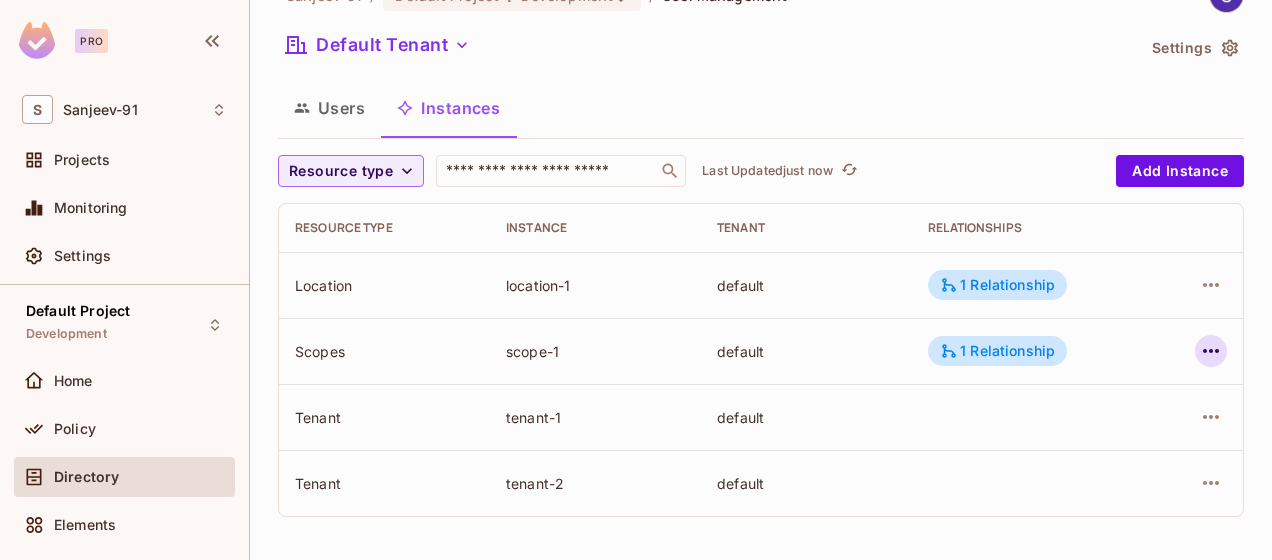 click 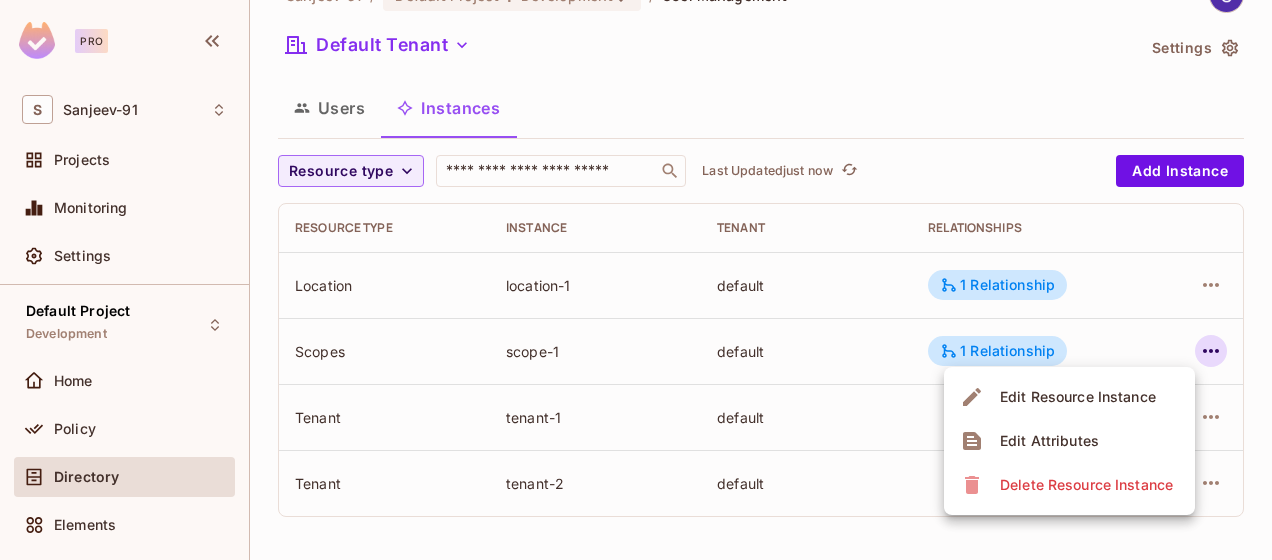 click on "Edit Resource Instance" at bounding box center [1078, 397] 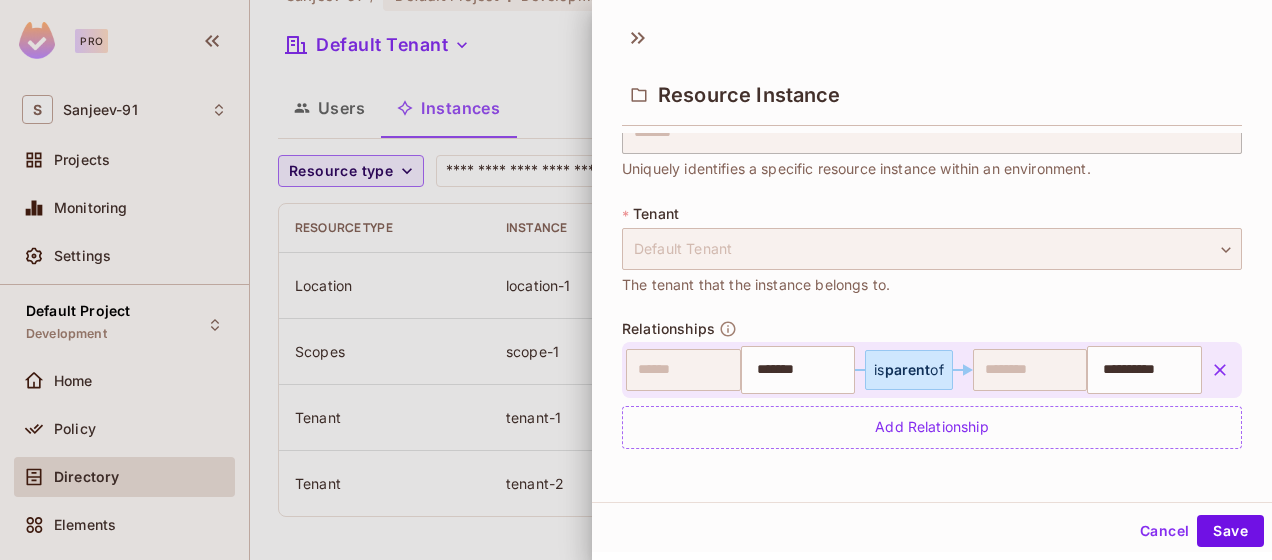 scroll, scrollTop: 142, scrollLeft: 0, axis: vertical 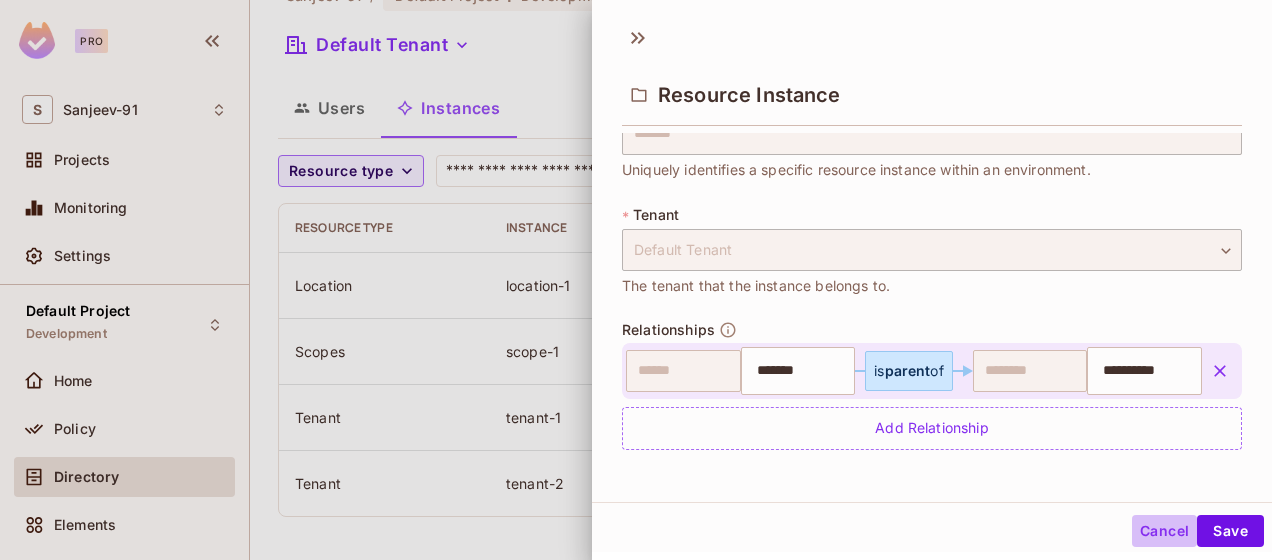 click on "Cancel" at bounding box center [1164, 531] 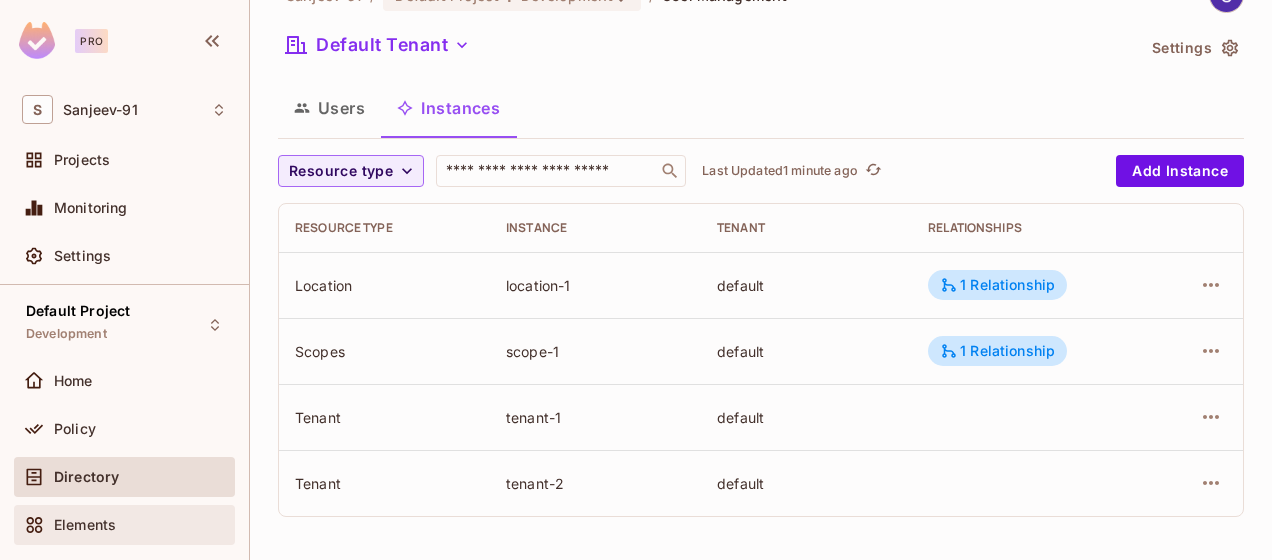 click on "Elements" at bounding box center [85, 525] 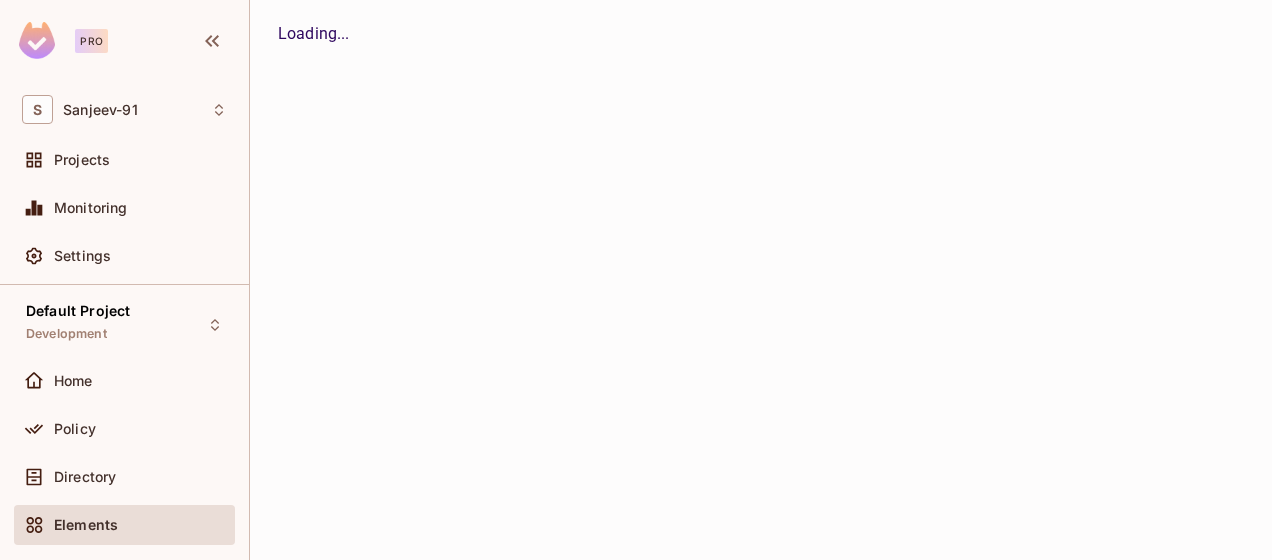 scroll, scrollTop: 0, scrollLeft: 0, axis: both 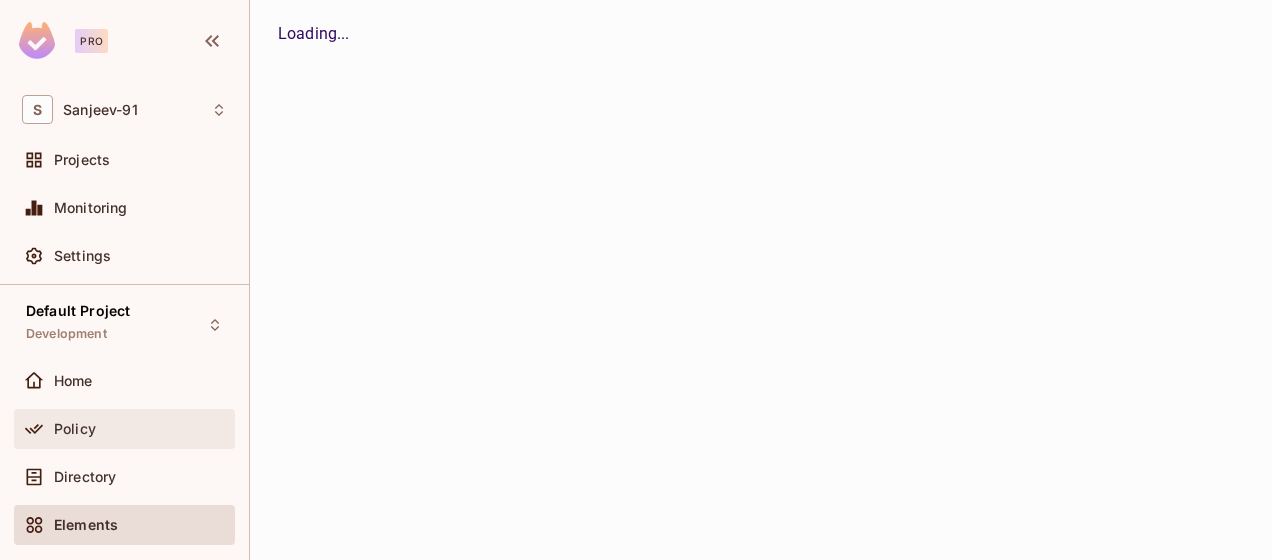 click on "Policy" at bounding box center [140, 429] 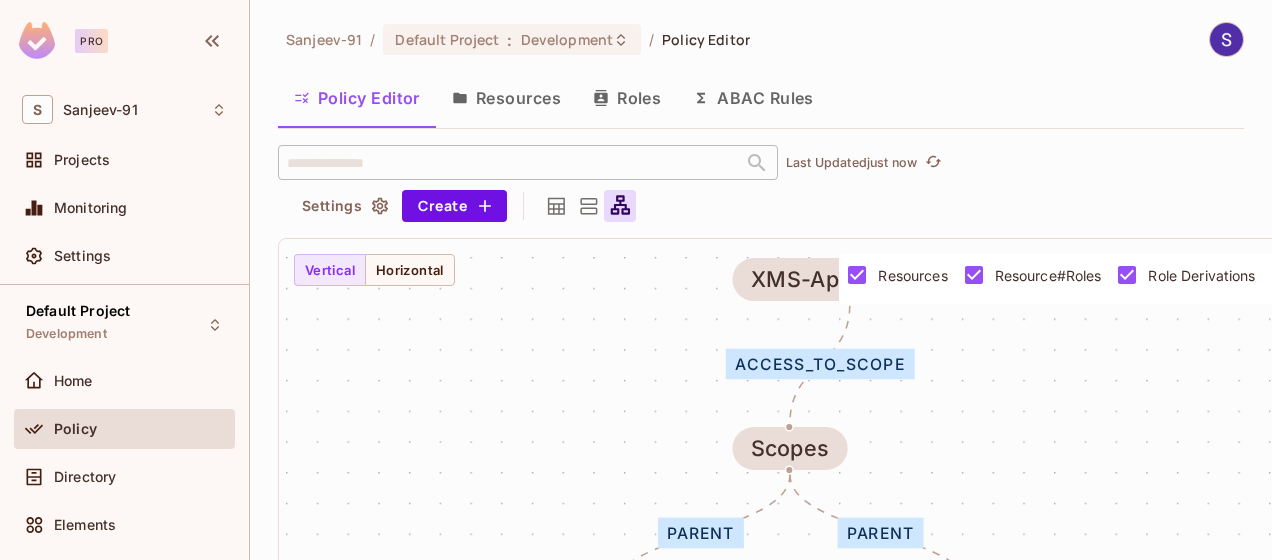 click on "Resources" at bounding box center [506, 98] 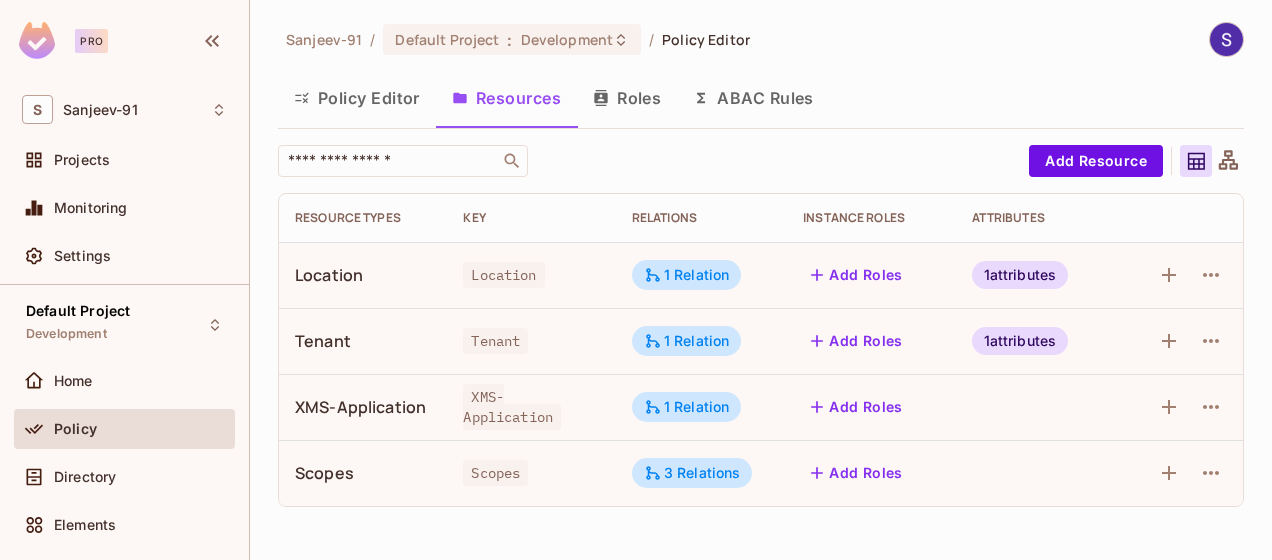 click on "Add Roles" at bounding box center (857, 473) 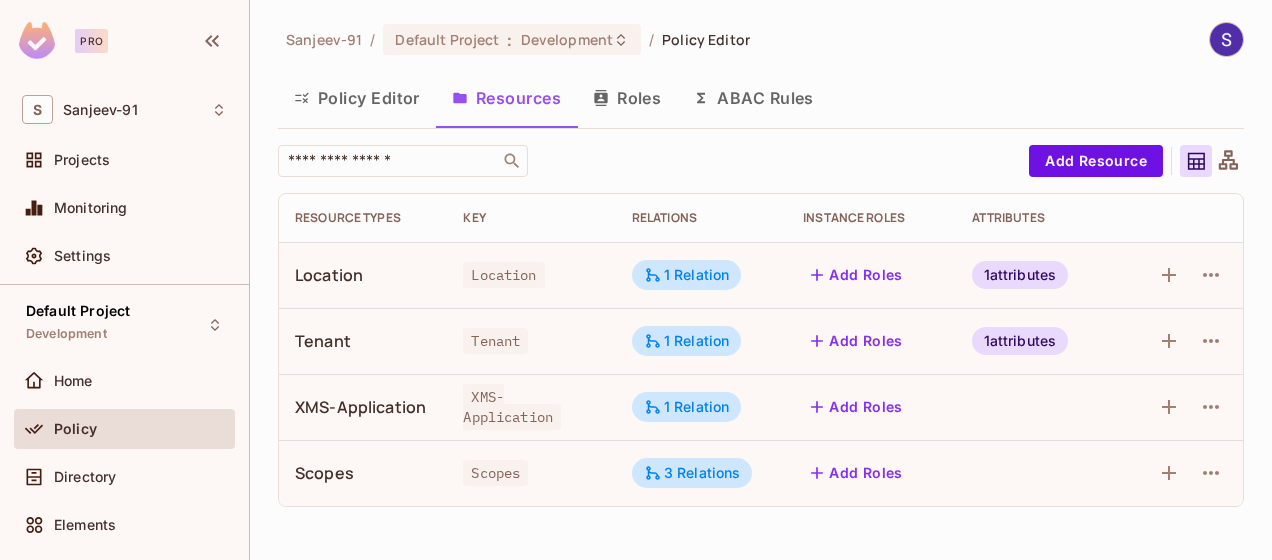 click on "Add Roles" at bounding box center (857, 473) 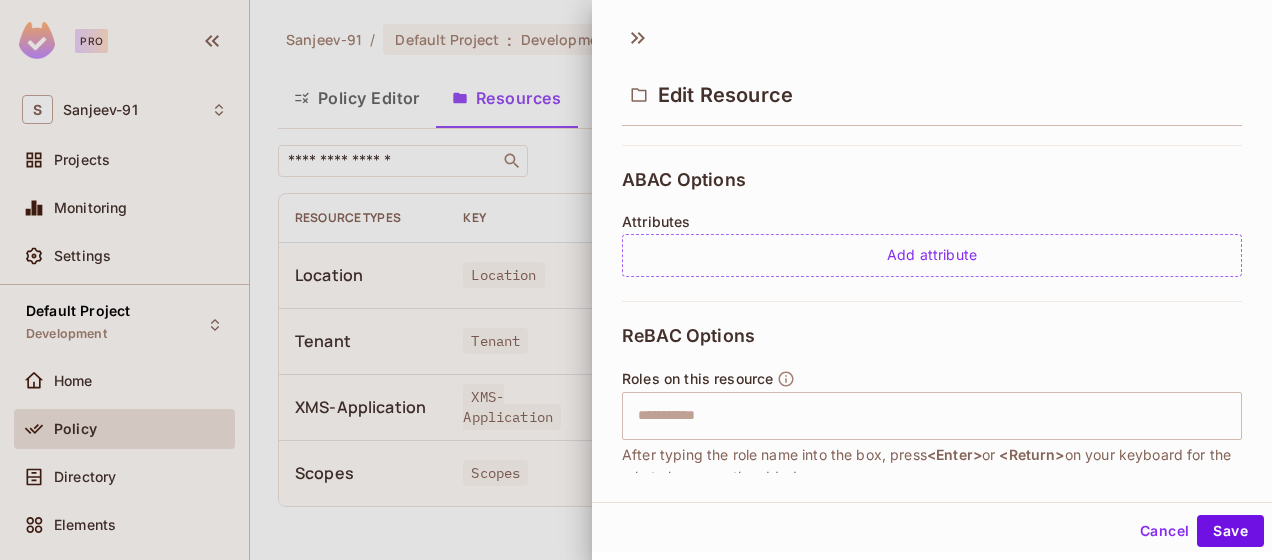 scroll, scrollTop: 413, scrollLeft: 0, axis: vertical 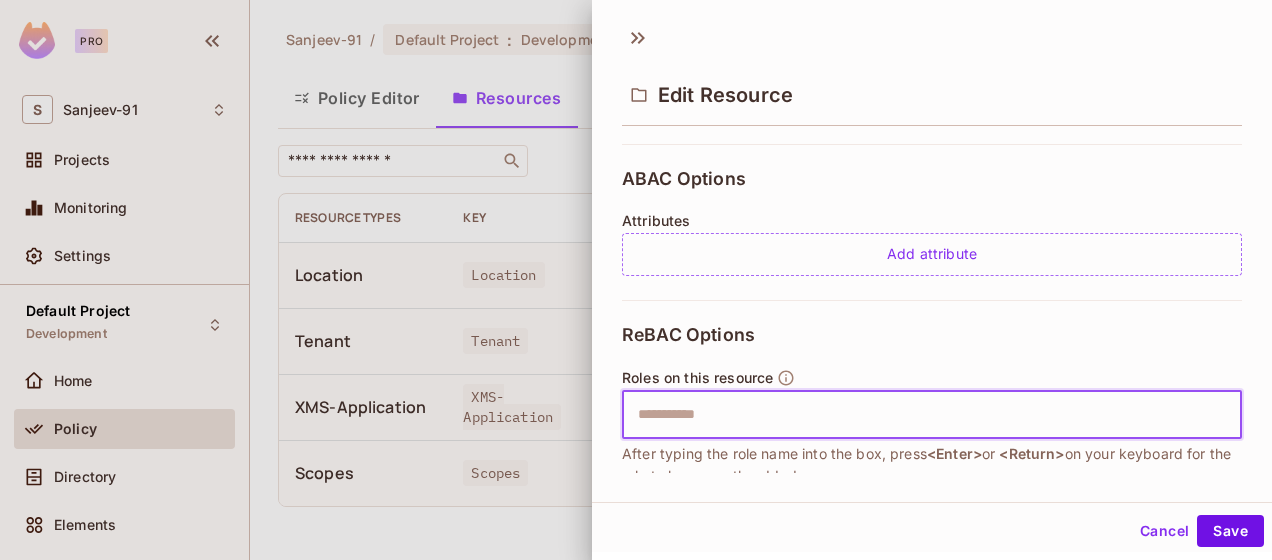 click at bounding box center [929, 415] 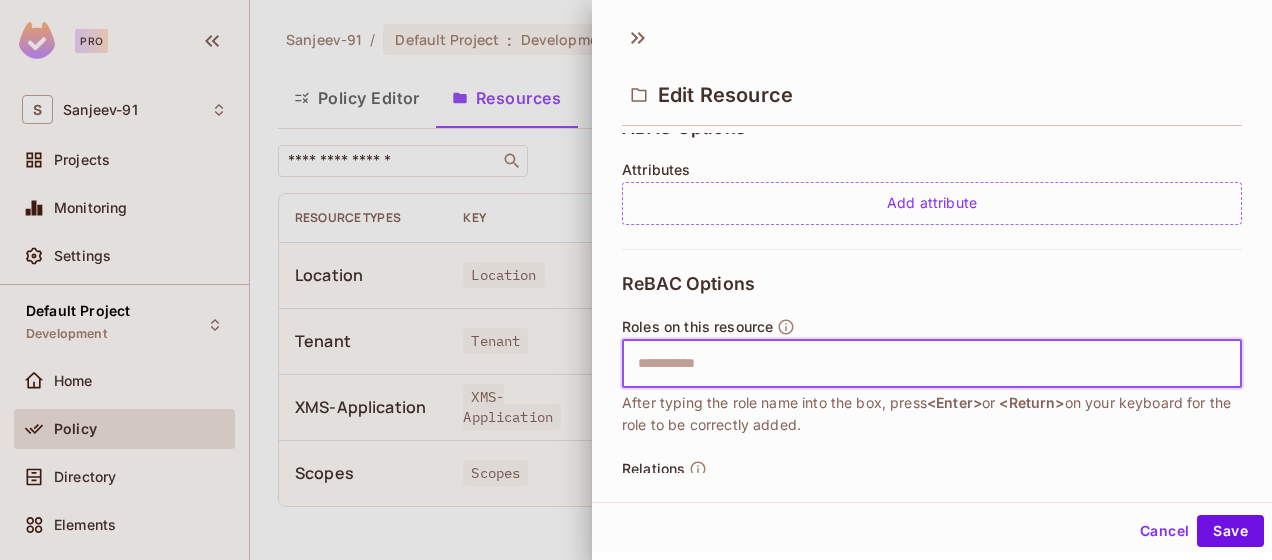 scroll, scrollTop: 465, scrollLeft: 0, axis: vertical 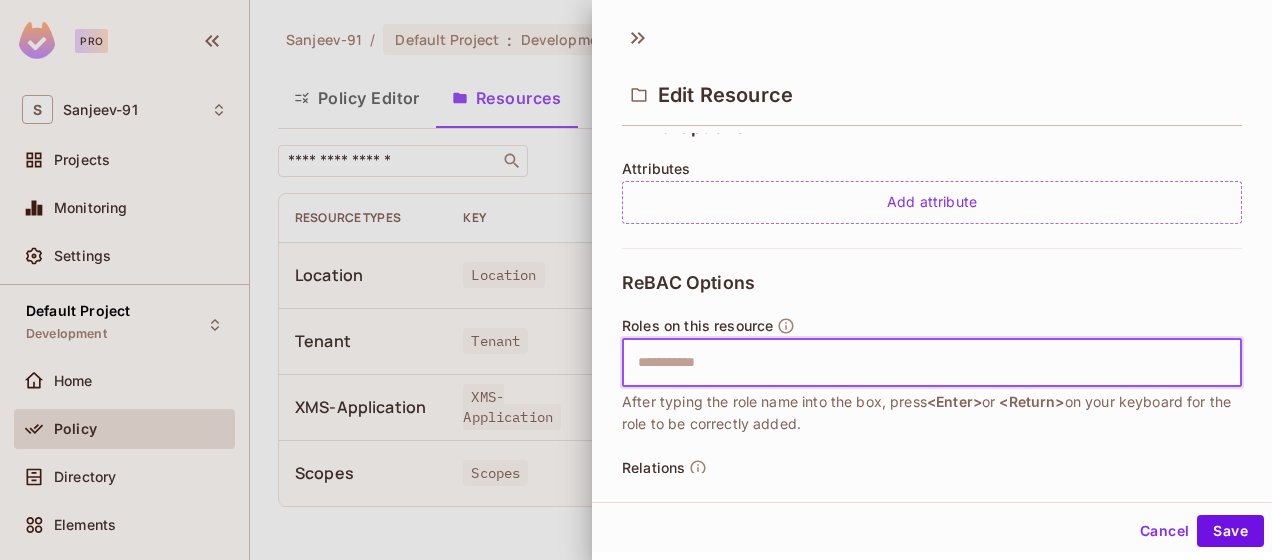 type on "*" 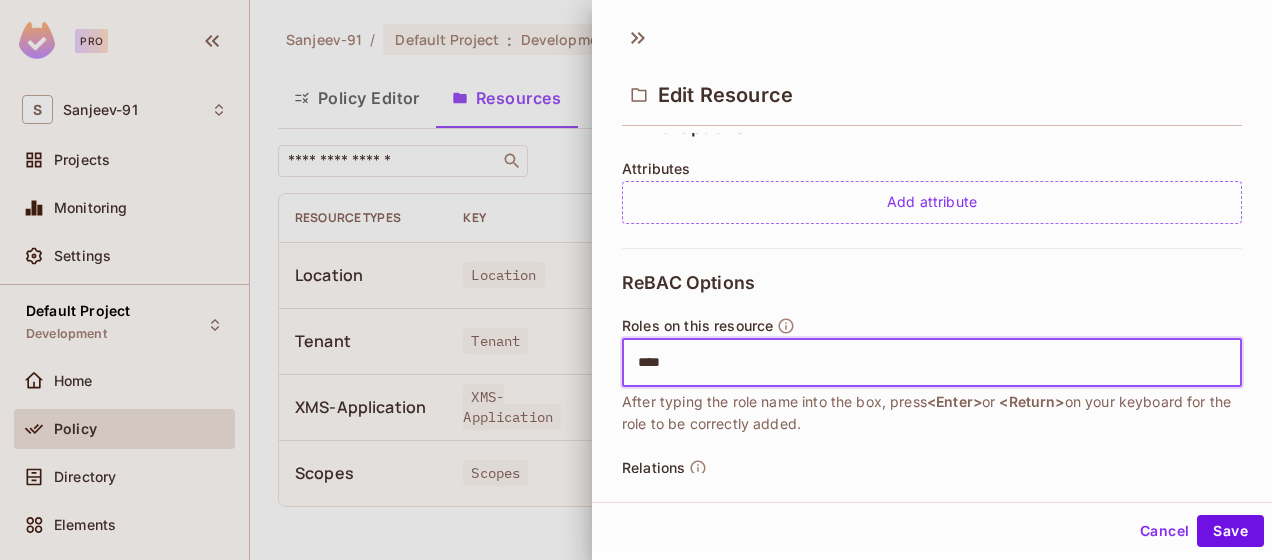 type on "*****" 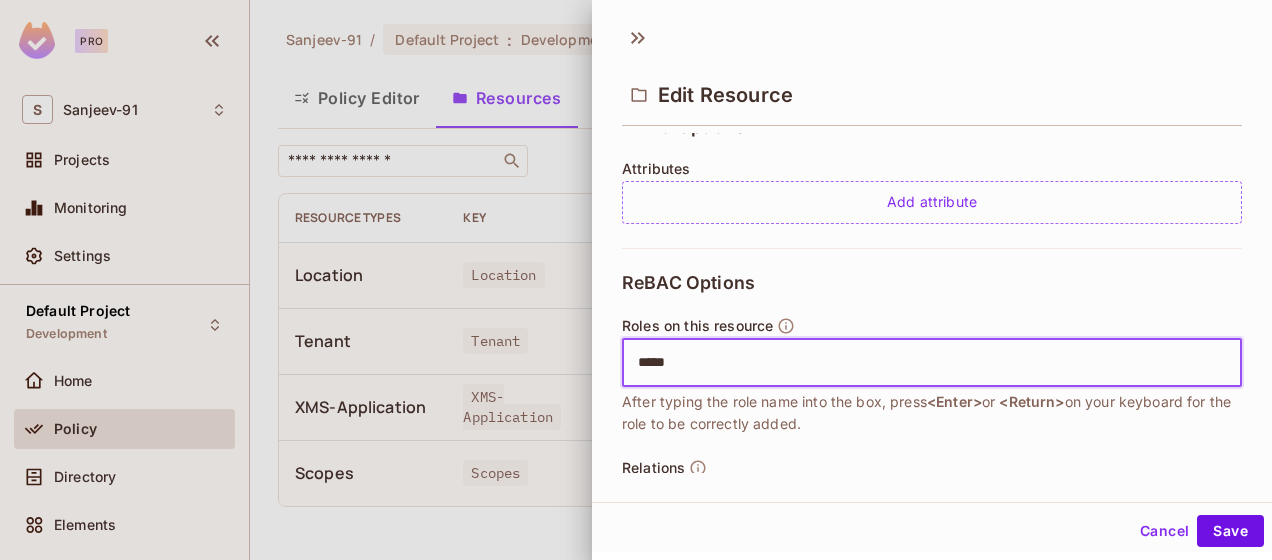 type 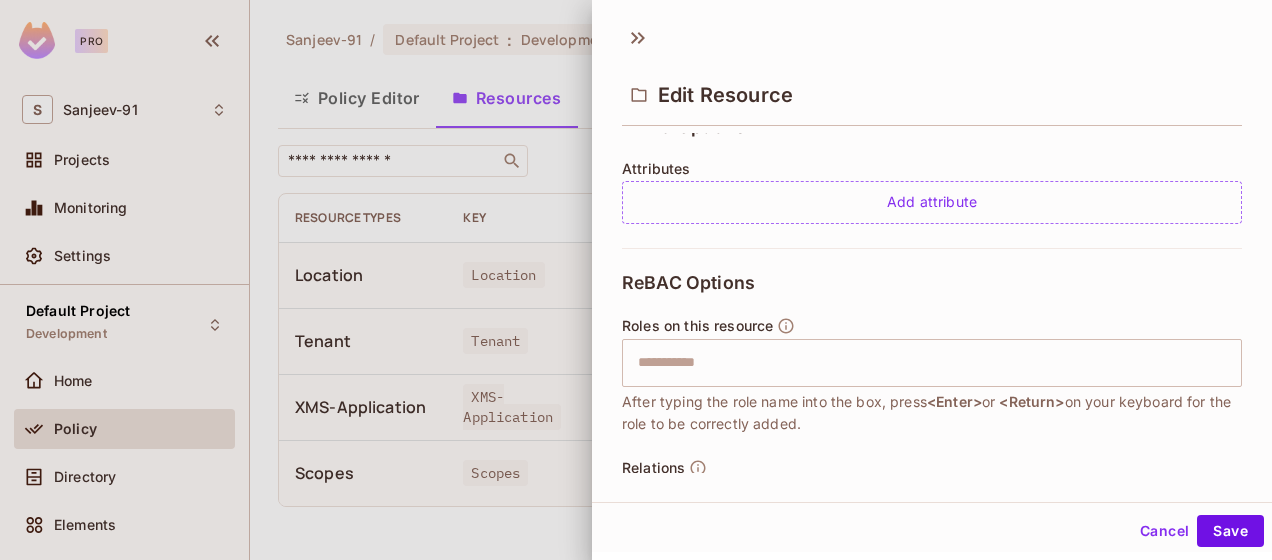 click at bounding box center [636, 280] 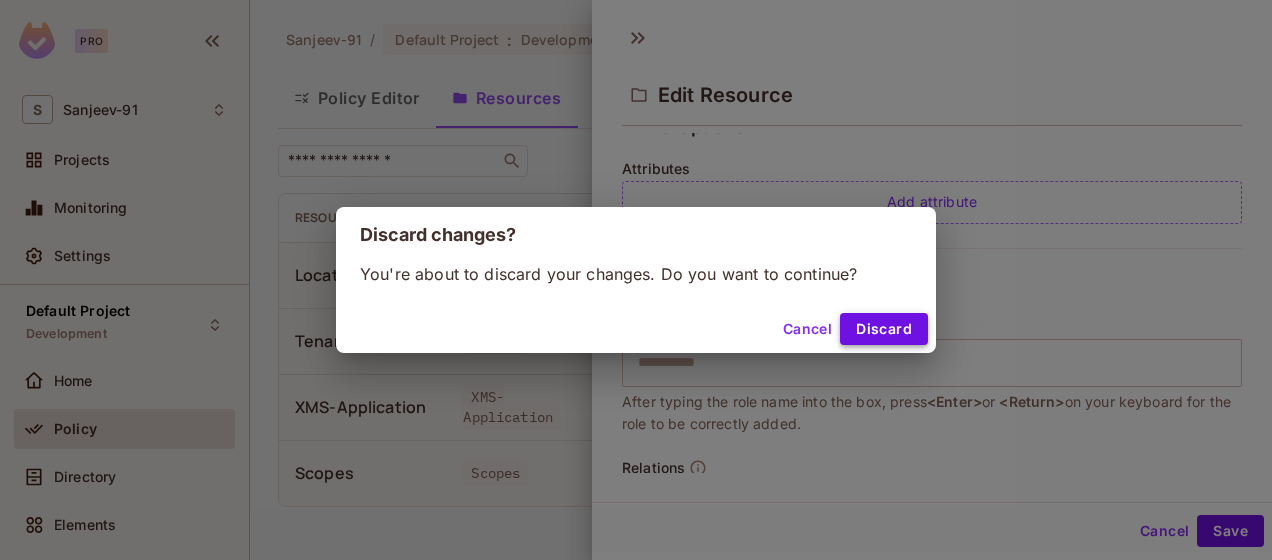 click on "Discard" at bounding box center [884, 329] 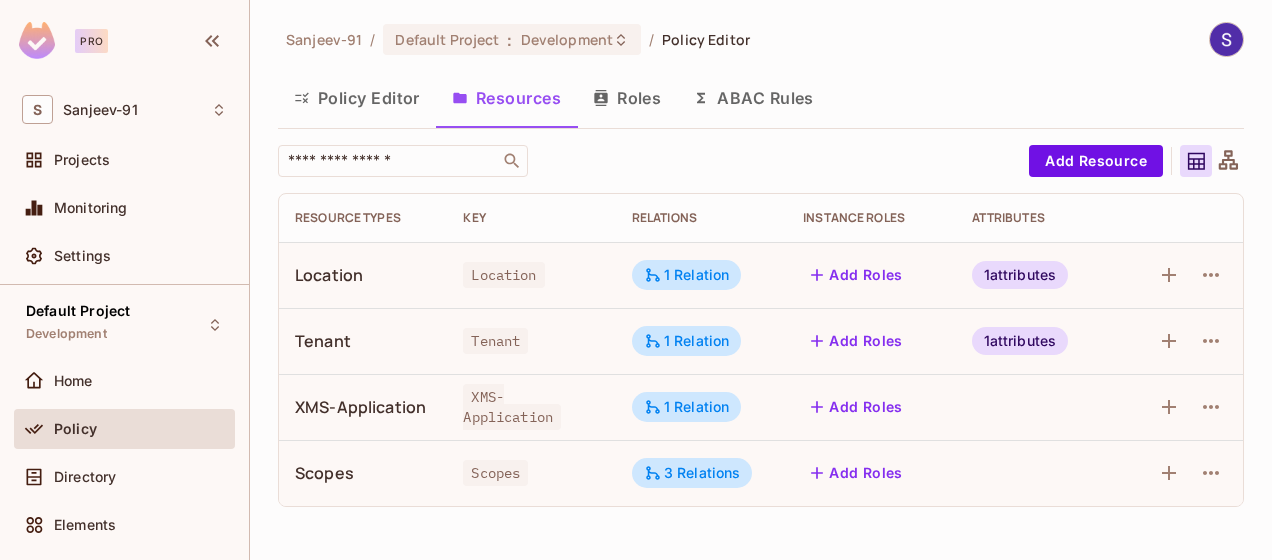 click on "Roles" at bounding box center [627, 98] 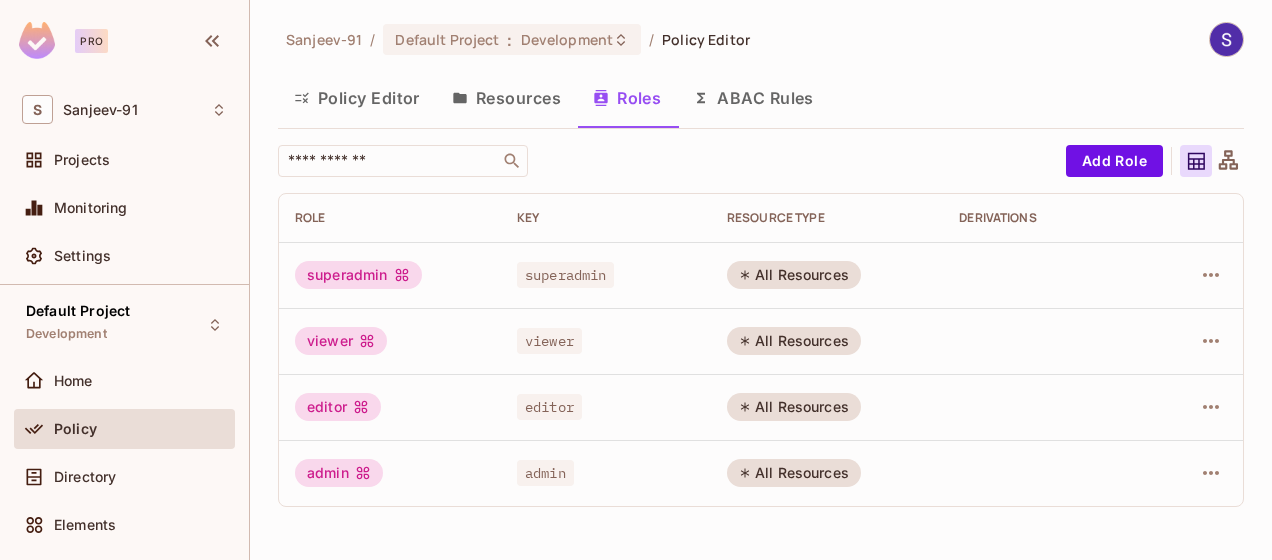 click on "Resources" at bounding box center (506, 98) 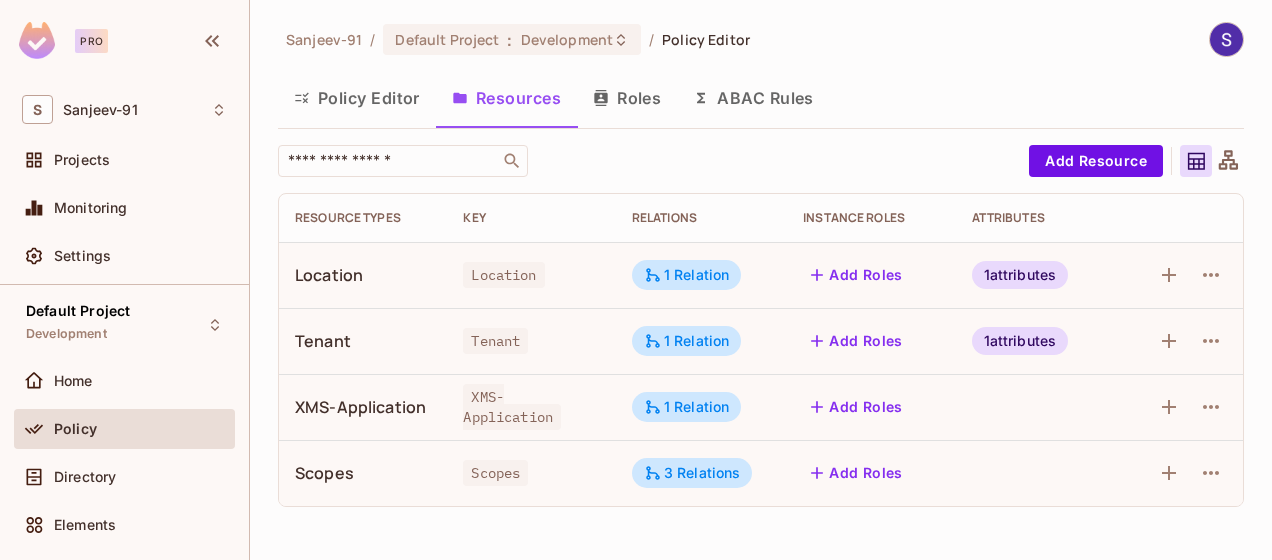 click on "Roles" at bounding box center [627, 98] 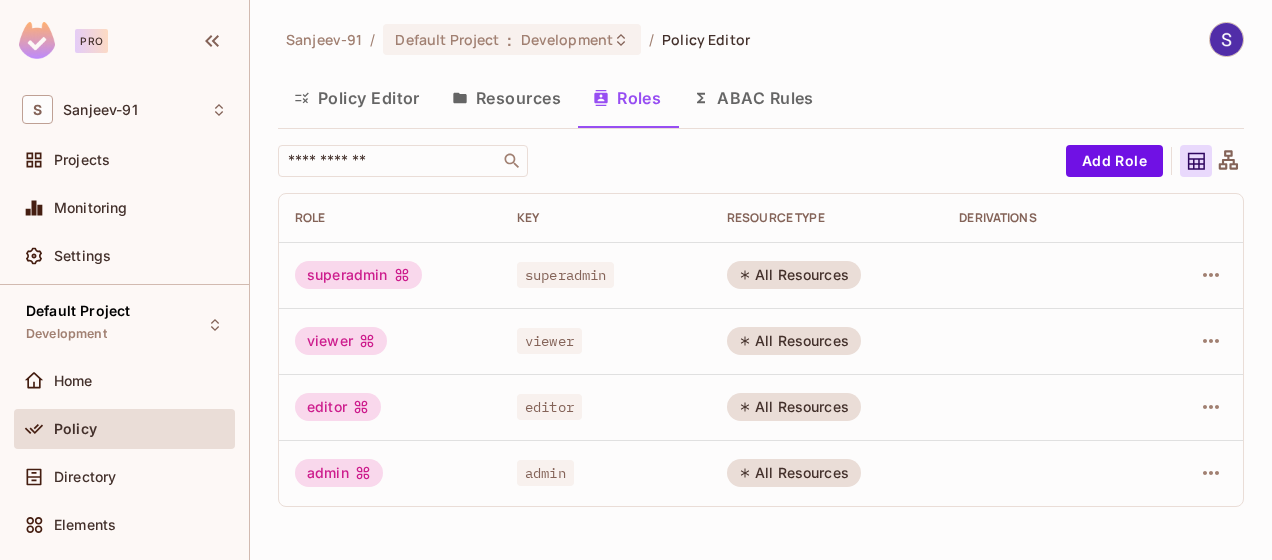 click on "Resources" at bounding box center [506, 98] 